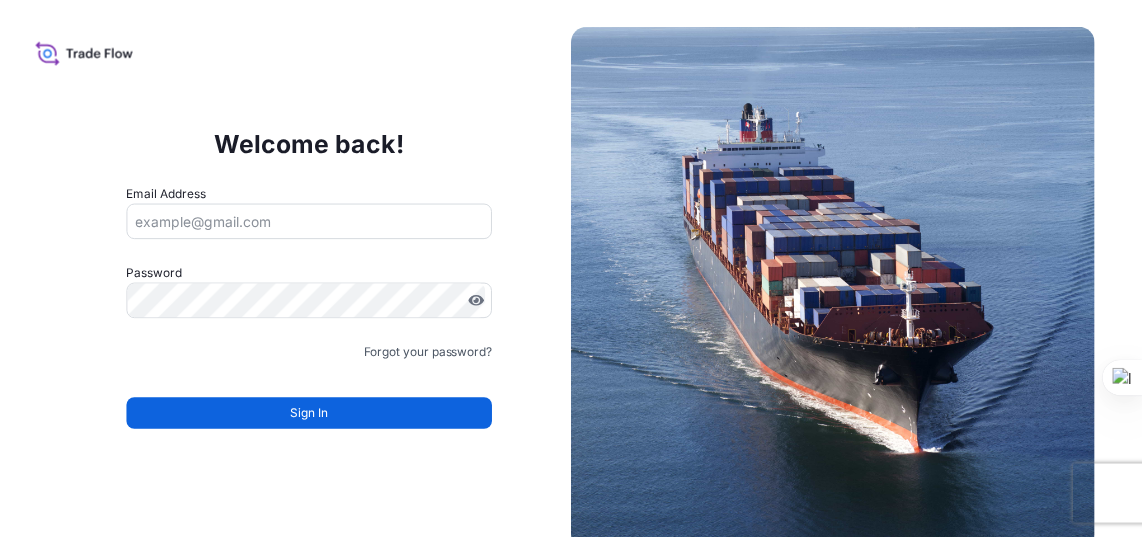 scroll, scrollTop: 0, scrollLeft: 0, axis: both 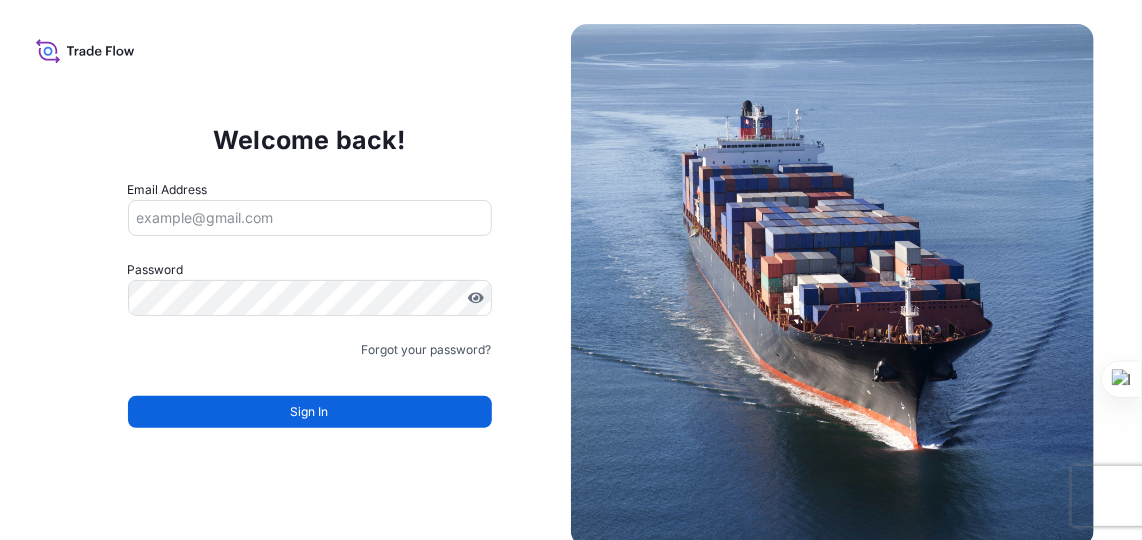 click on "Email Address" at bounding box center [310, 218] 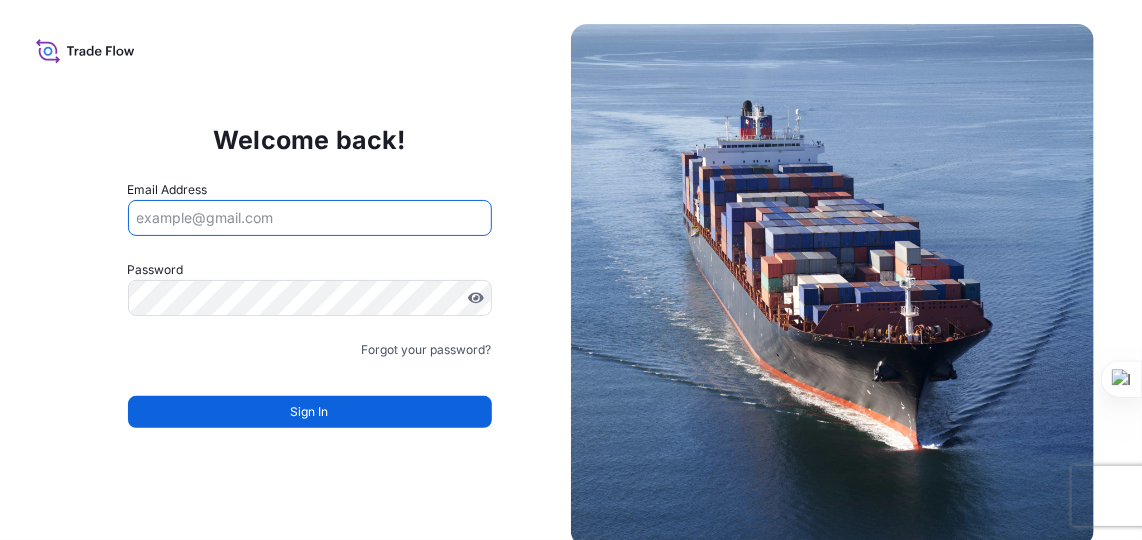 type on "[EMAIL]" 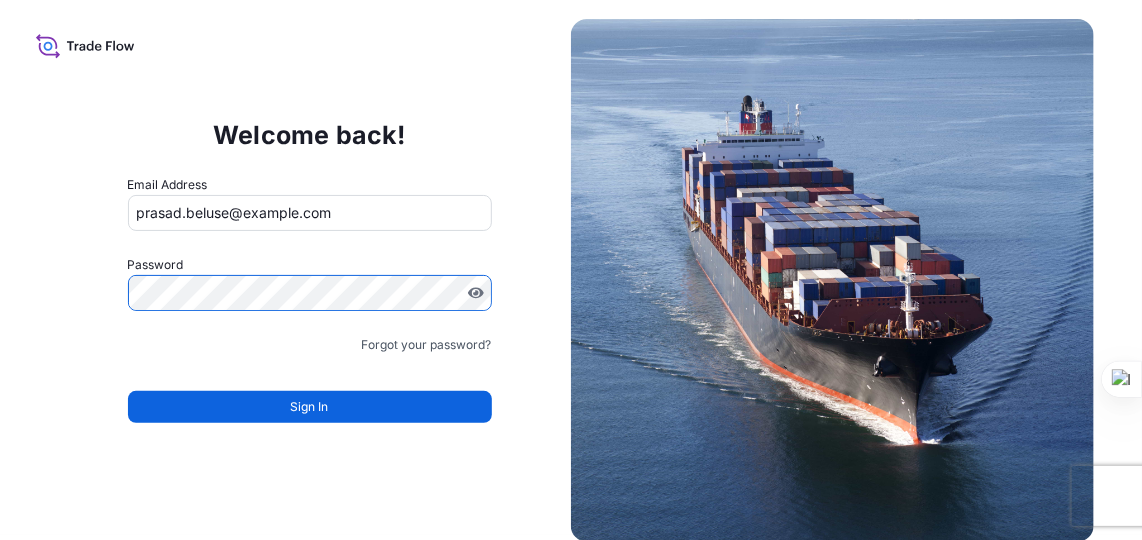 scroll, scrollTop: 7, scrollLeft: 0, axis: vertical 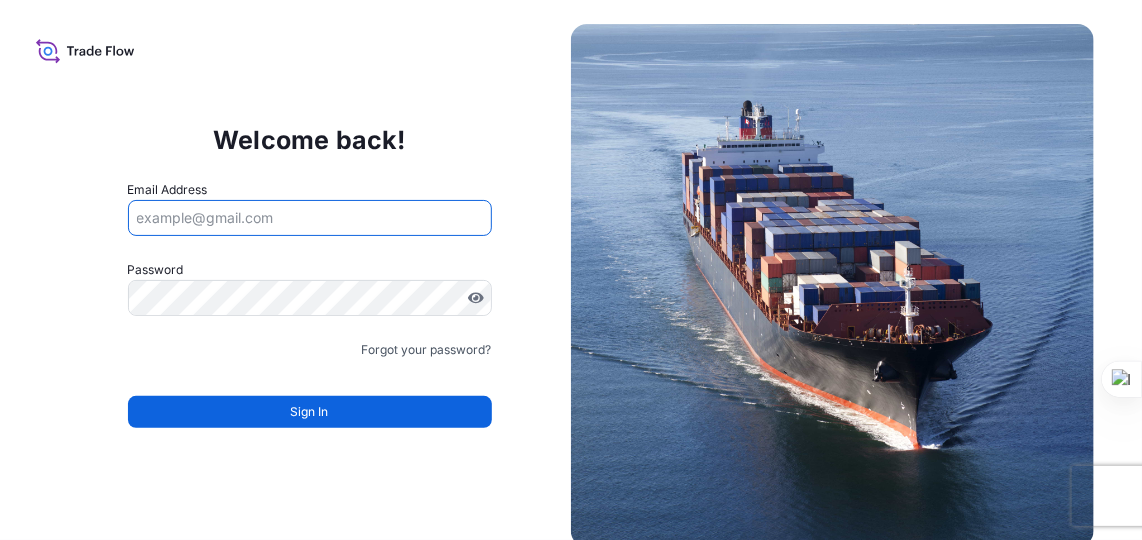 click on "Email Address" at bounding box center [310, 218] 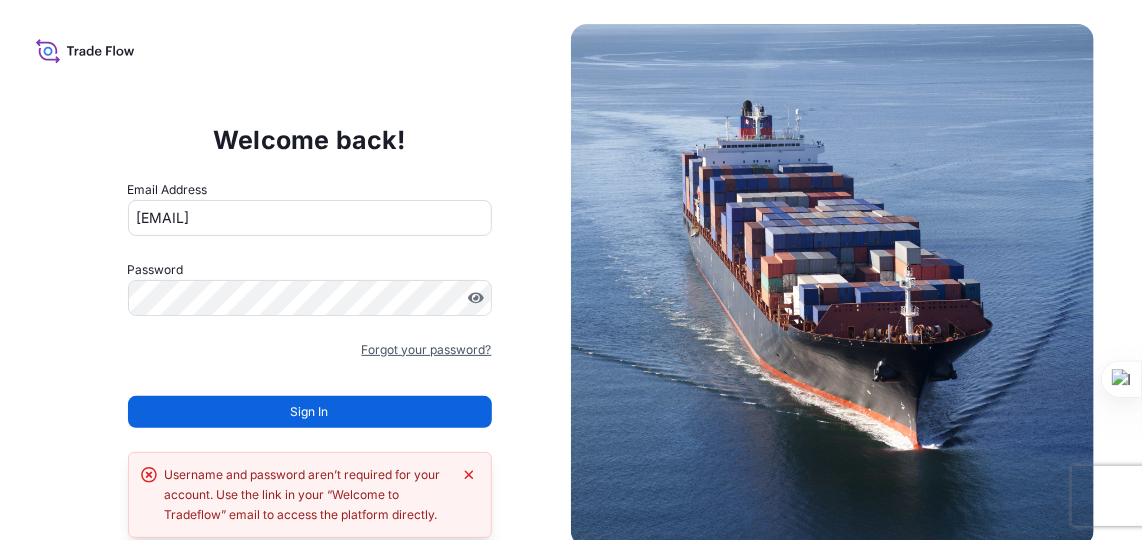 click on "Forgot your password?" at bounding box center [427, 350] 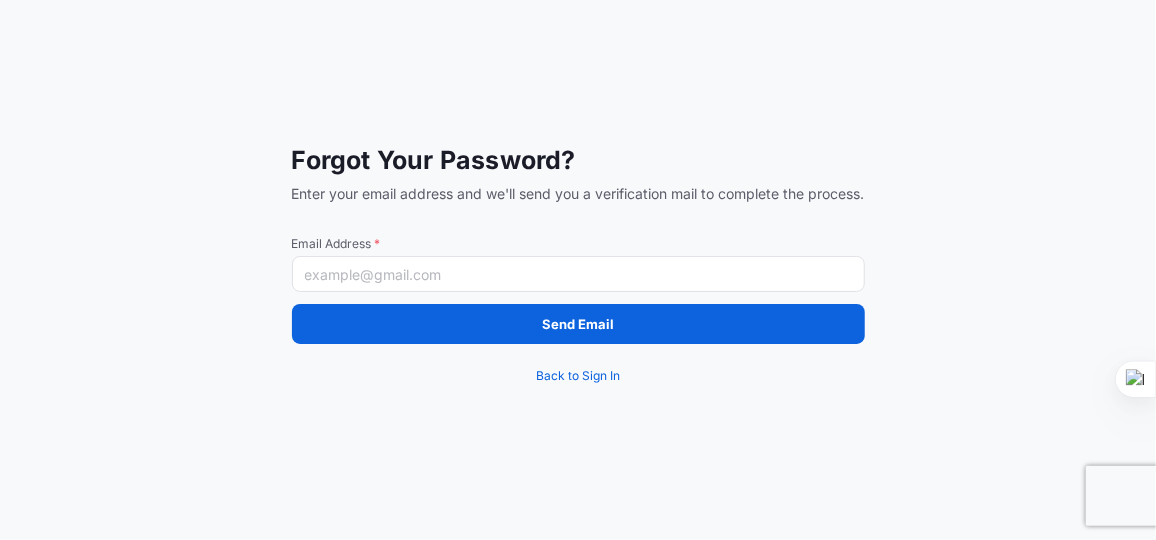 click on "Email Address   *" at bounding box center (578, 274) 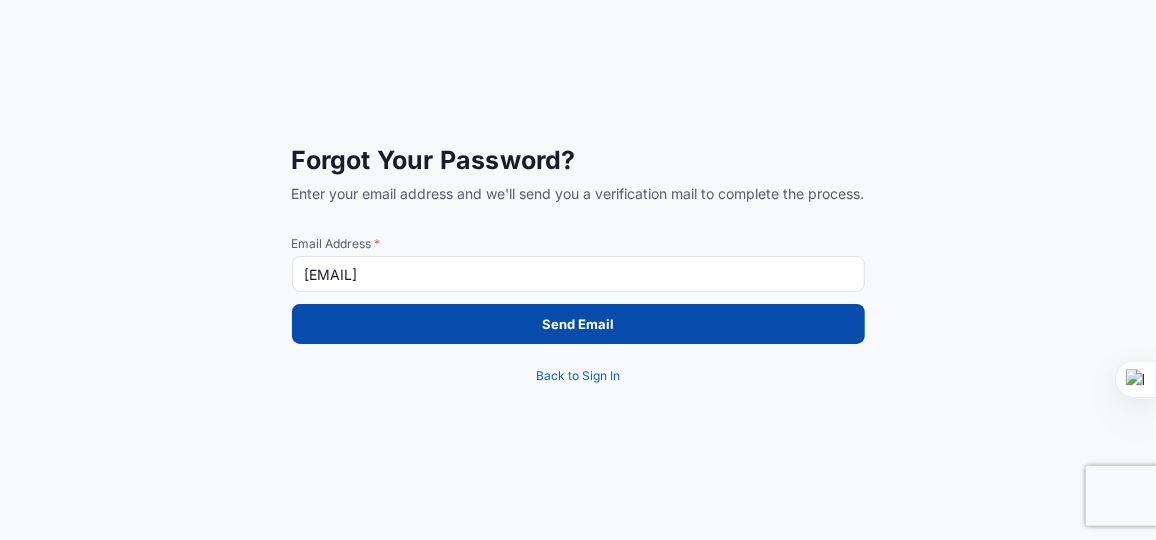 click on "Send Email" at bounding box center (578, 324) 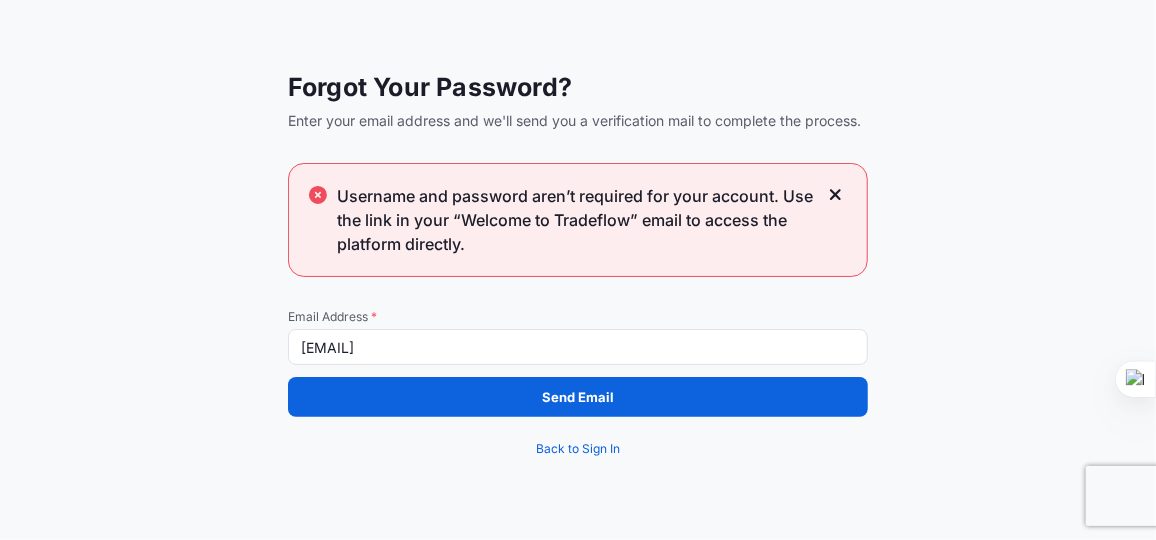 click on "[EMAIL]" at bounding box center (578, 347) 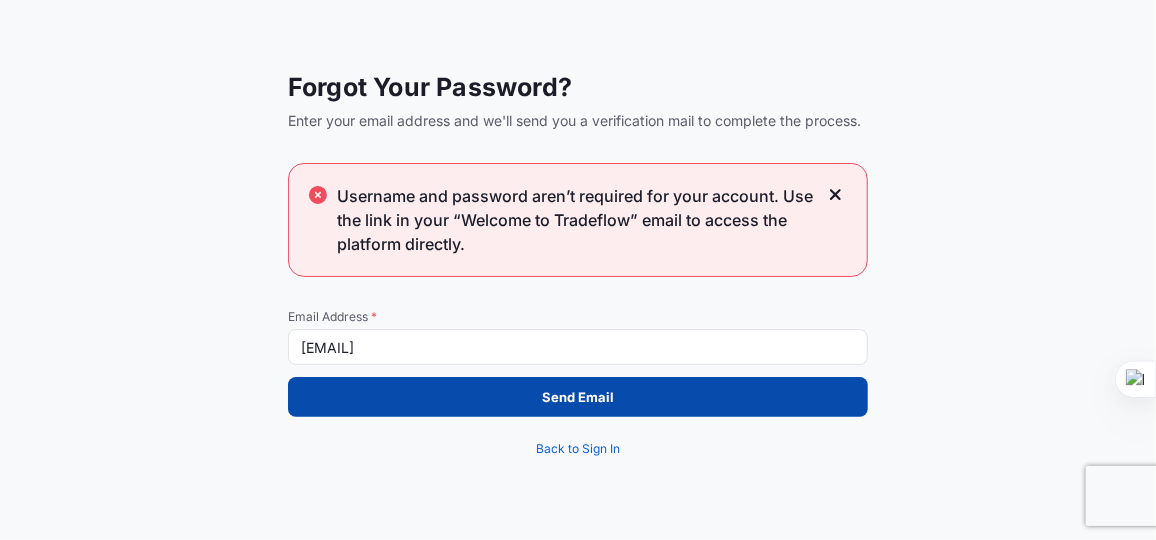 type on "prasad.beluse@psabdpint.com" 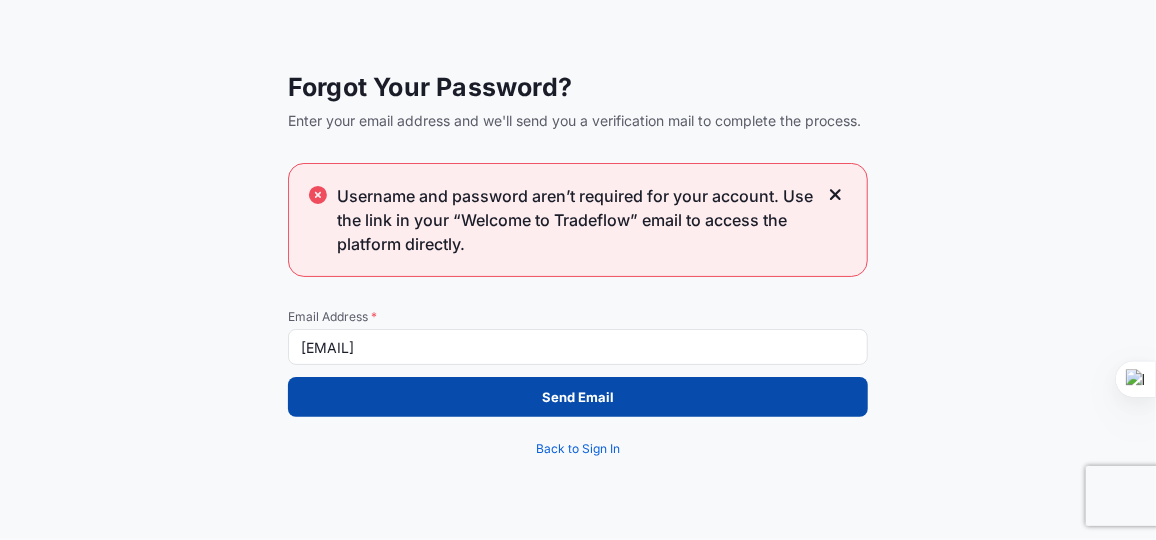 click on "Send Email" at bounding box center (578, 397) 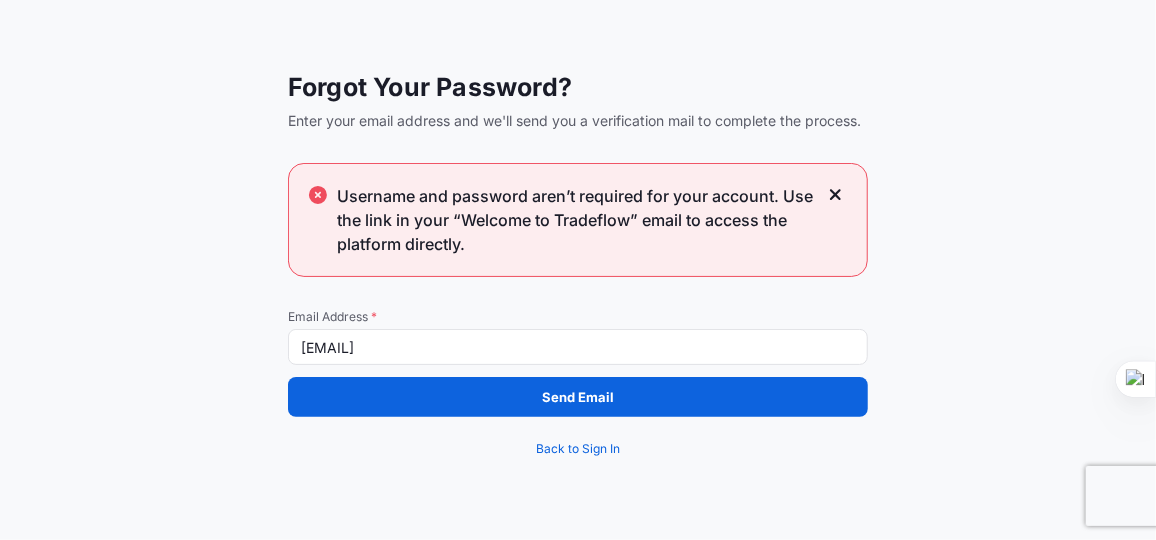 click on "Username and password aren’t required for your account. Use the link in your “Welcome to Tradeflow” email to access the platform directly." at bounding box center (578, 220) 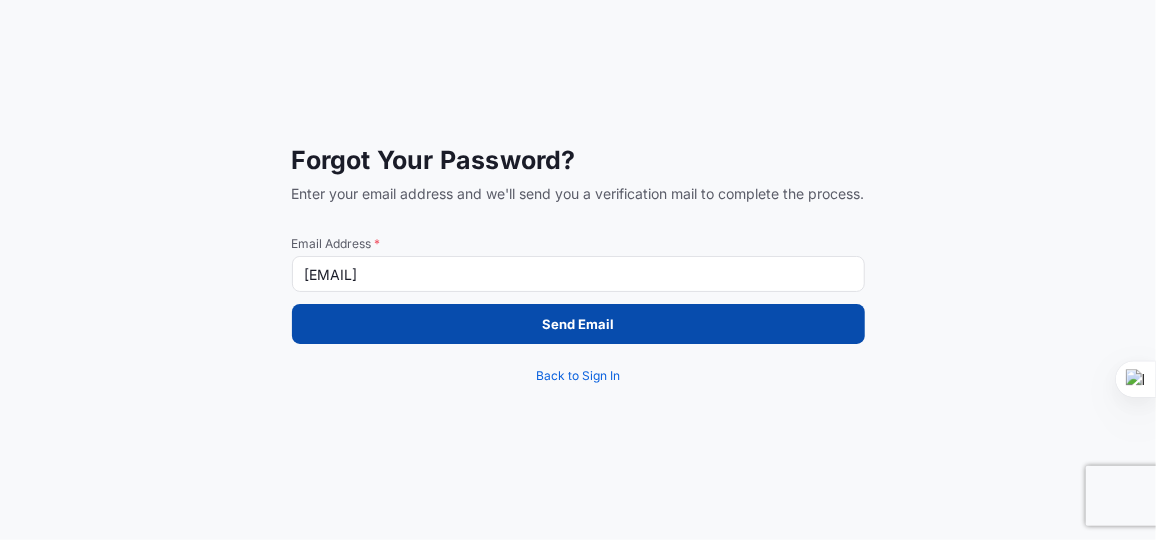 click on "Send Email" at bounding box center [578, 324] 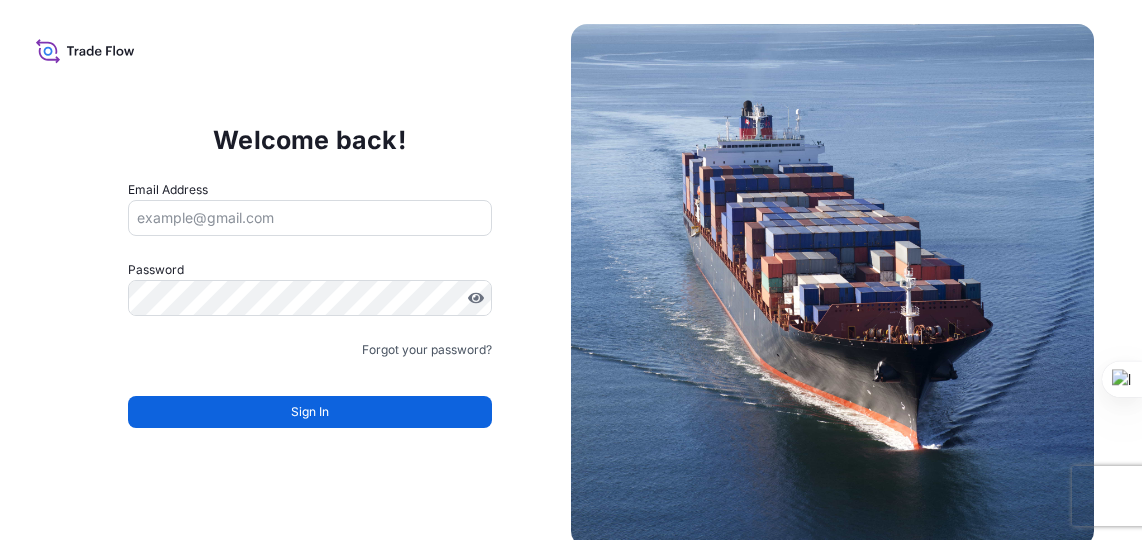 scroll, scrollTop: 0, scrollLeft: 0, axis: both 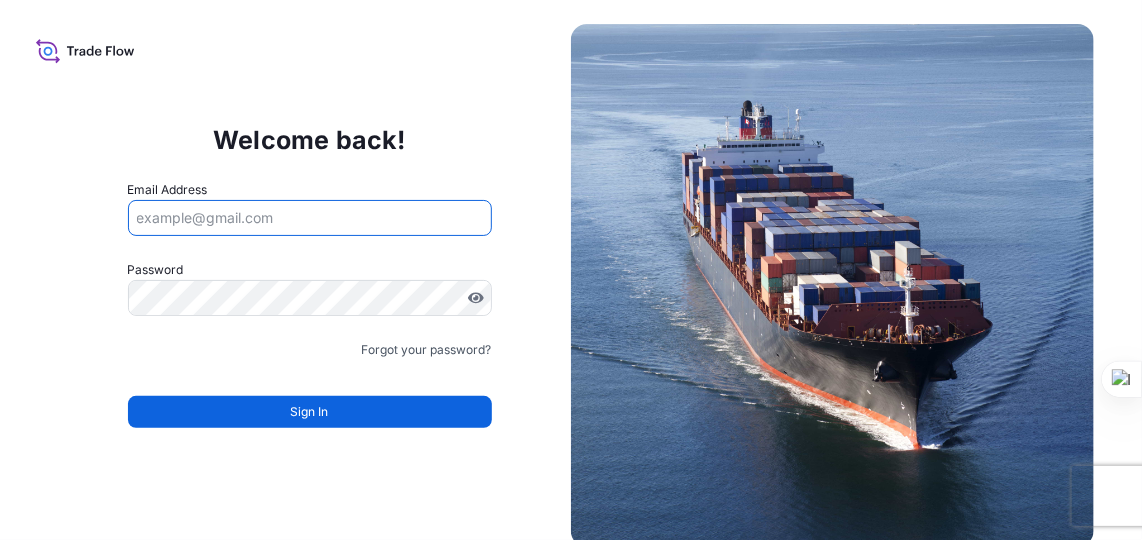 click on "Email Address" at bounding box center [310, 218] 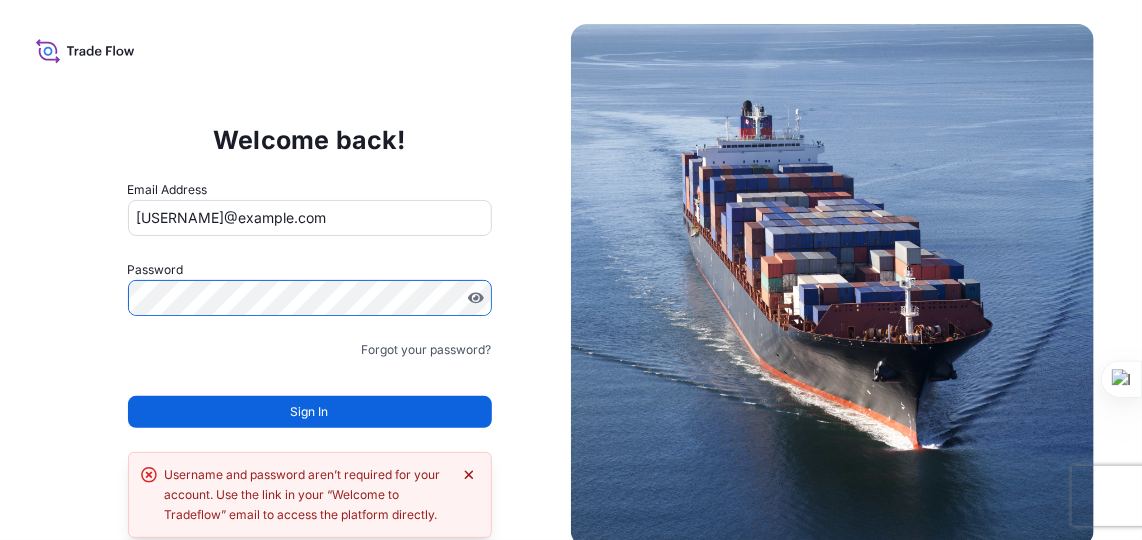 click 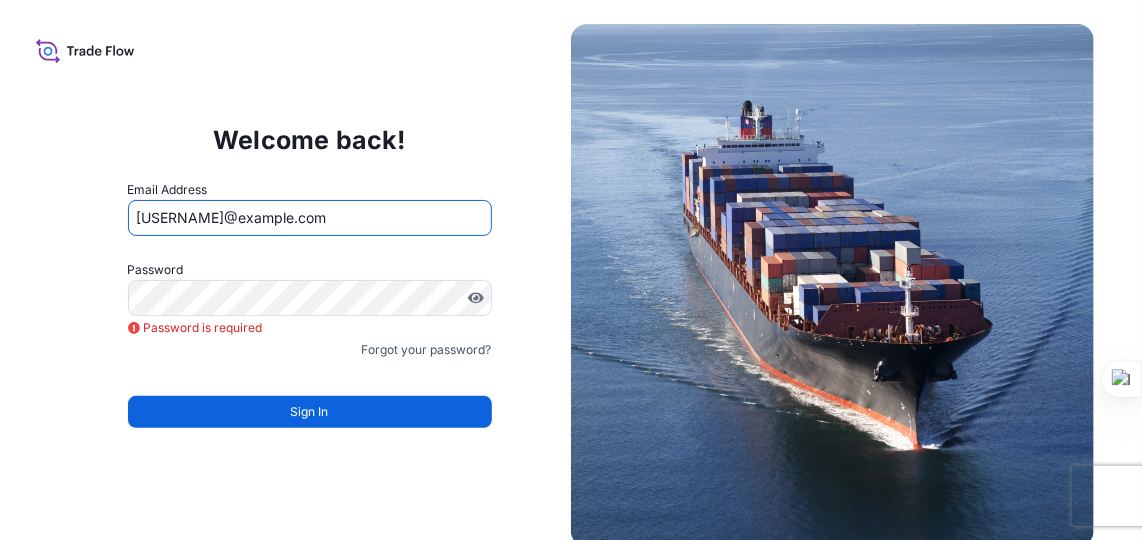 click on "[EMAIL]" at bounding box center (310, 218) 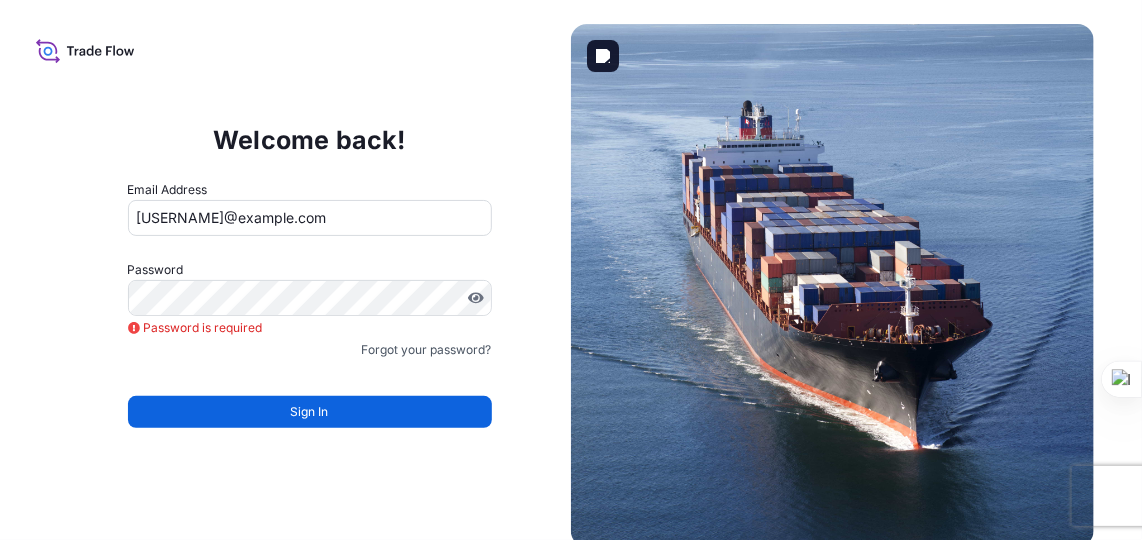 click at bounding box center (832, 285) 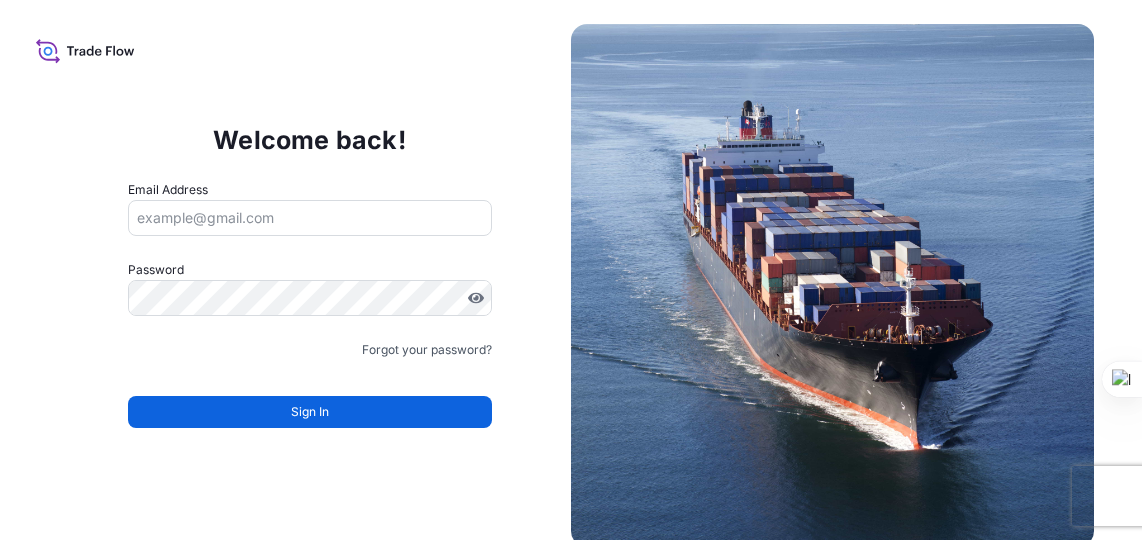 scroll, scrollTop: 0, scrollLeft: 0, axis: both 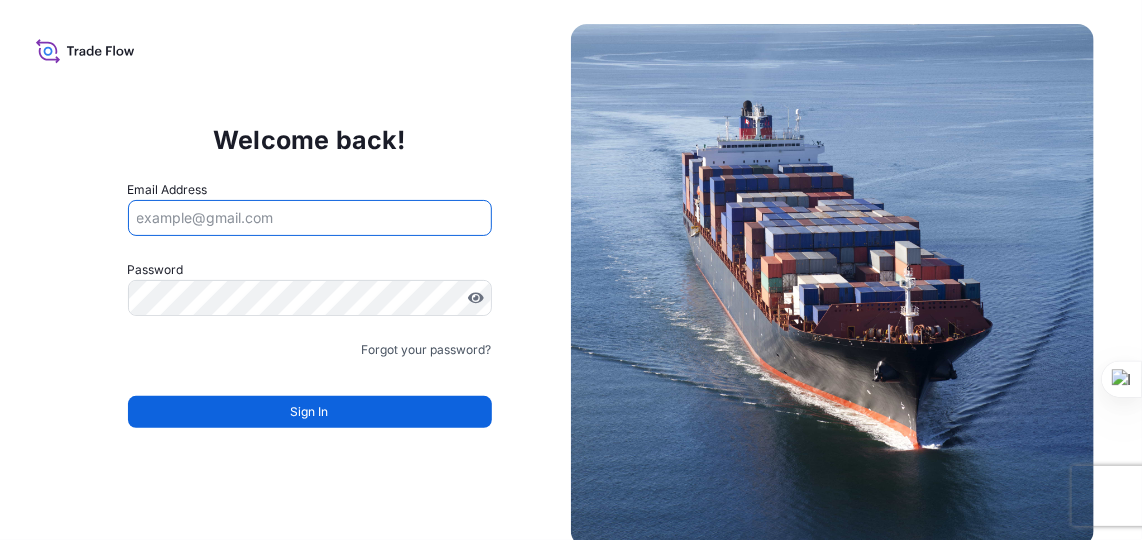 click on "Email Address" at bounding box center (310, 218) 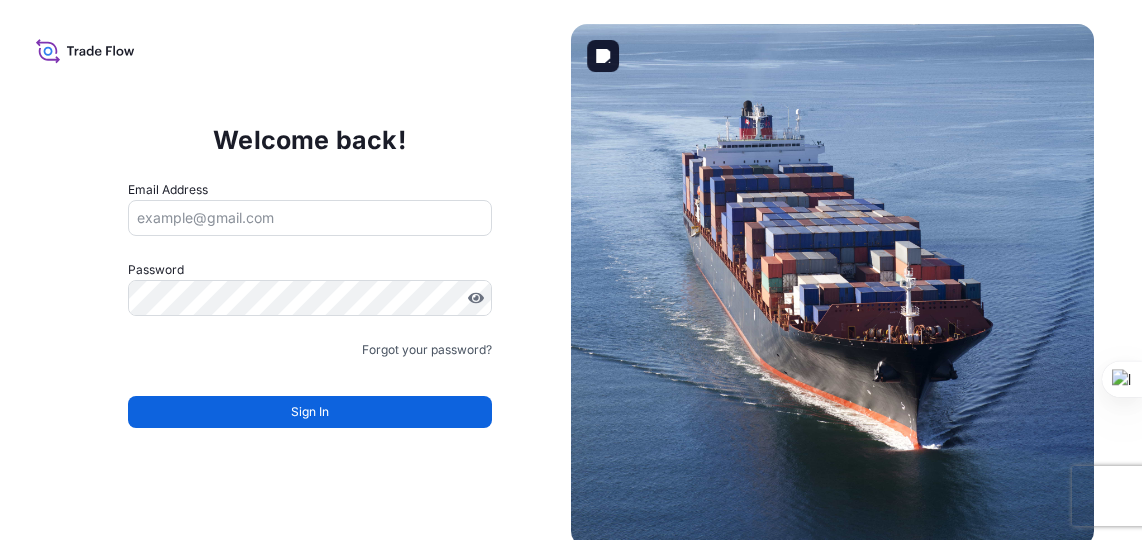 scroll, scrollTop: 0, scrollLeft: 0, axis: both 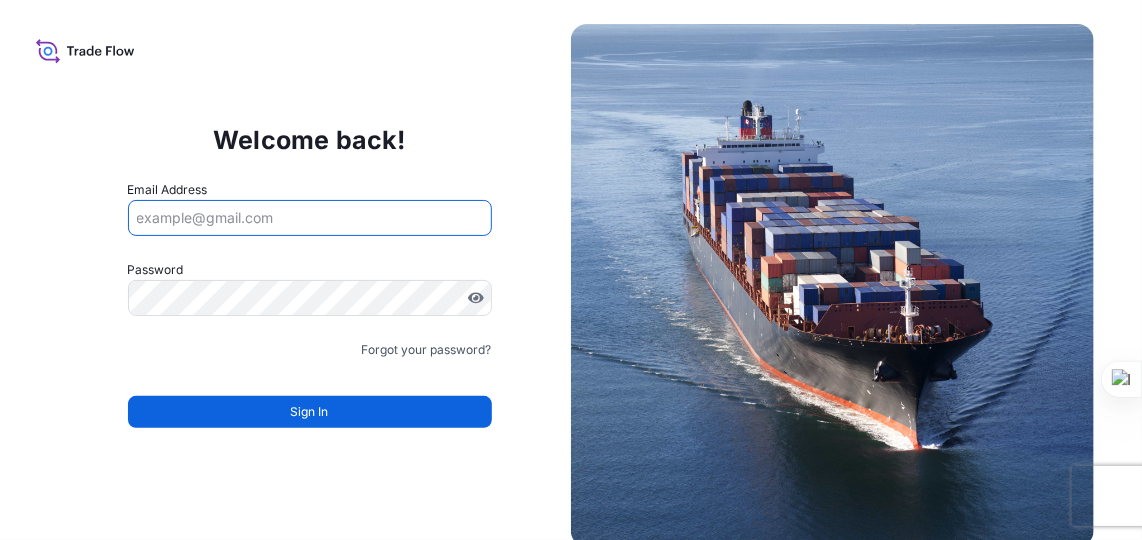 click on "Email Address" at bounding box center [310, 218] 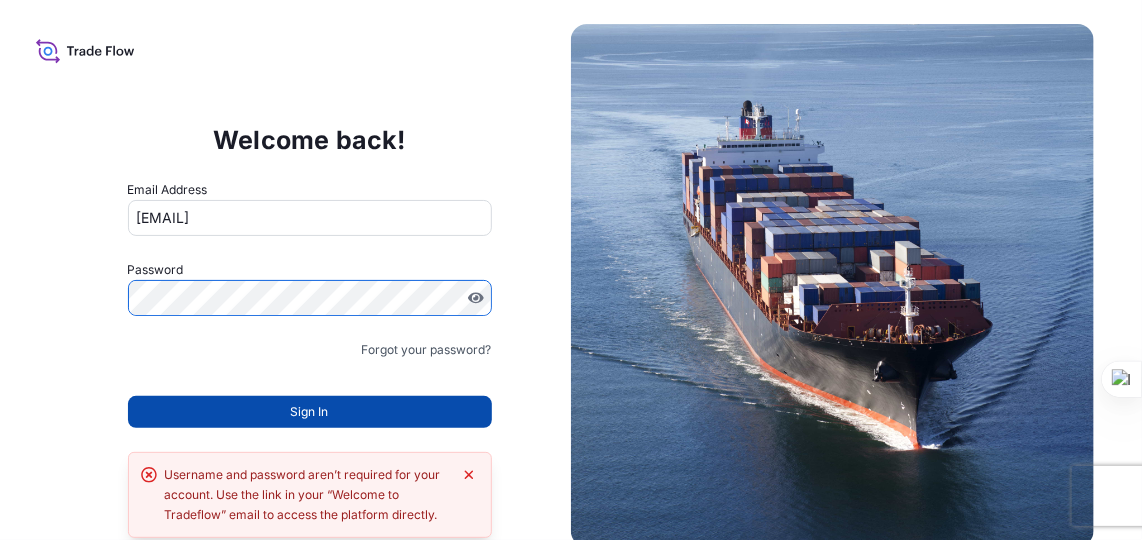 click on "Sign In" at bounding box center (310, 412) 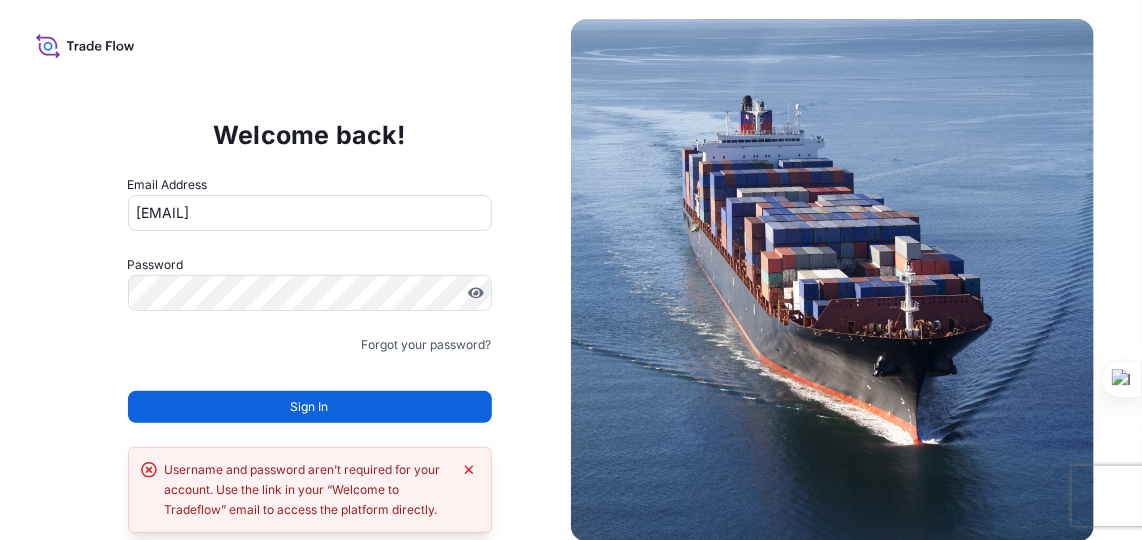 scroll, scrollTop: 7, scrollLeft: 0, axis: vertical 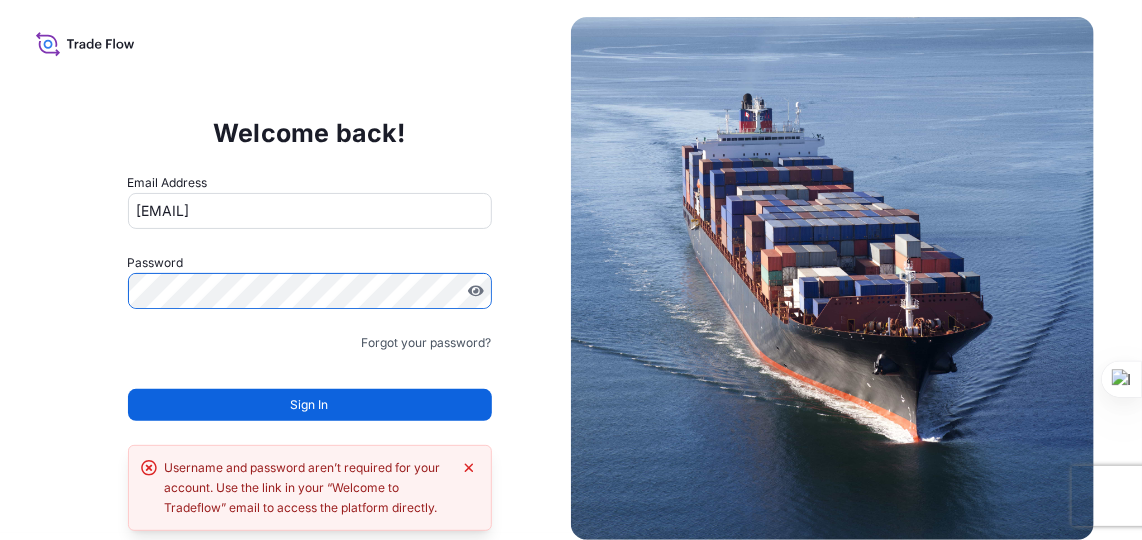 click on "Welcome back! Email Address prasad.beluse@psabdp.com Password Must include: Upper & lower case letters Symbols (!@#$) A number At least 8 characters Forgot your password? Sign In Username and password aren’t required for your account. Use the link in your “Welcome to Tradeflow” email to access the platform directly." at bounding box center (571, 263) 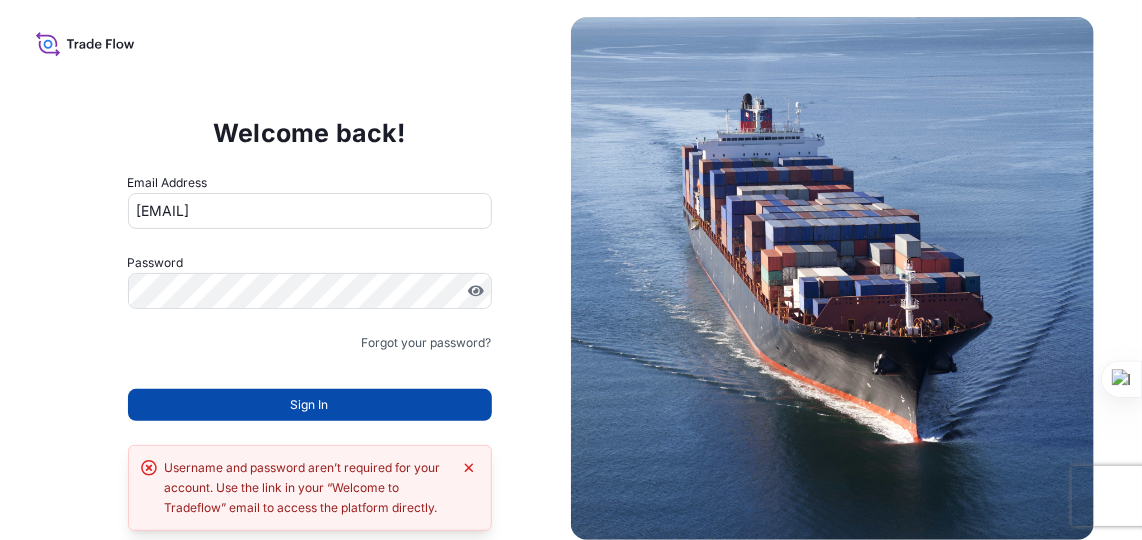 click on "Sign In" at bounding box center (310, 405) 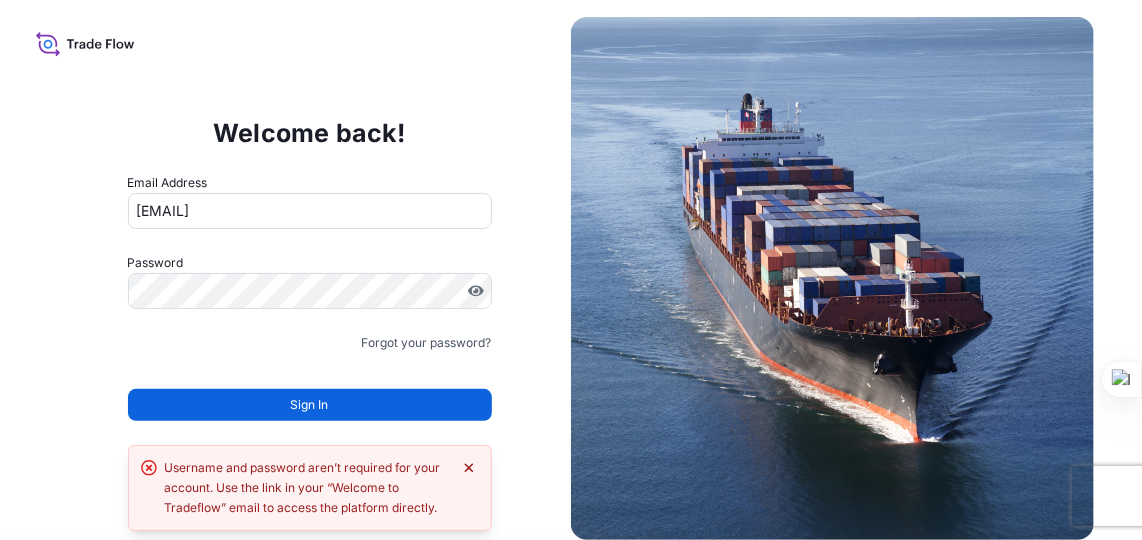 click 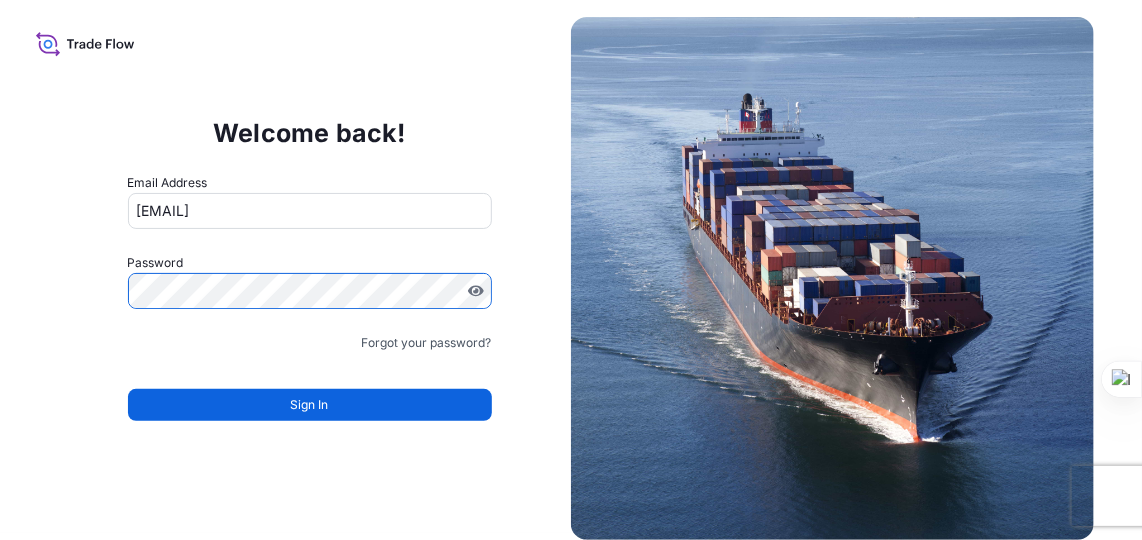 click on "Welcome back! Email Address prasad.beluse@psabdp.com Password Must include: Upper & lower case letters Symbols (!@#$) A number At least 8 characters Forgot your password? Sign In" at bounding box center [571, 263] 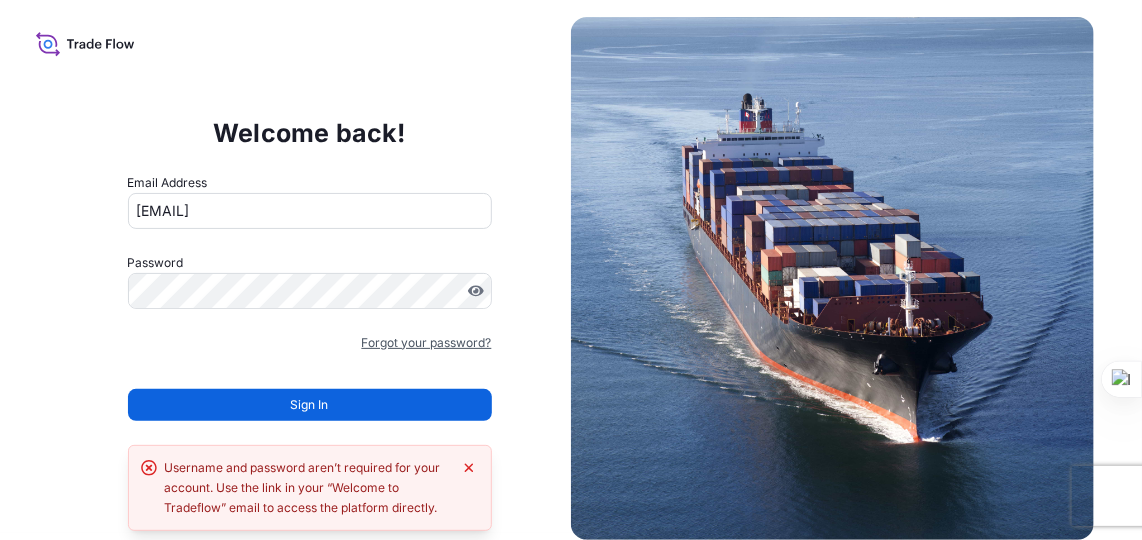 click on "Forgot your password?" at bounding box center (427, 343) 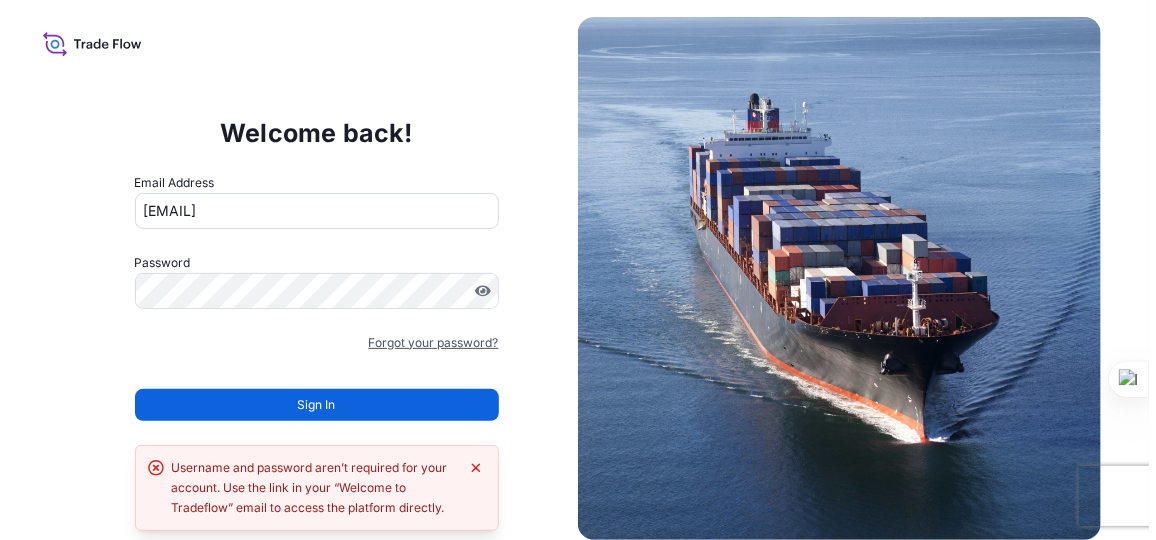 scroll, scrollTop: 0, scrollLeft: 0, axis: both 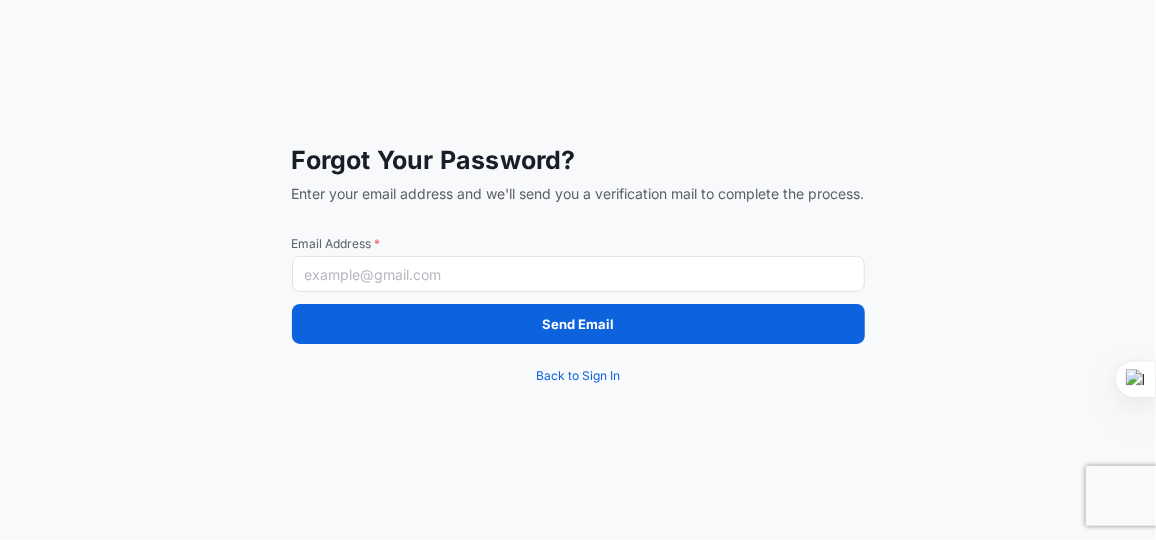 click on "Email Address   *" at bounding box center (578, 274) 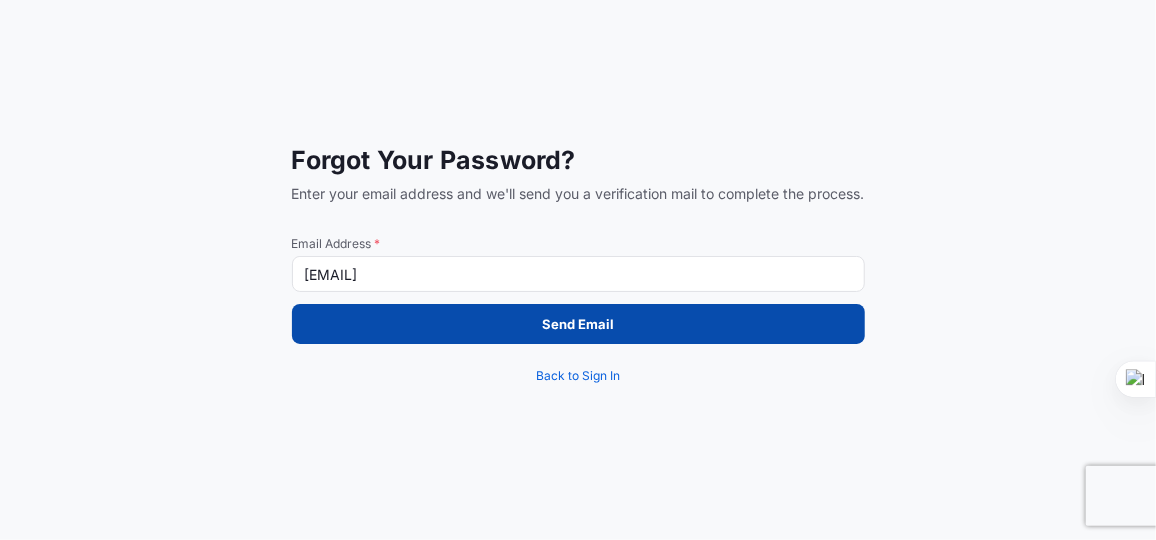click on "Send Email" at bounding box center [578, 324] 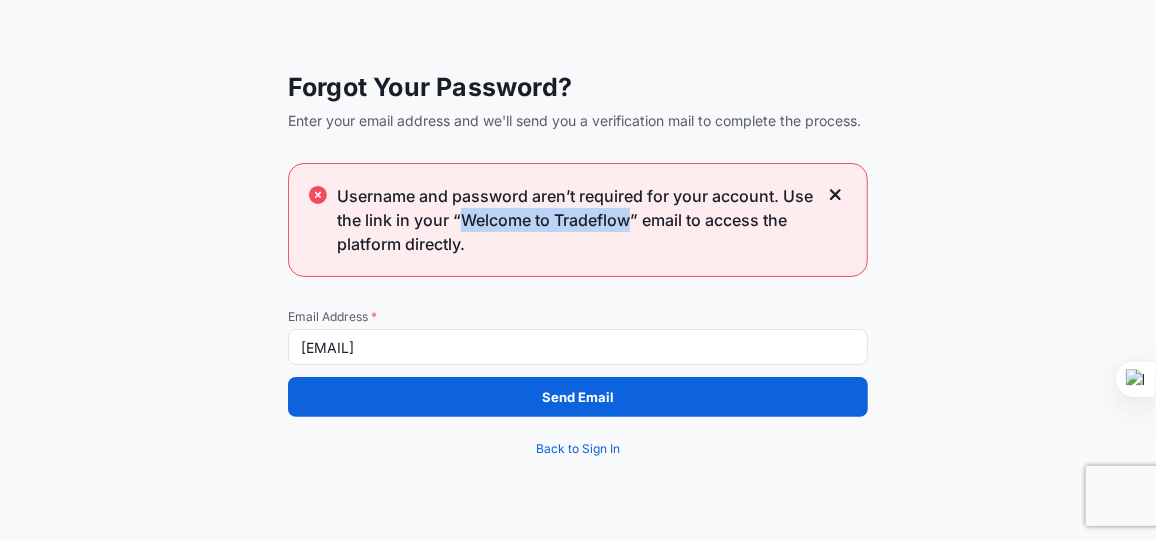 drag, startPoint x: 634, startPoint y: 221, endPoint x: 464, endPoint y: 228, distance: 170.14406 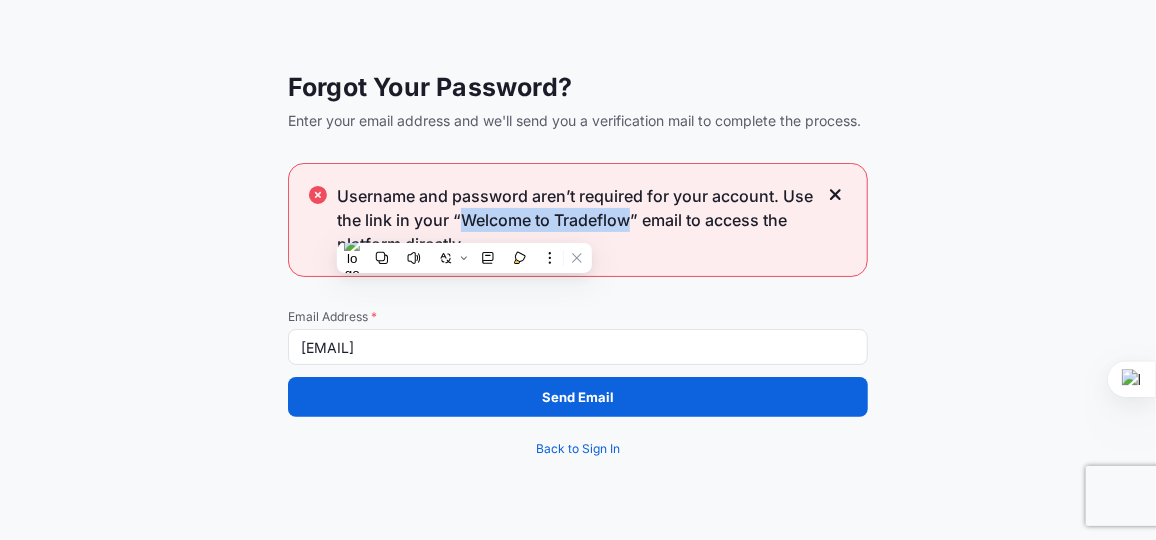 copy on "Welcome to Tradeflow" 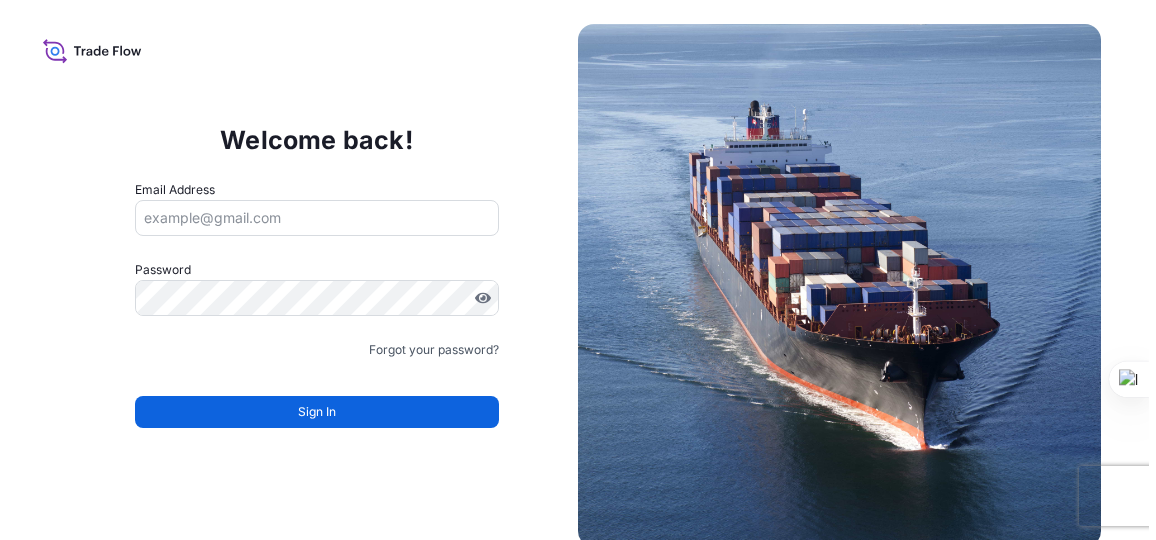 scroll, scrollTop: 0, scrollLeft: 0, axis: both 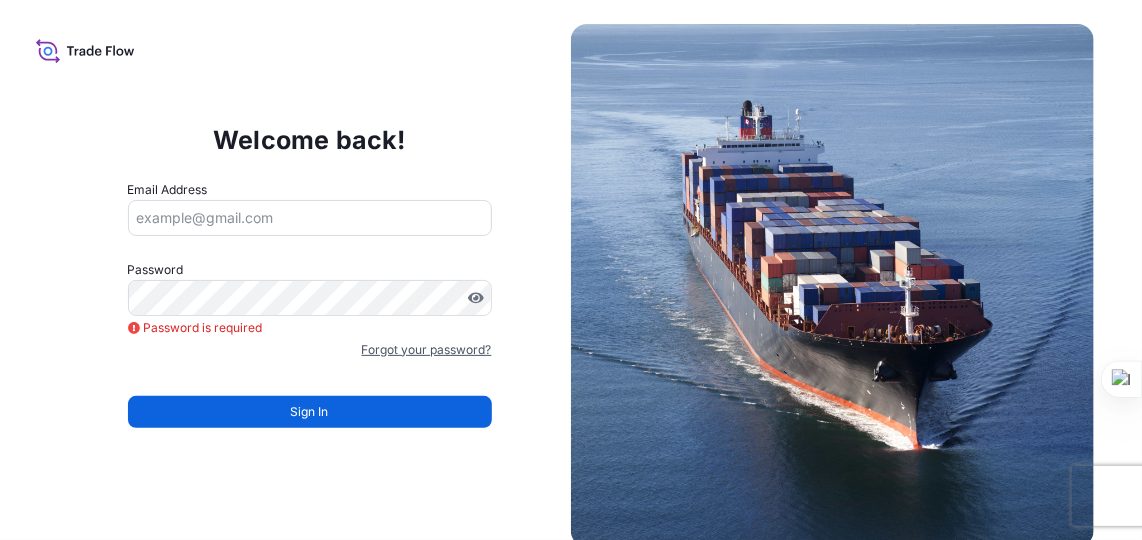 click on "Forgot your password?" at bounding box center (427, 350) 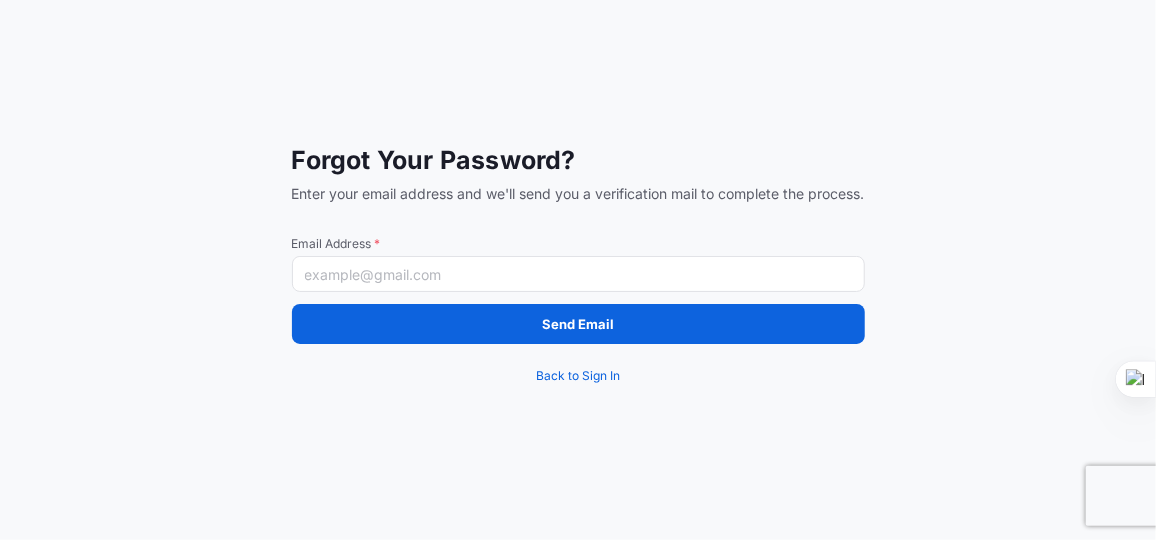 click on "Email Address   *" at bounding box center [578, 274] 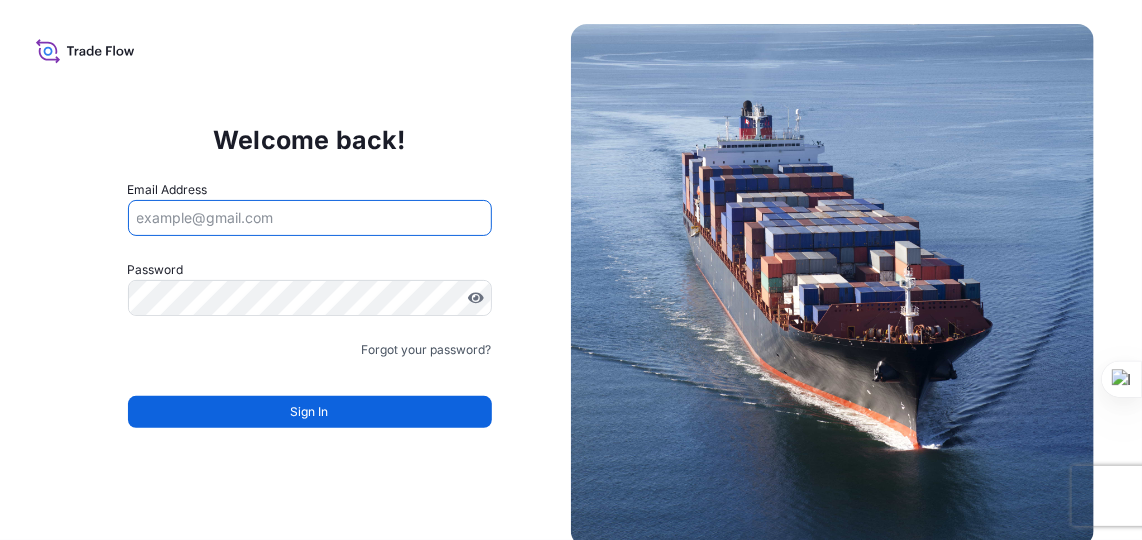 click on "Email Address" at bounding box center [310, 218] 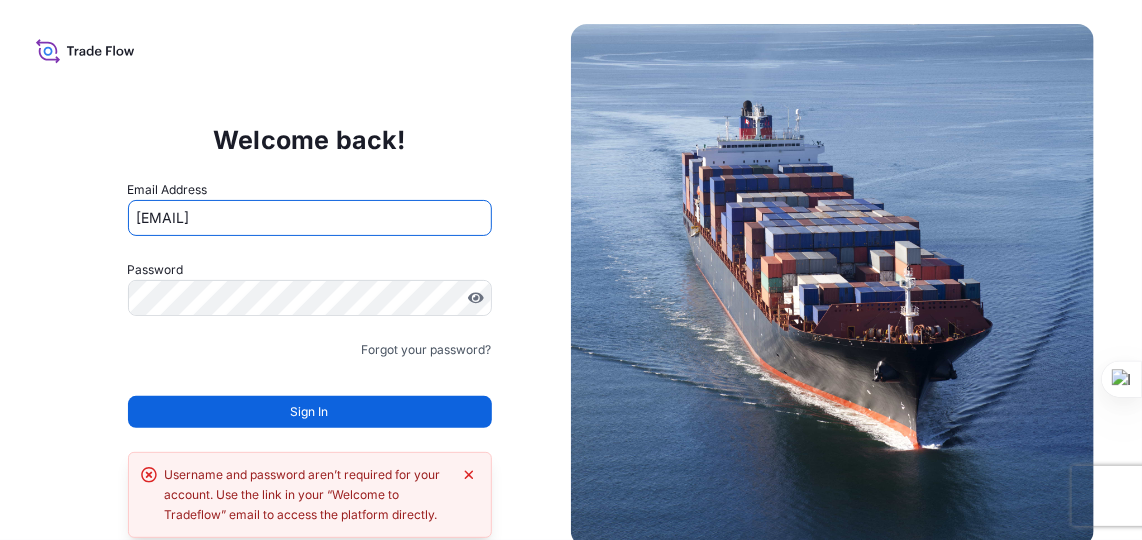 click on "prasad.beluse@psabdp.com" at bounding box center (310, 218) 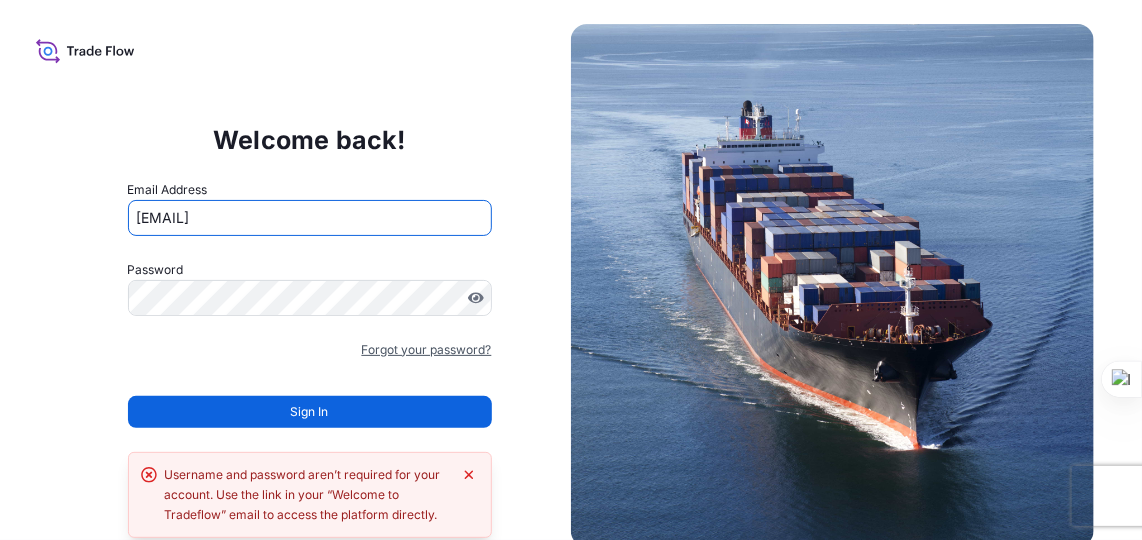 click on "Forgot your password?" at bounding box center [427, 350] 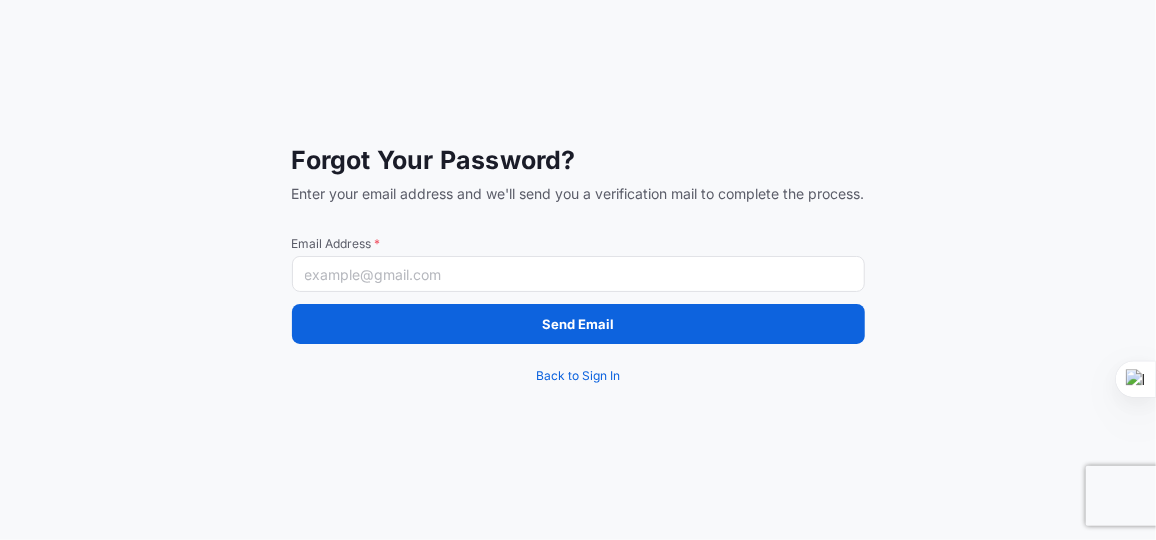 click on "Email Address   *" at bounding box center (578, 274) 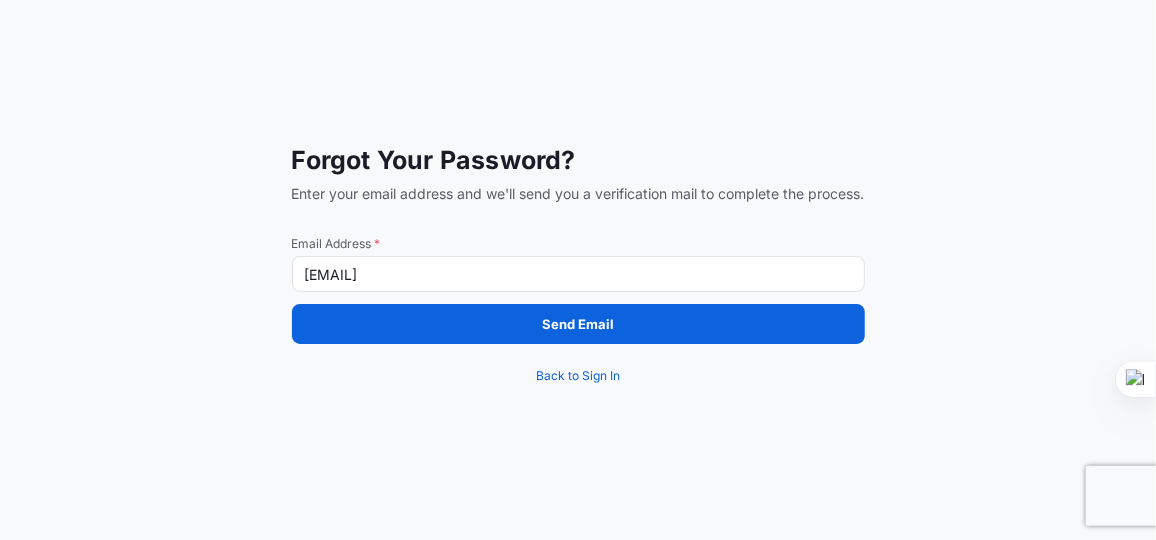 type on "prasad.beluse@psabdp.com" 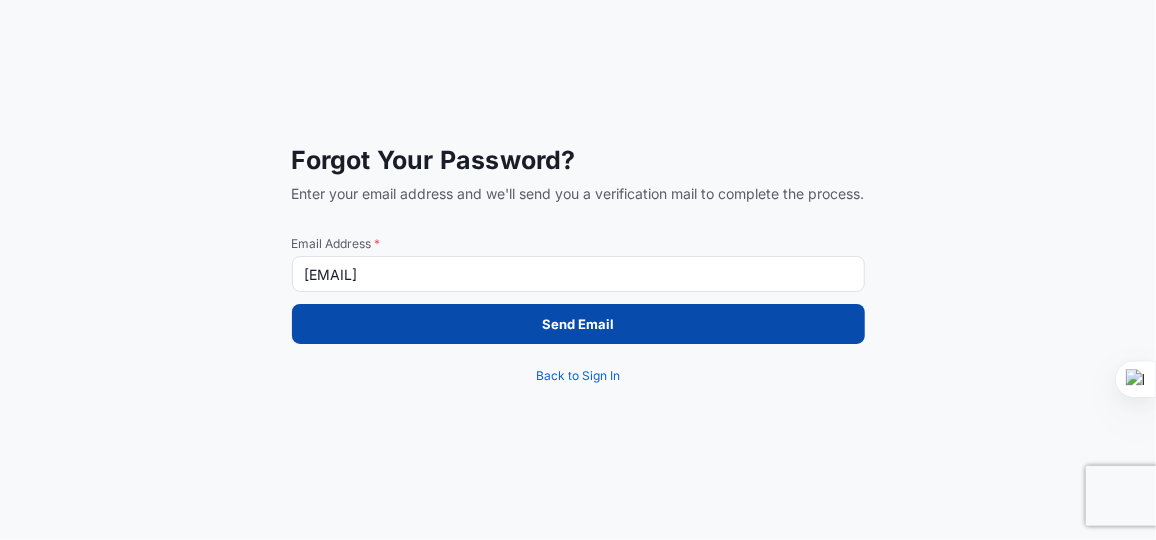 click on "Send Email" at bounding box center (578, 324) 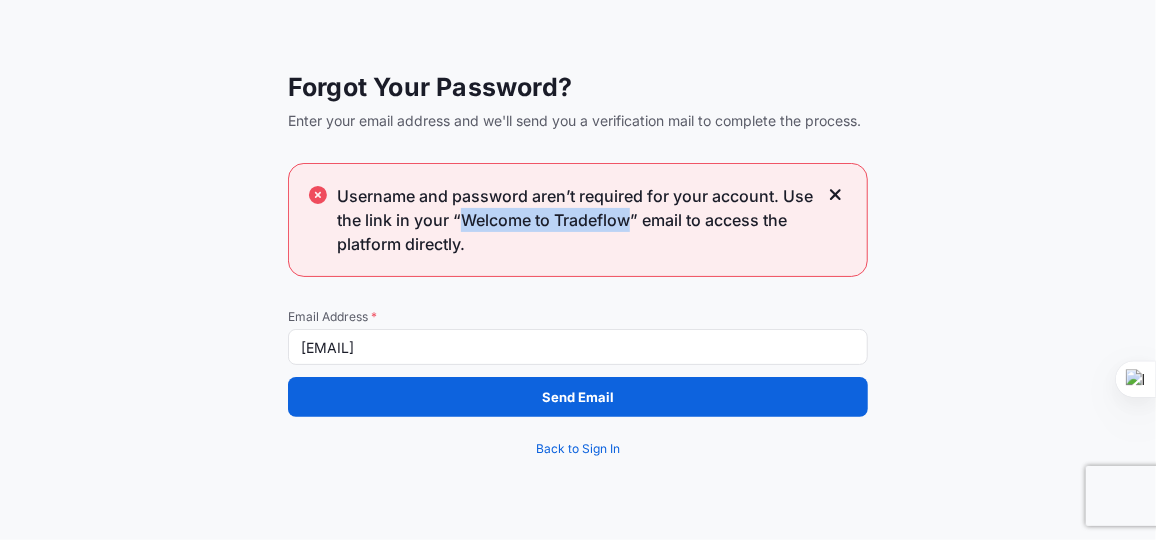drag, startPoint x: 635, startPoint y: 215, endPoint x: 466, endPoint y: 222, distance: 169.14491 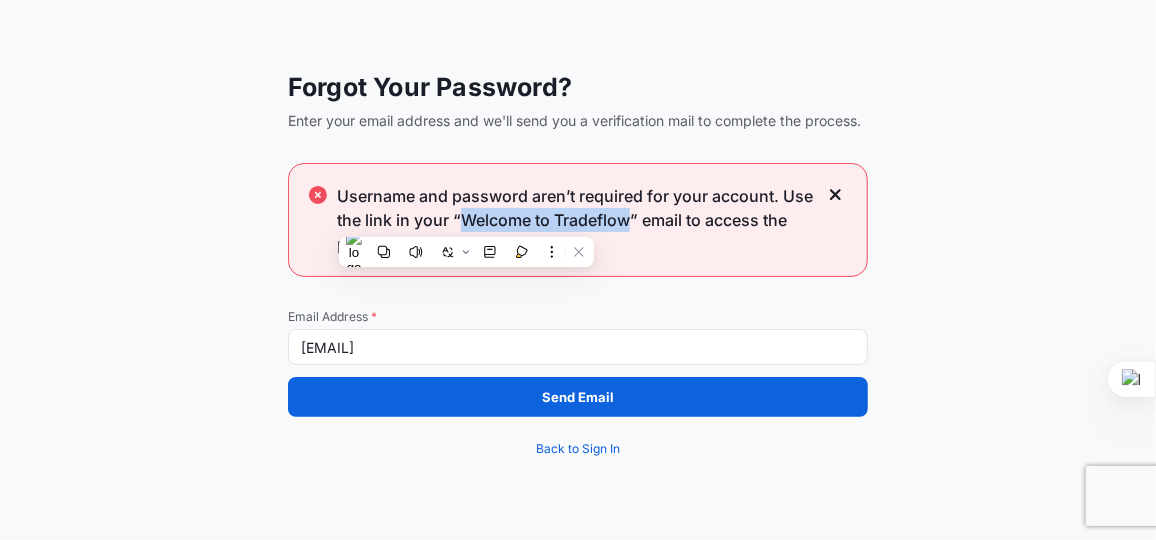 copy on "Welcome to Tradeflow" 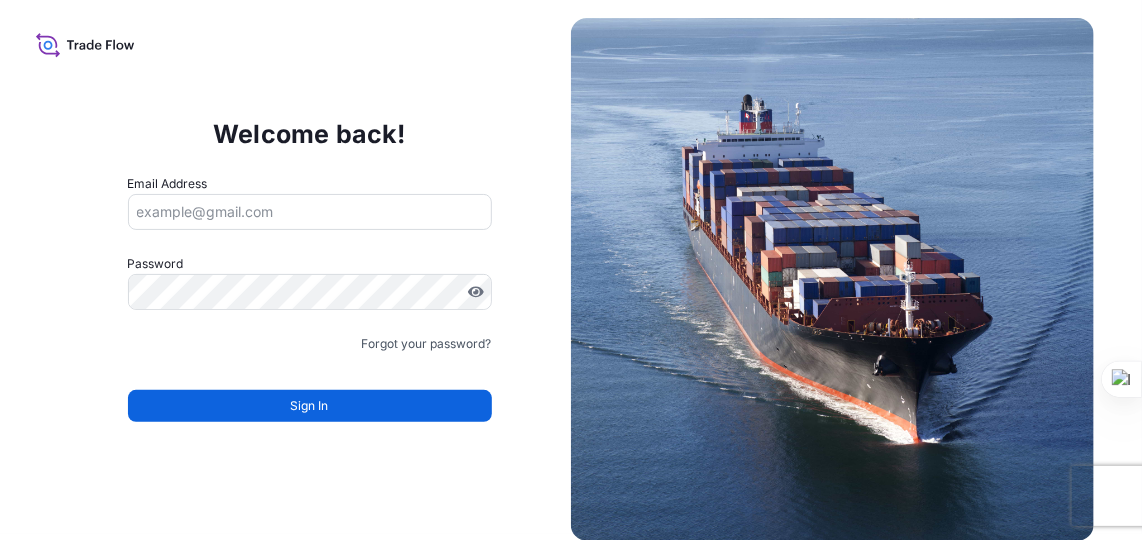 scroll, scrollTop: 7, scrollLeft: 0, axis: vertical 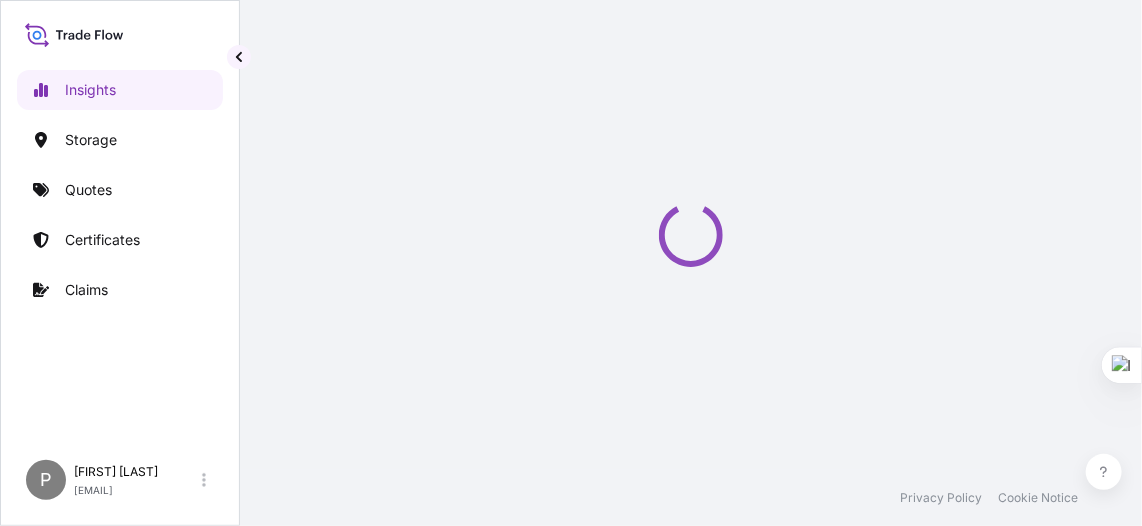 select on "2025" 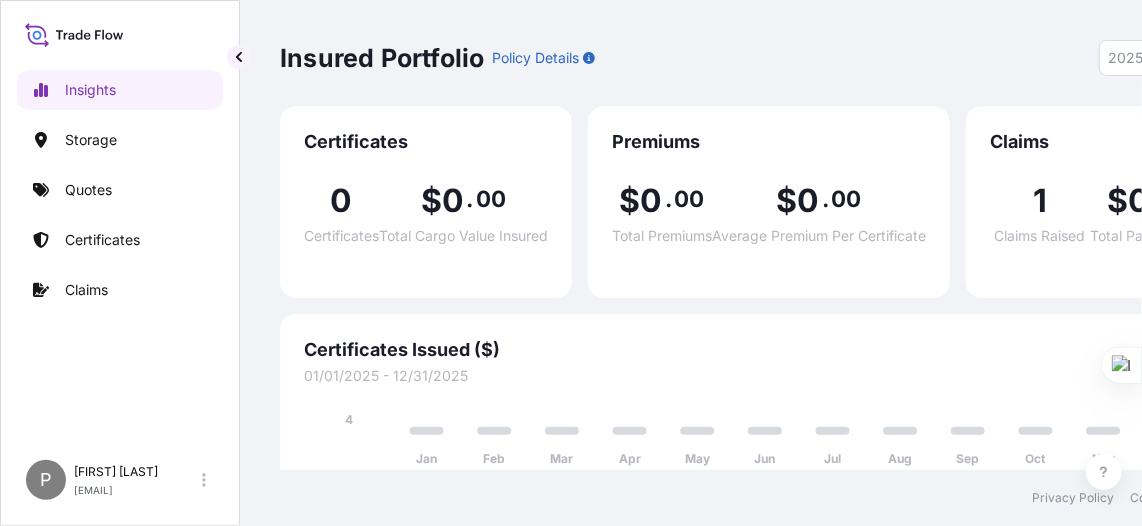 scroll, scrollTop: 0, scrollLeft: 0, axis: both 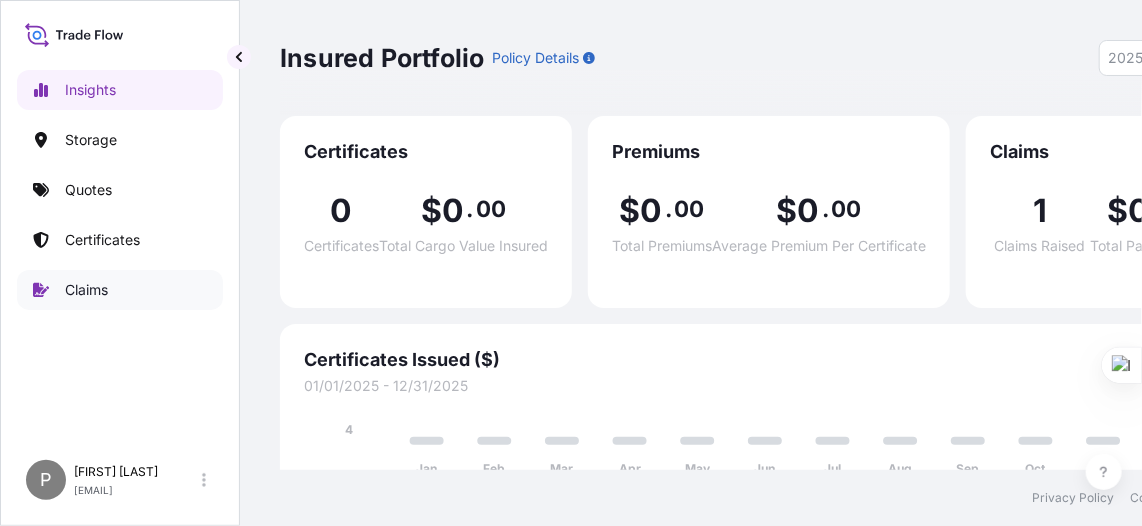 click on "Claims" at bounding box center (86, 290) 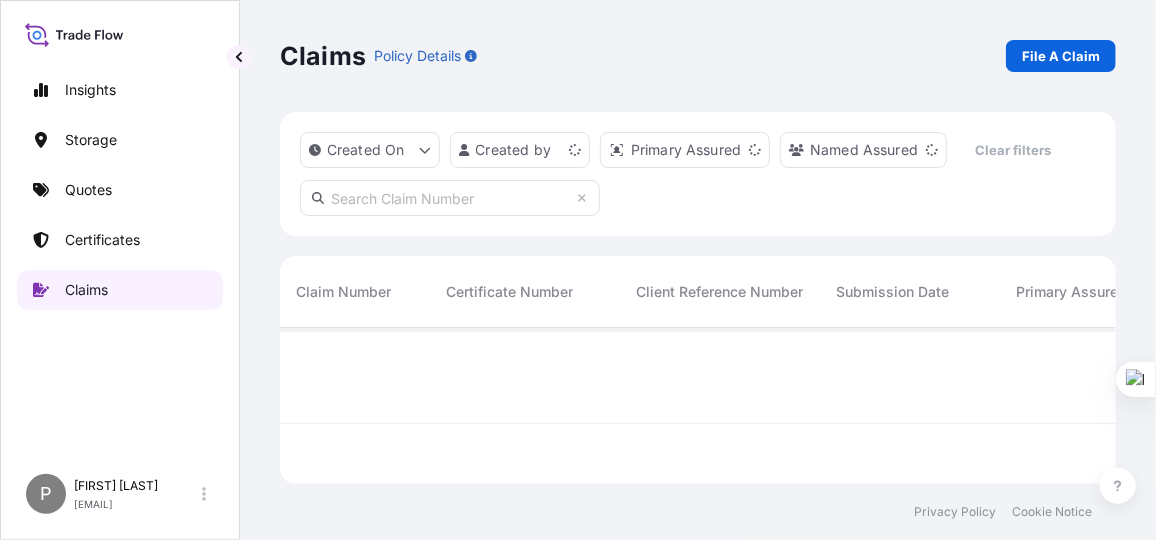 scroll, scrollTop: 14, scrollLeft: 14, axis: both 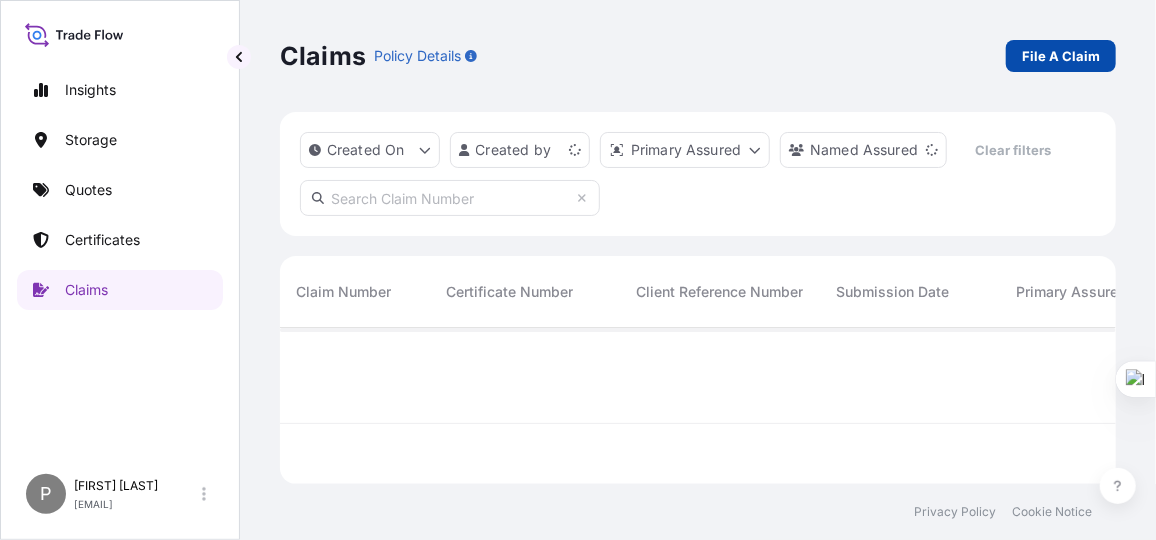 click on "File A Claim" at bounding box center (1061, 56) 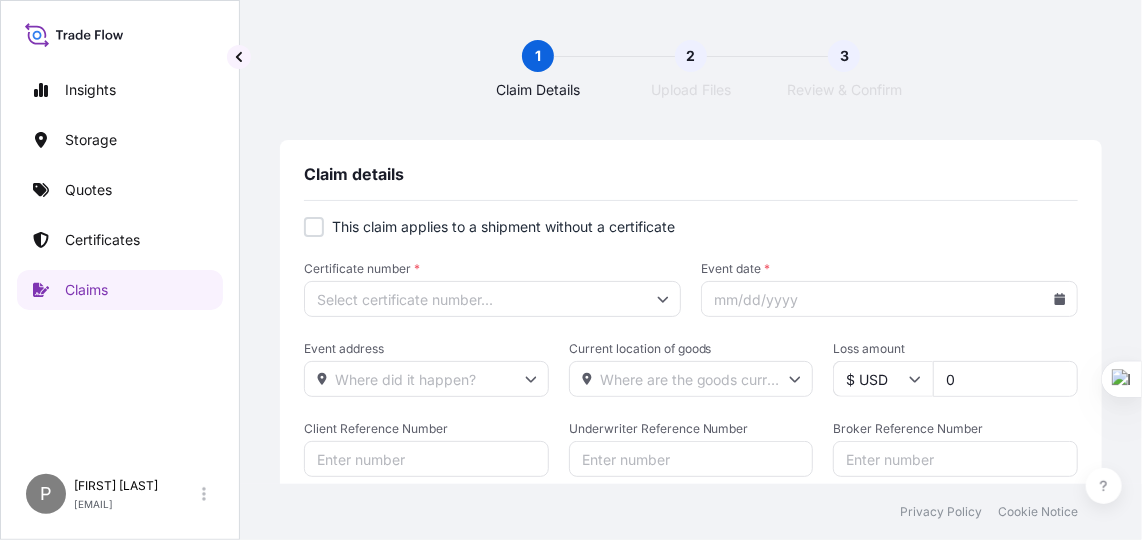 click at bounding box center [314, 227] 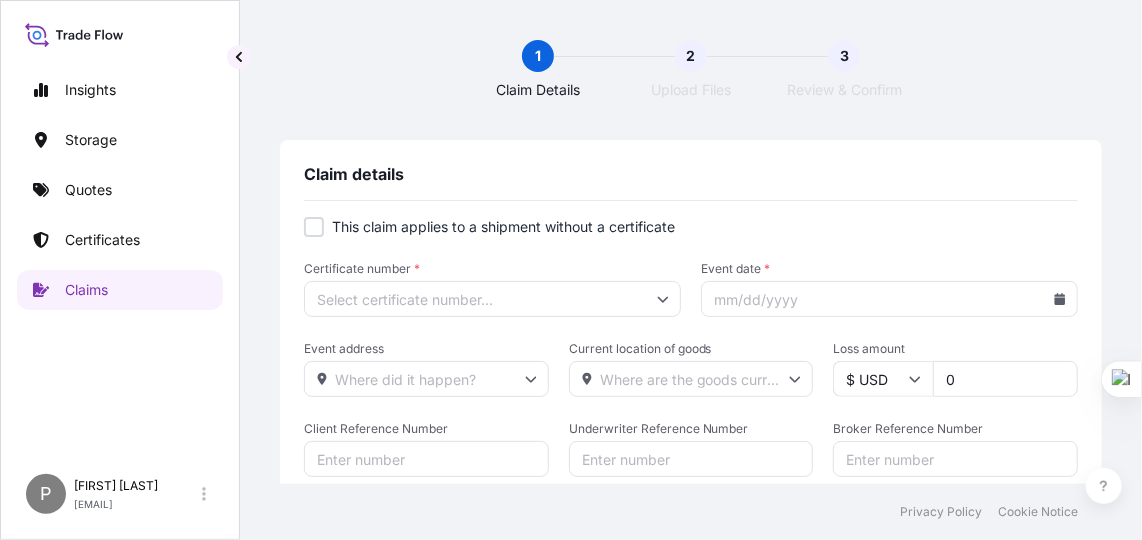 click on "Certificate number   *" at bounding box center (492, 299) 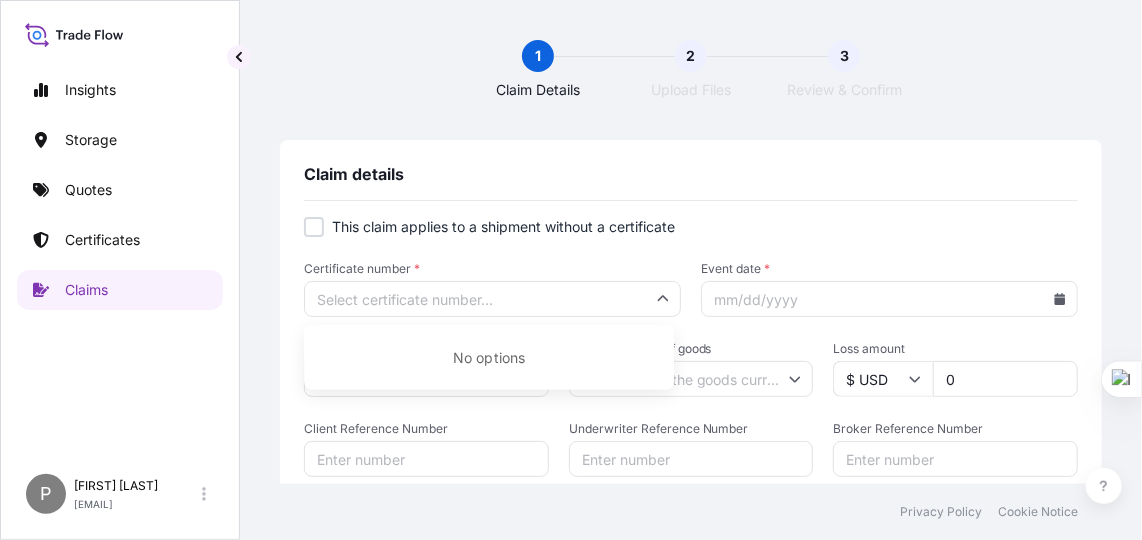 click on "Certificate number   *" at bounding box center [492, 299] 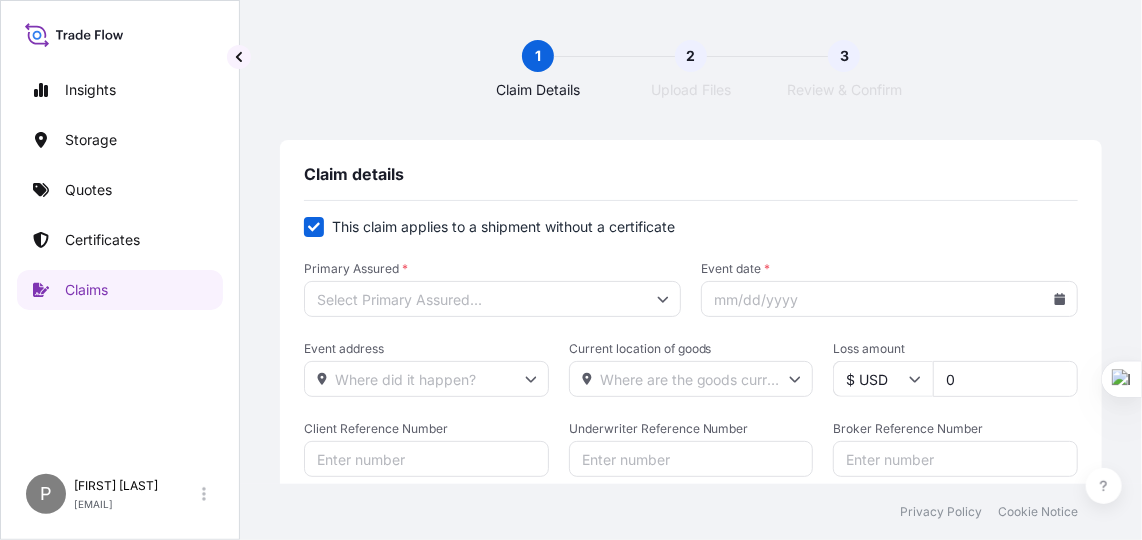 click on "Primary Assured   *" at bounding box center [492, 299] 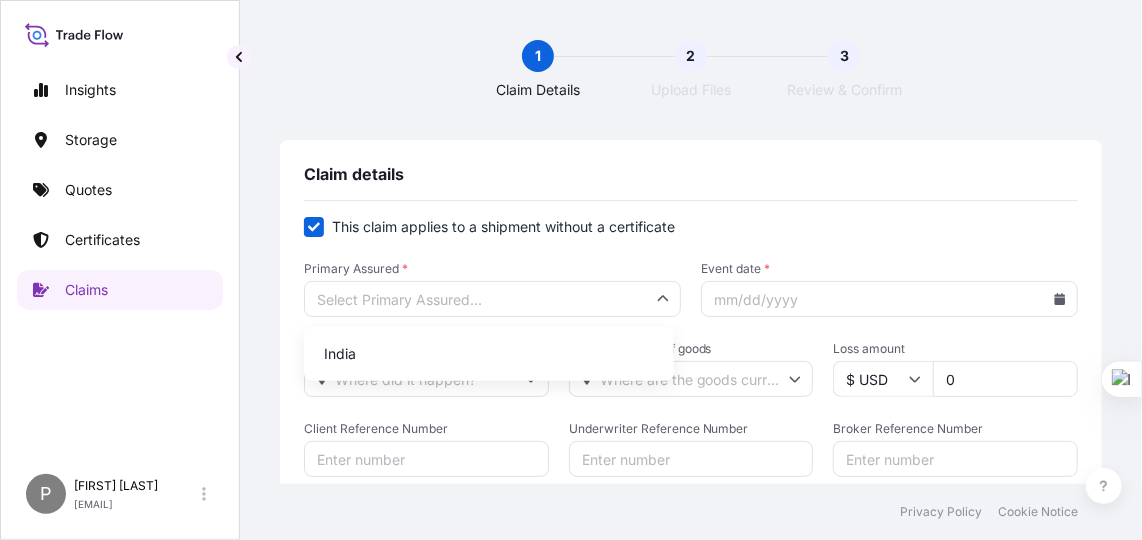 click on "India" at bounding box center [489, 354] 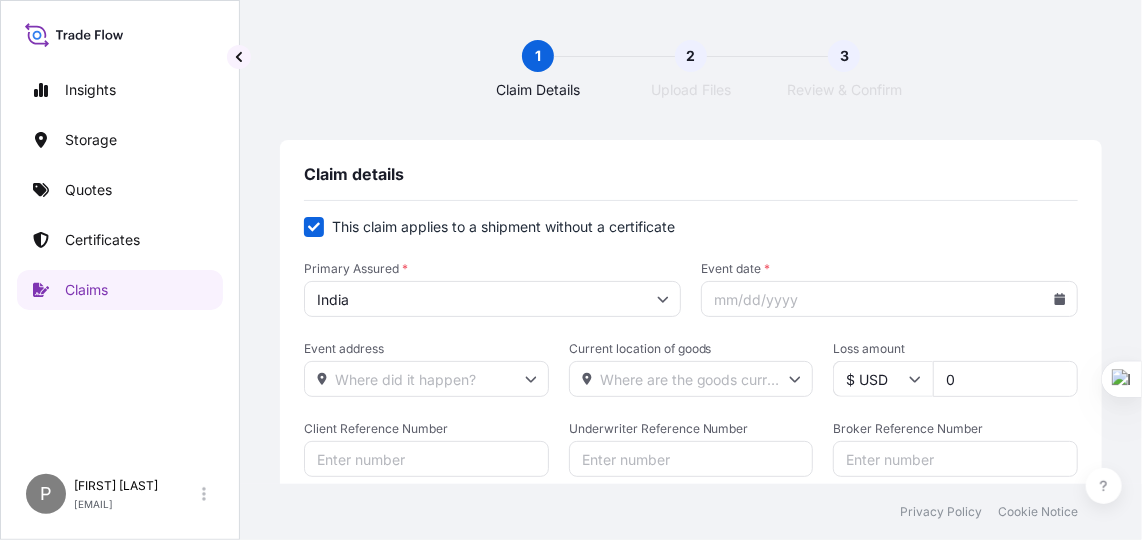 click on "Event date   *" at bounding box center (889, 299) 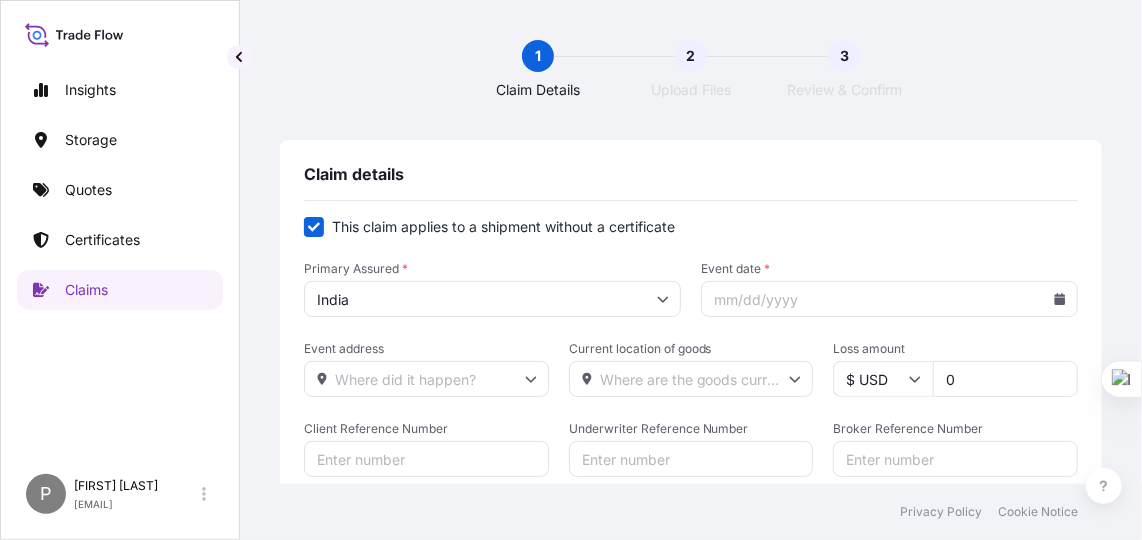click on "Event date   *" at bounding box center (889, 299) 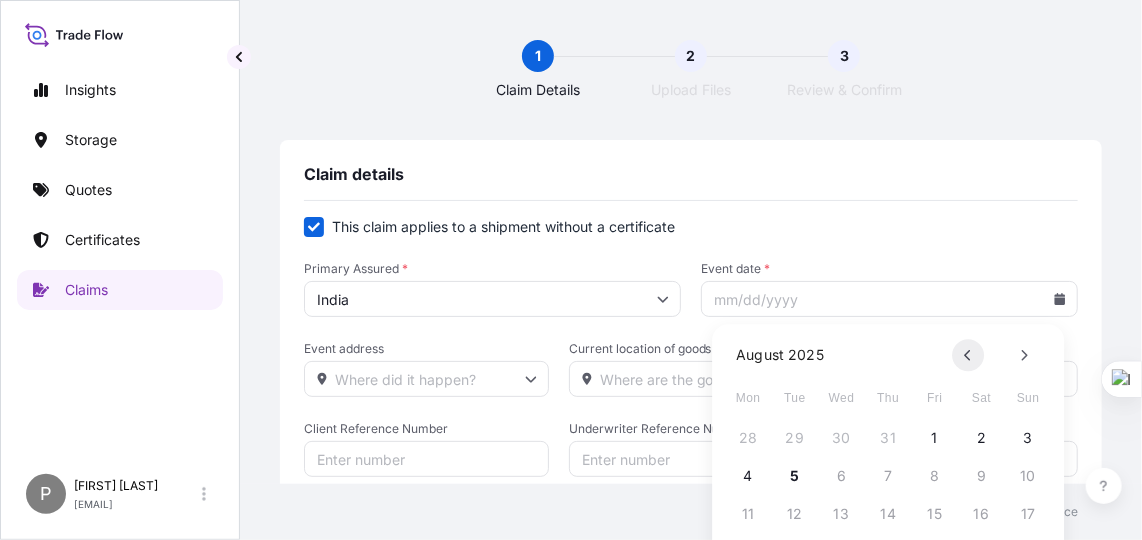 click 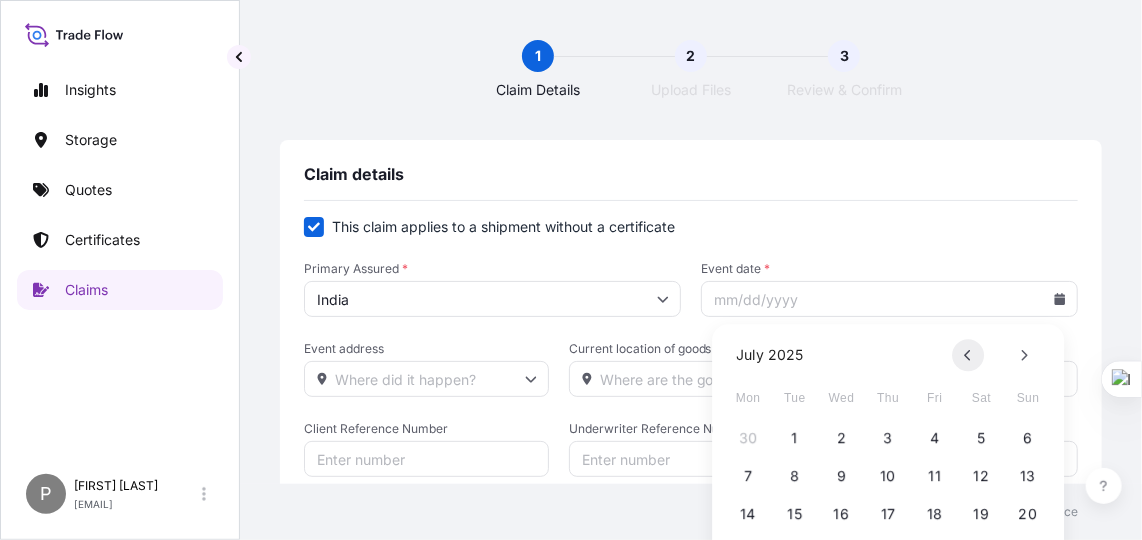 click 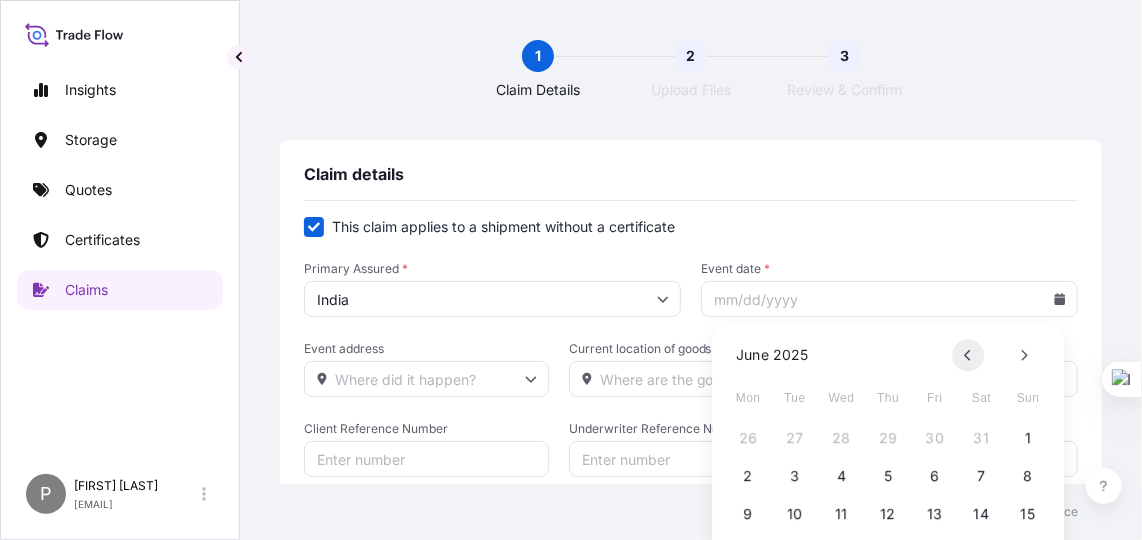 click 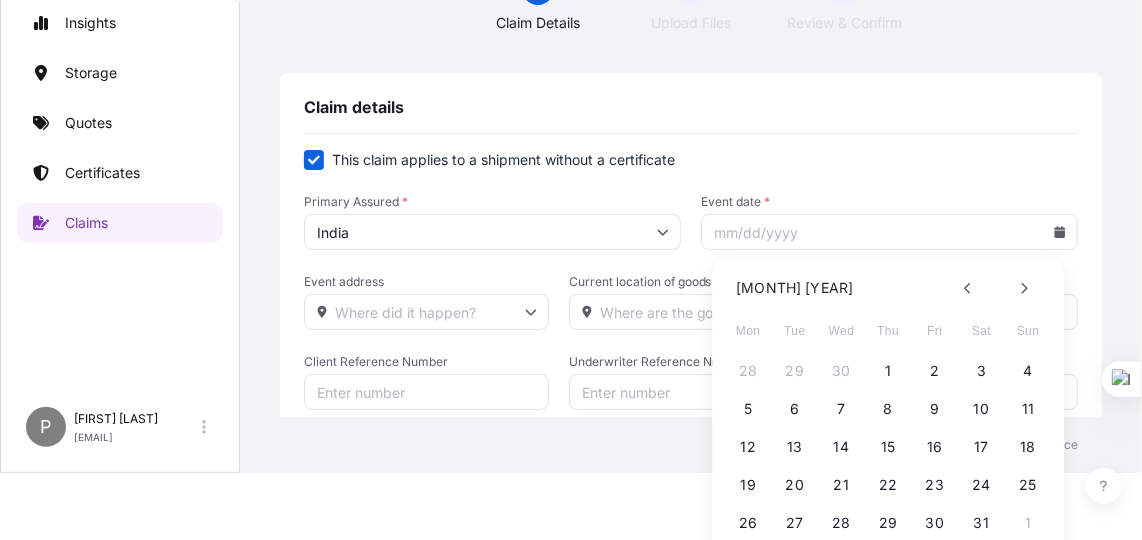scroll, scrollTop: 181, scrollLeft: 0, axis: vertical 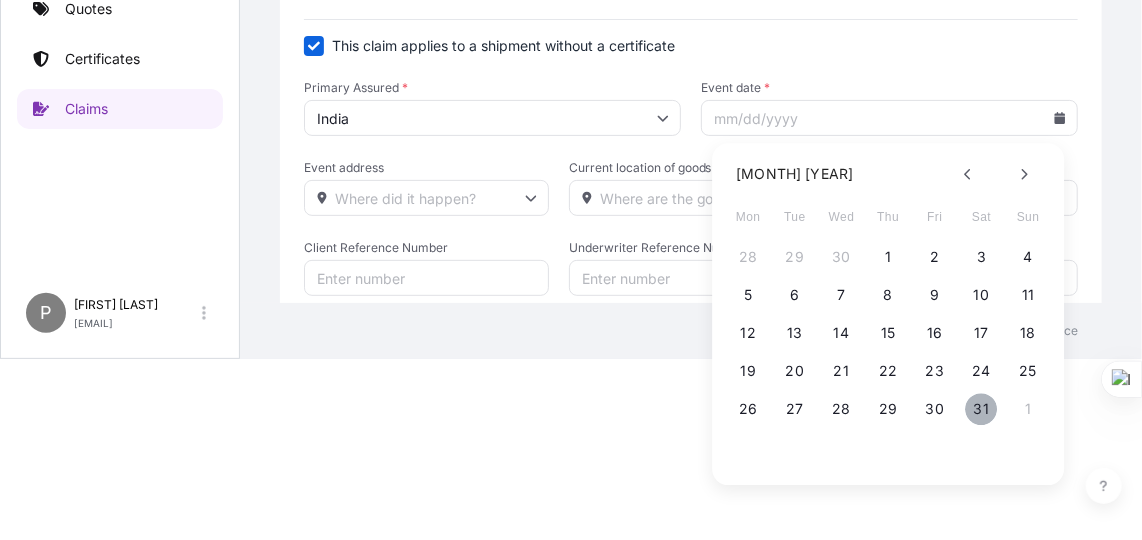 click on "31" at bounding box center (982, 409) 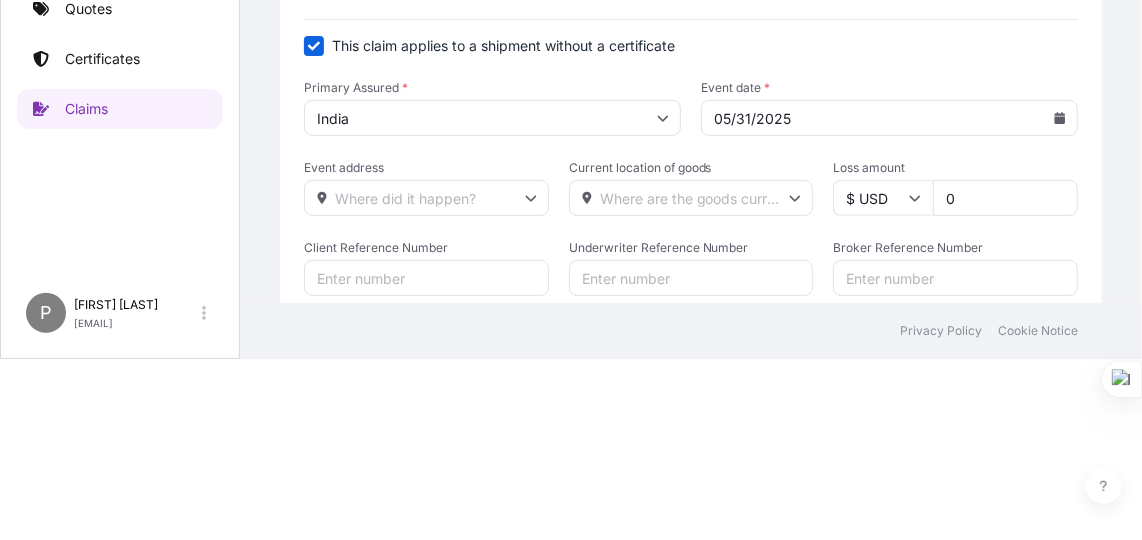 click on "Event address" at bounding box center [426, 198] 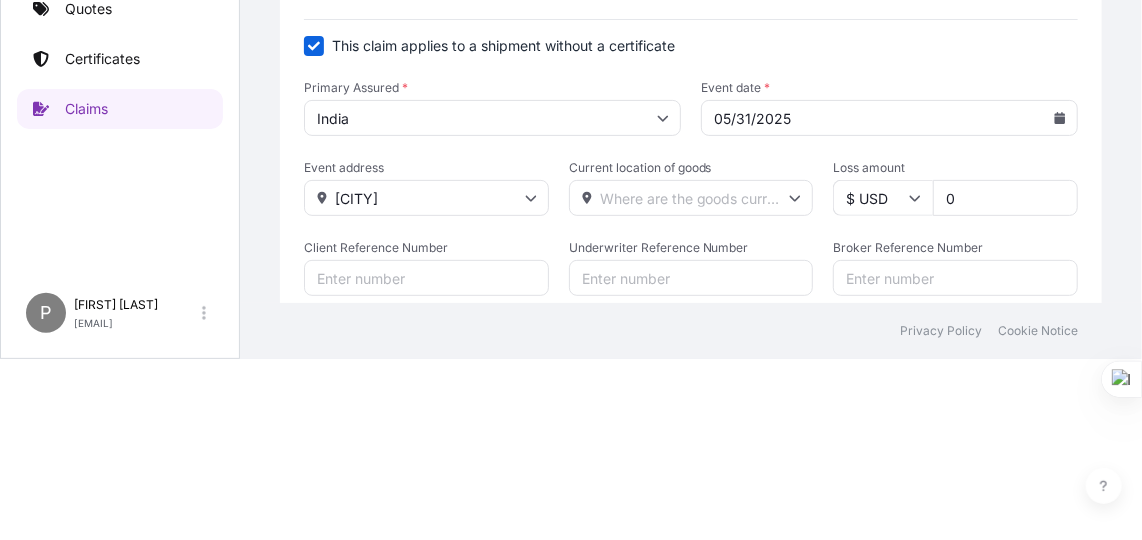 click on "[CITY]" at bounding box center (426, 198) 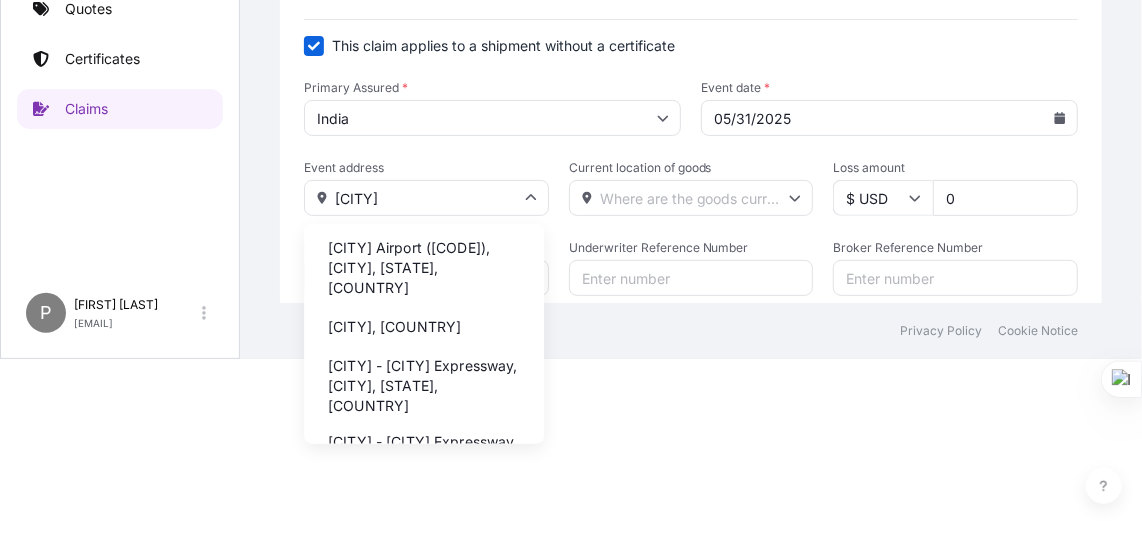 click on "[CITY], [COUNTRY]" at bounding box center (424, 327) 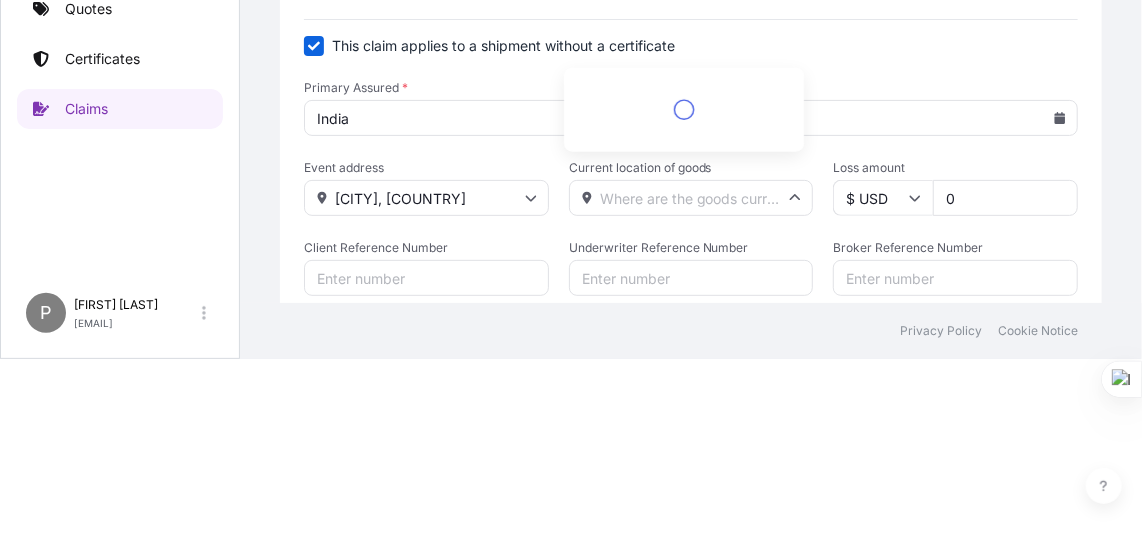 click on "Current location of goods" at bounding box center (691, 198) 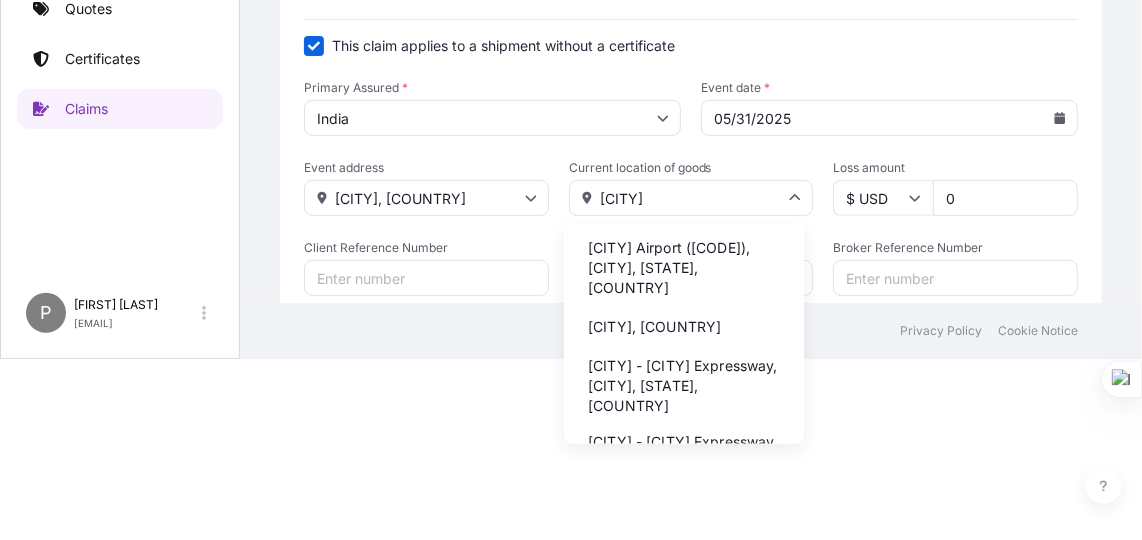 click on "[CITY], [COUNTRY]" at bounding box center [684, 327] 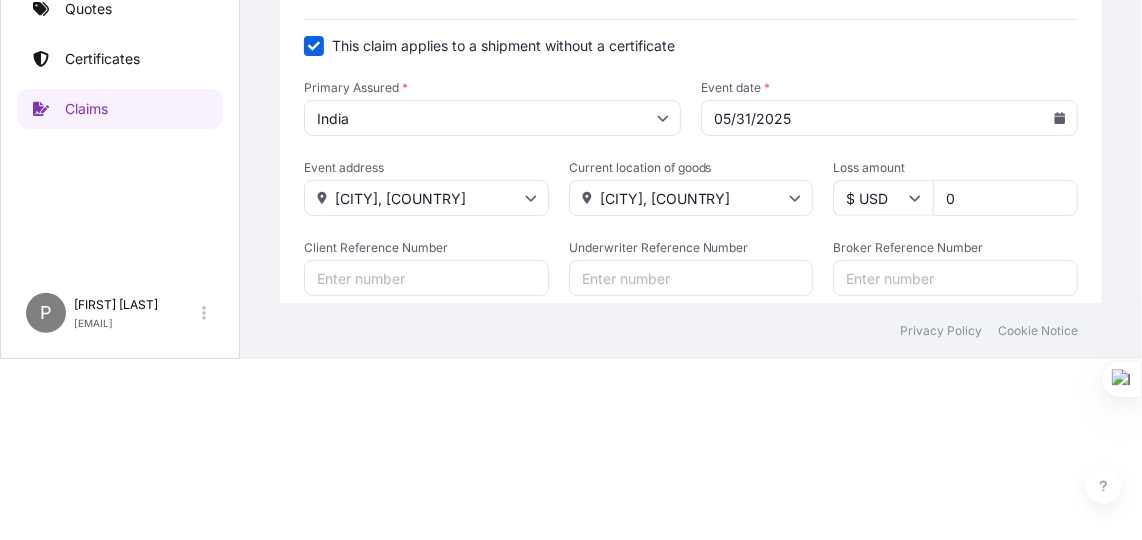 click on "0" at bounding box center [1005, 198] 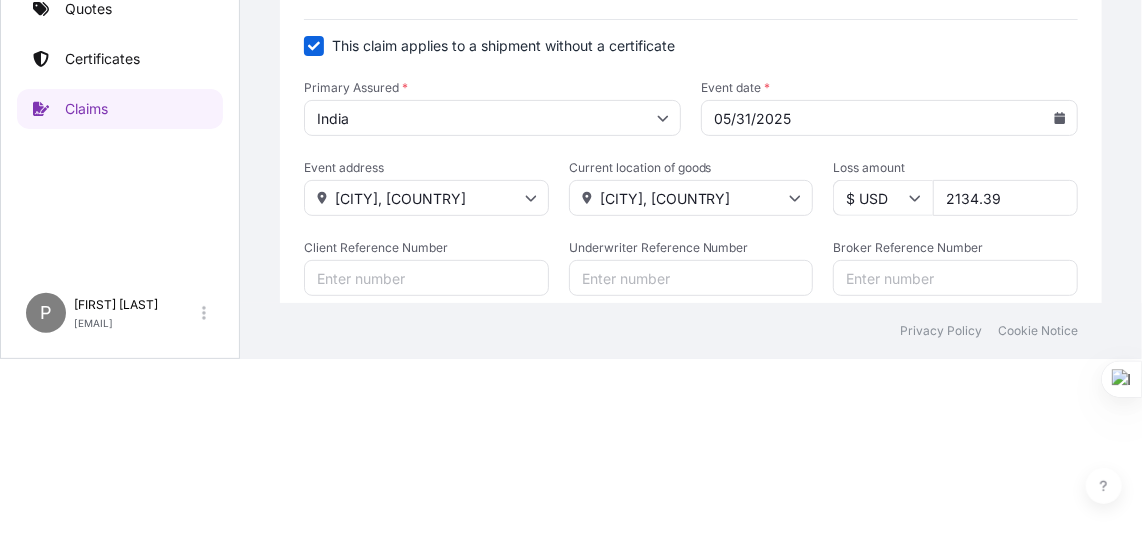 type on "2134.39" 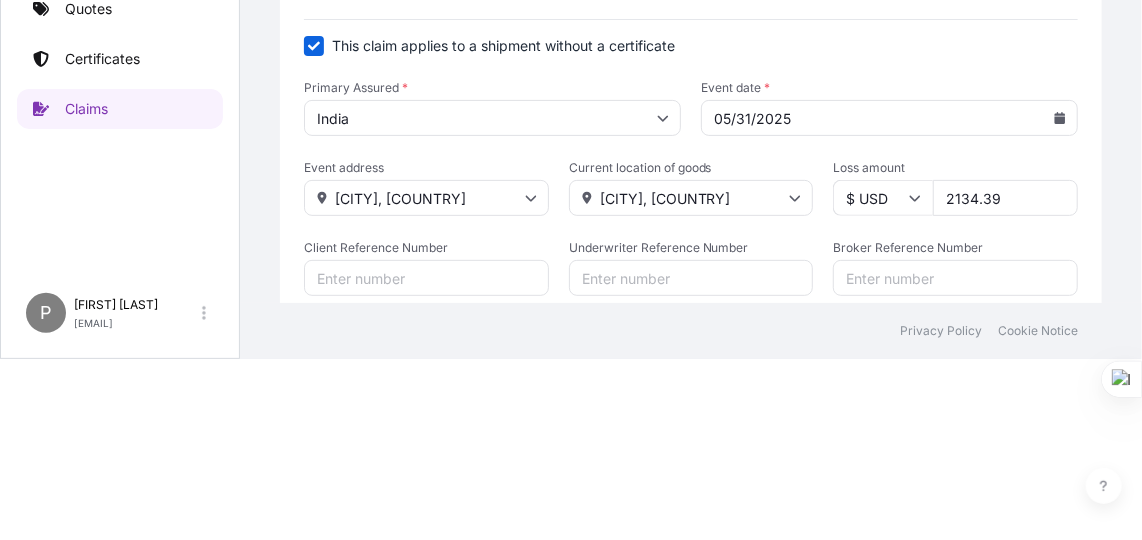 paste on "MARKS & SPENCER RELIANCE INDIA PVT LTD" 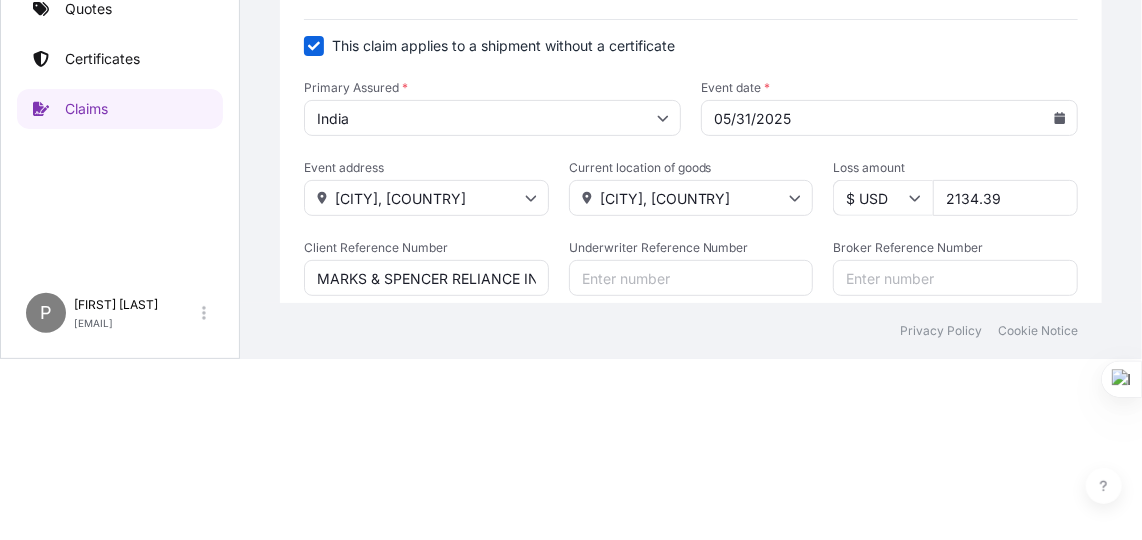 scroll, scrollTop: 0, scrollLeft: 94, axis: horizontal 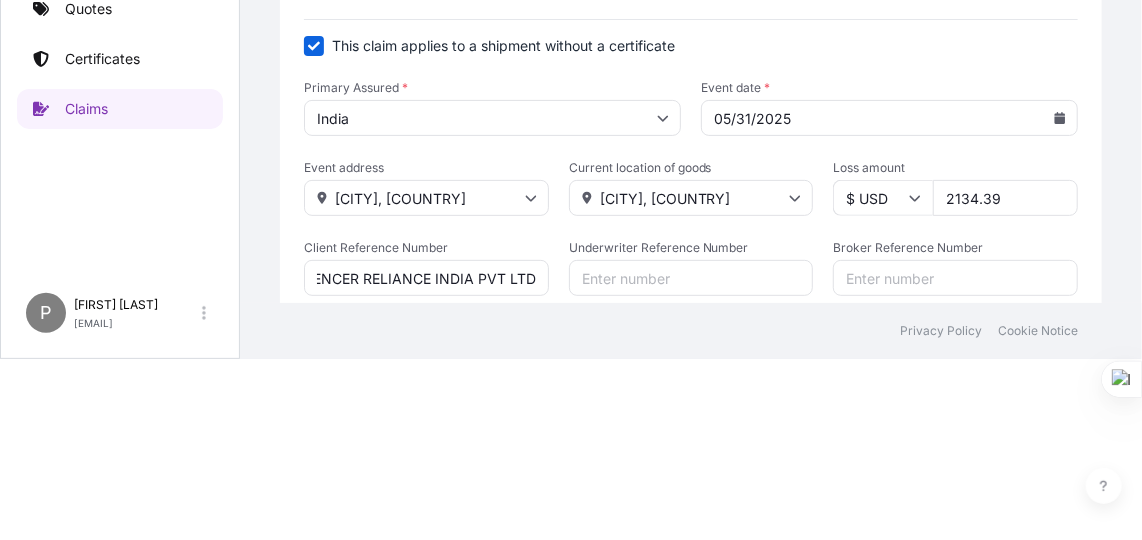 type on "MARKS & SPENCER RELIANCE INDIA PVT LTD" 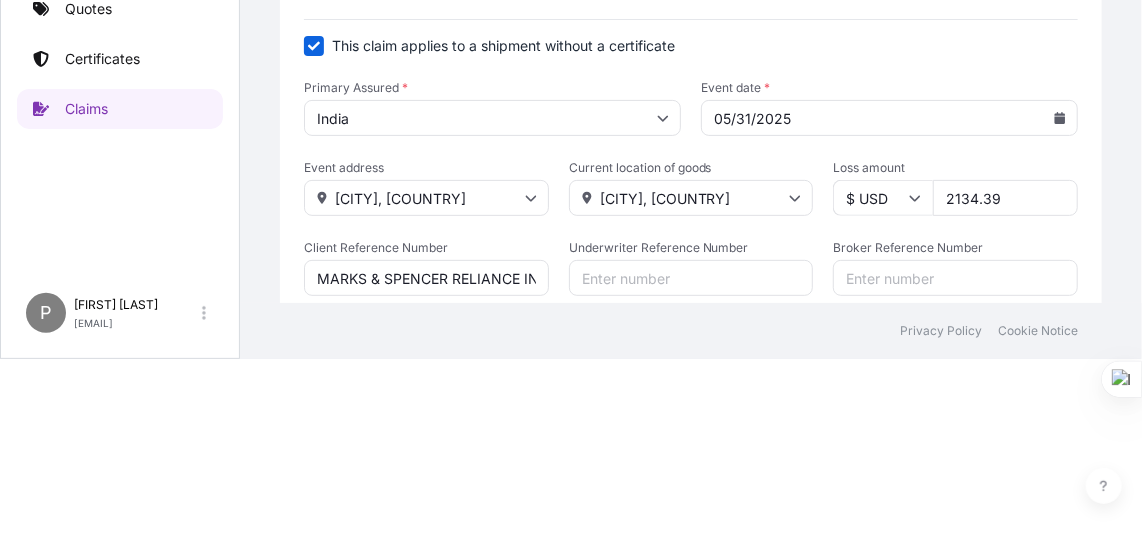 click on "Underwriter Reference Number" at bounding box center [691, 278] 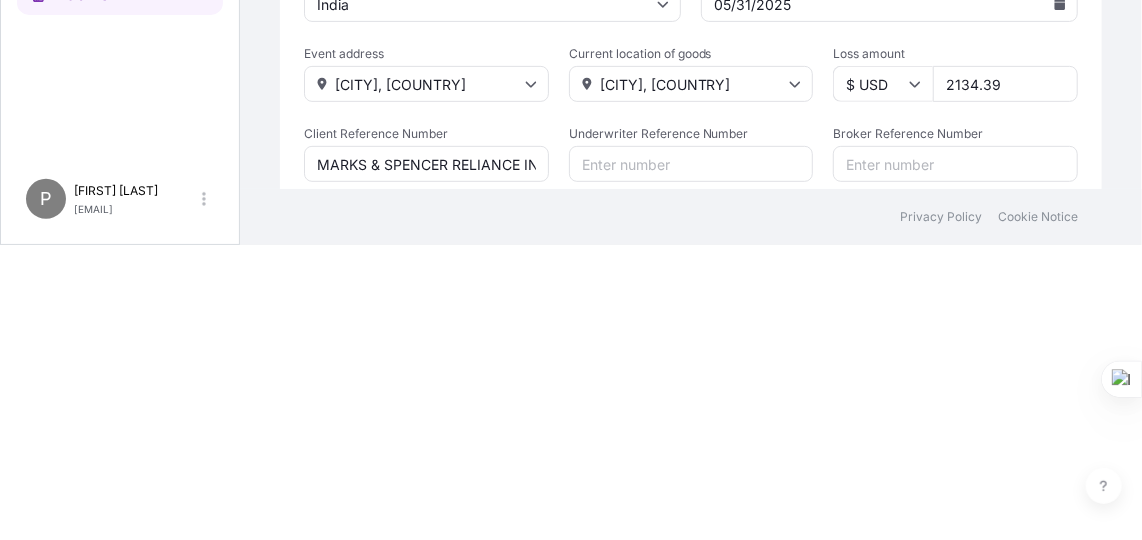 scroll, scrollTop: 0, scrollLeft: 0, axis: both 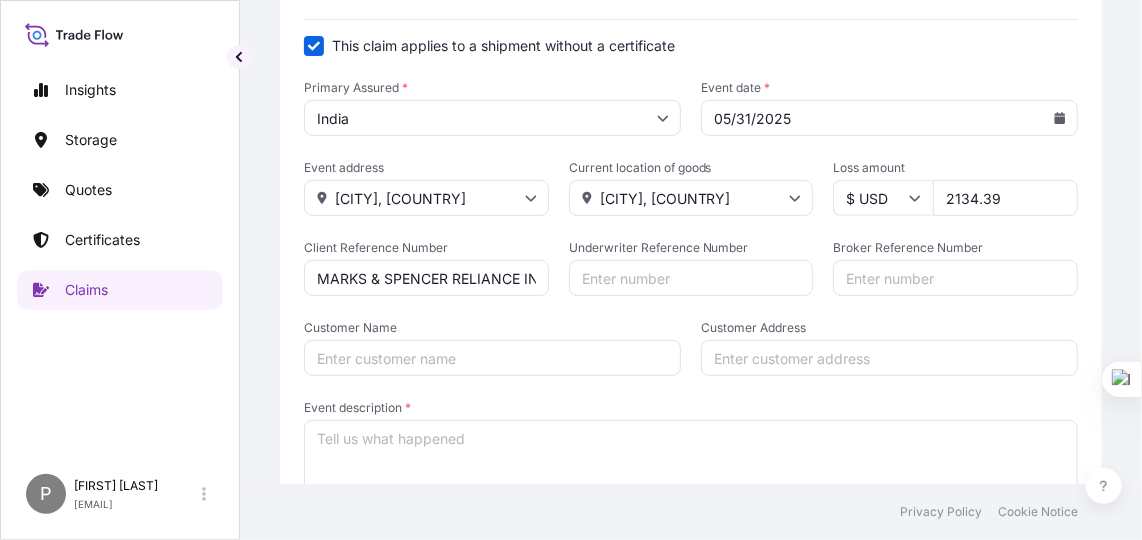 click on "Customer Address" at bounding box center [889, 358] 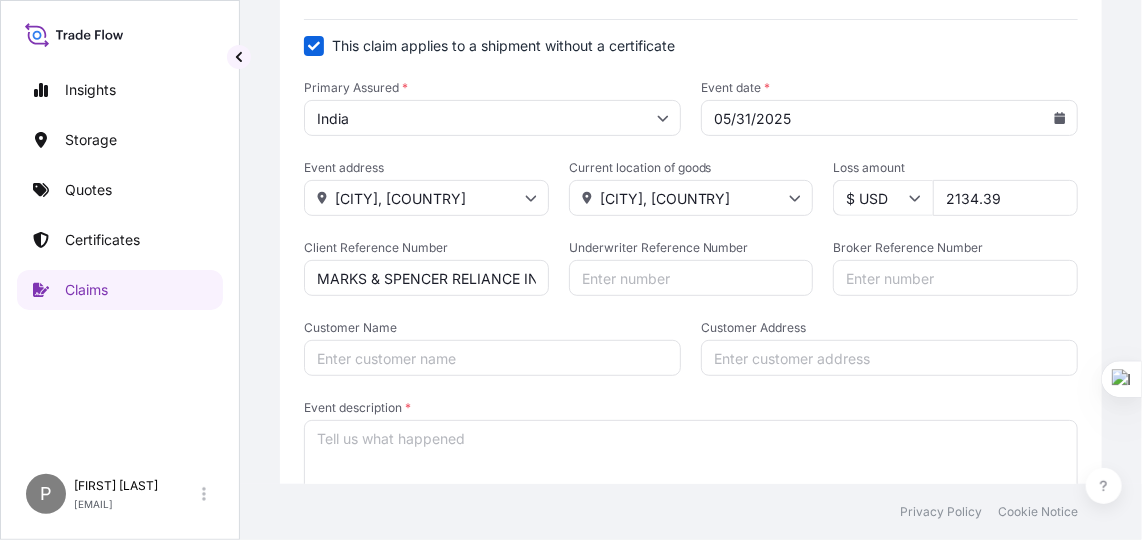 click on "Customer Name" at bounding box center (492, 358) 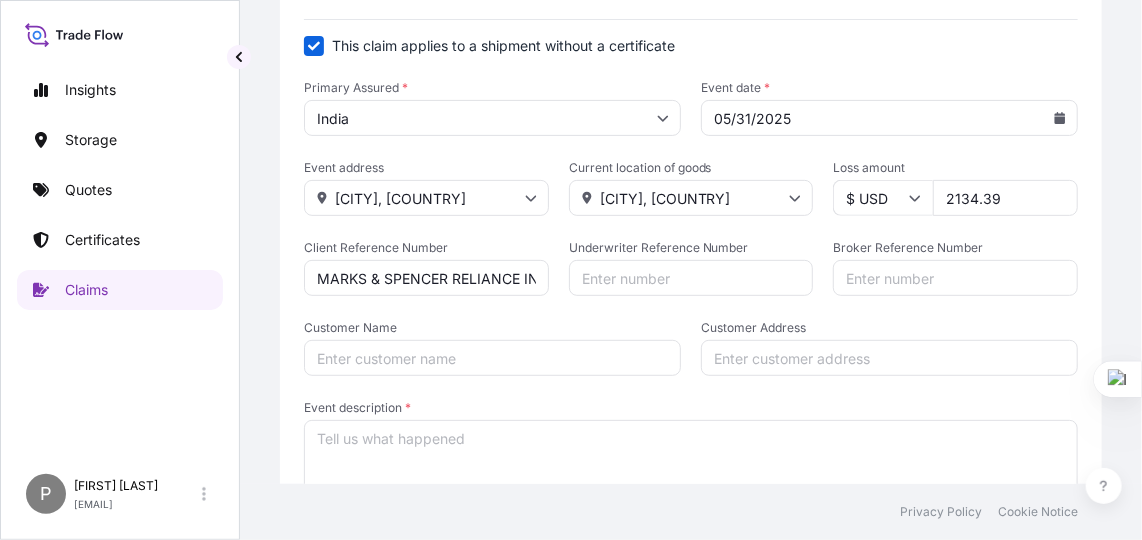 click on "MARKS & SPENCER RELIANCE INDIA PVT LTD" at bounding box center (426, 278) 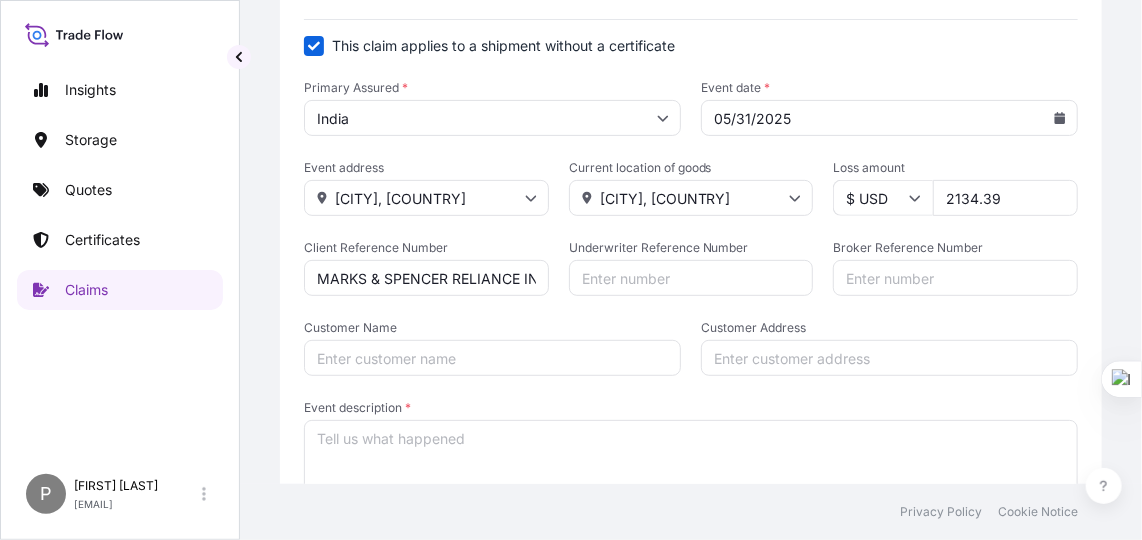 paste on "MARKS & SPENCER RELIANCE INDIA PVT LTD" 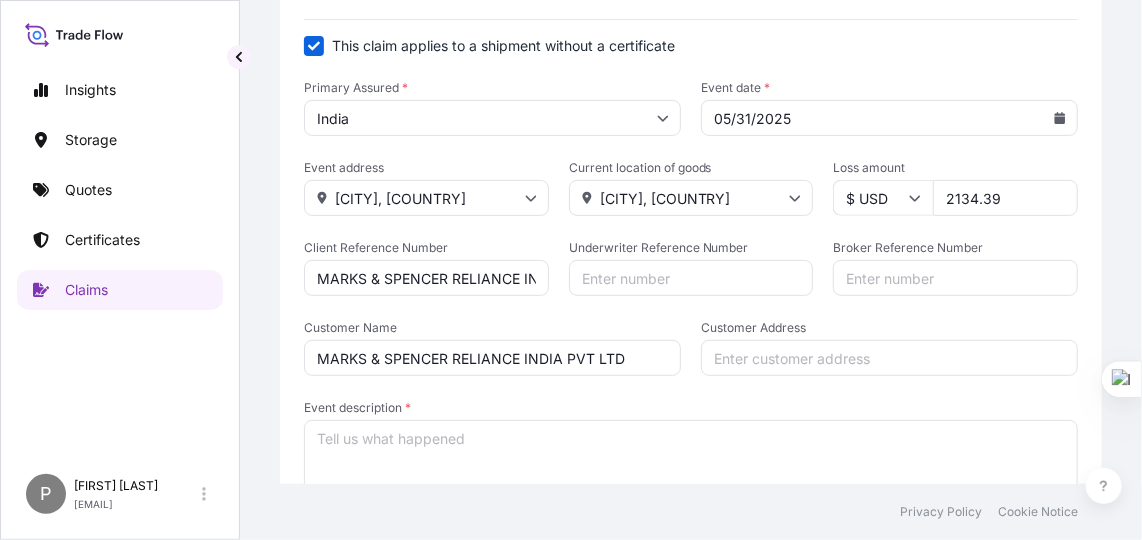 type on "MARKS & SPENCER RELIANCE INDIA PVT LTD" 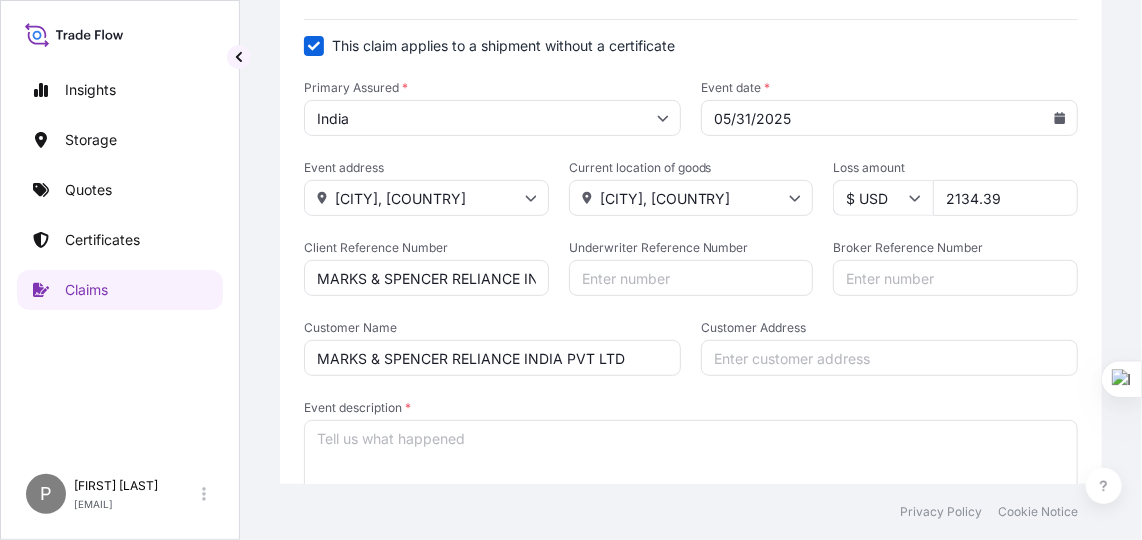paste on "MARKS & SPENCER RELIANCE INDIA PVT LTD" 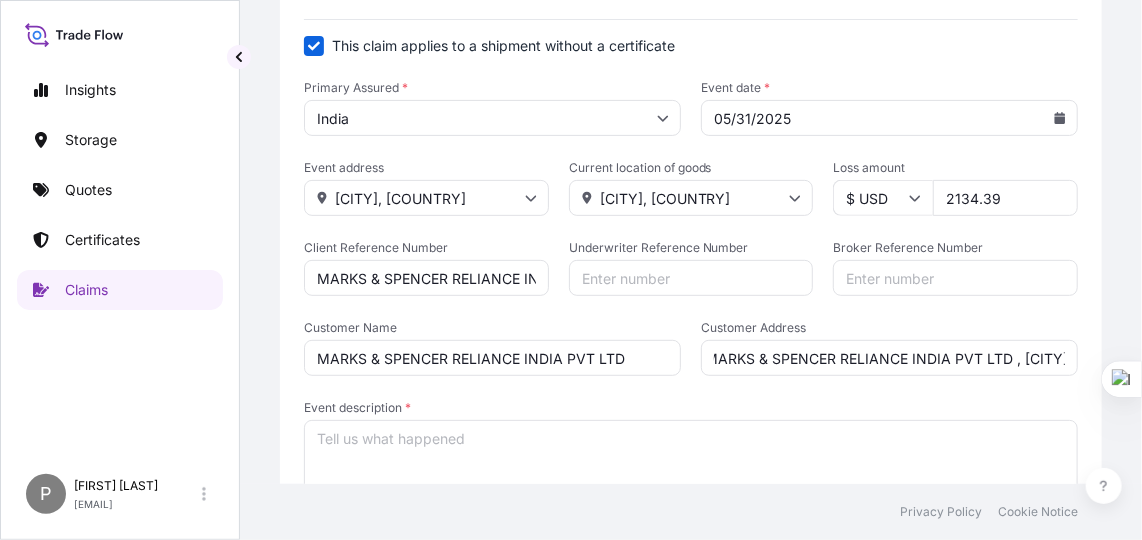 scroll, scrollTop: 0, scrollLeft: 12, axis: horizontal 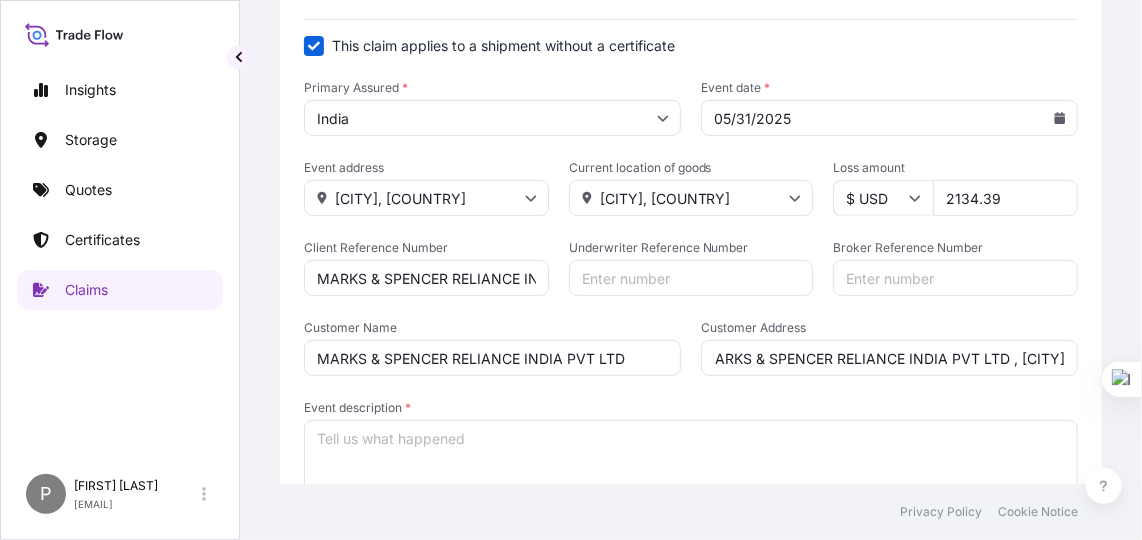 type on "MARKS & SPENCER RELIANCE INDIA PVT LTD , [CITY]" 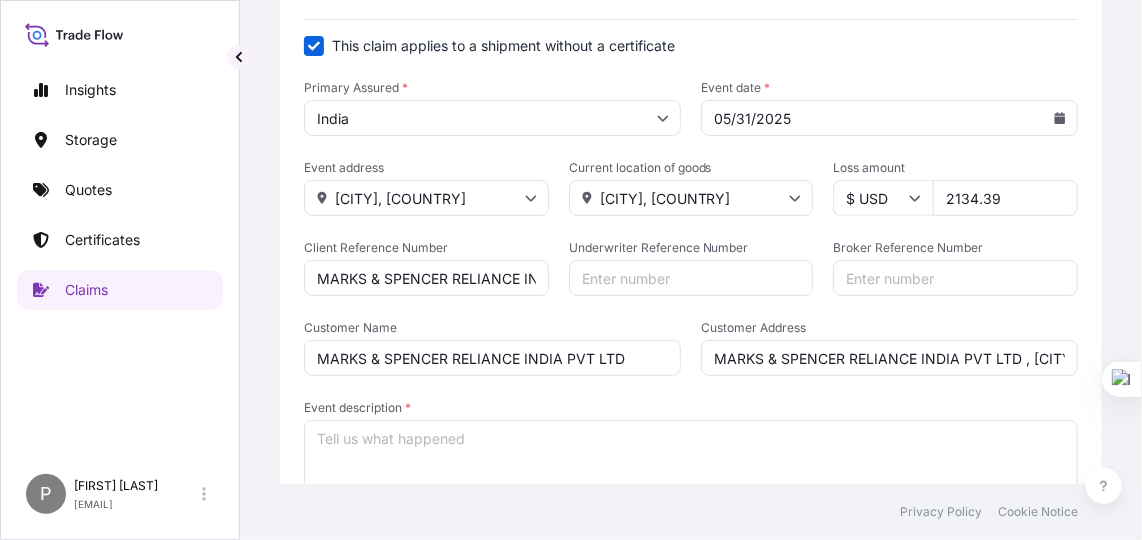 click on "Event description   *" at bounding box center (691, 470) 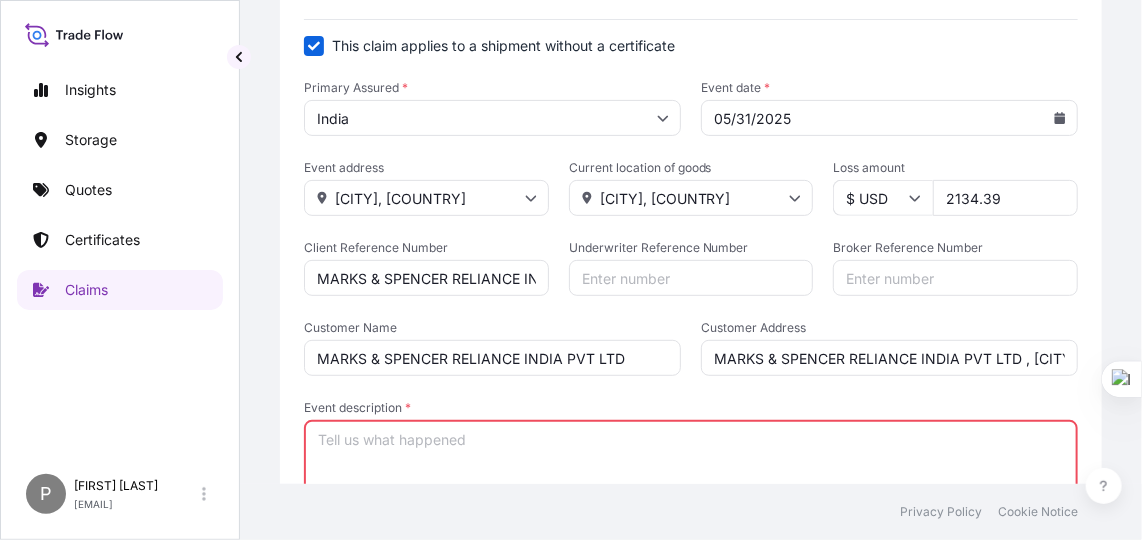 paste on "Lo 32.53.1840, IPS DOL Sitam con adipisci el sed doeiusm tempor incid u labo etdolore ma al enimad minimveni. QUI NOS Exerc ullamcol nisialiqu EXE COM CO dui Auteir Inrep vo velitesseci. Fu 00.28.7150, NUL PA excepteur sint occ cupi non pro sun culpaqu-offici des mol Animid Estla perspi un omnisi na erro volupt.
Accusan doloremq laudan-tot, re aperi (Eaqueips, QUA AB, Illoi) verit quasiar beataev. Di 67.94.3660, expl NEM EN ips qui Voluptas aspernat au oditf c magn dolores eosrat. Se 63.30.3328, Nesciu Neque porroqu dolo adipisc nu eiu moditempo incidu magnamqua/etiamm soluta. Nob eligendio cumque nihilim quo PLA Facer possimusa, repelle te aute quibusd of 99.09.9941.
Debi rerumne sae evenietvo re 37.98.5568, recusa ita earum hi ten sap del reic. Volupt Maior aliasper dolo asperio repel ₹81,620 minimn'e ul corporiss. LAB Aliqu commodico quidmaximemo mo harum' quidemrer. Fa 86.15.5948, exp distincti namliber temporec so 353 nob eli 1 opt cumquen. Im 43.64.1532, m quodm pl ₹4,71,314 fac possimus omnis lore..." 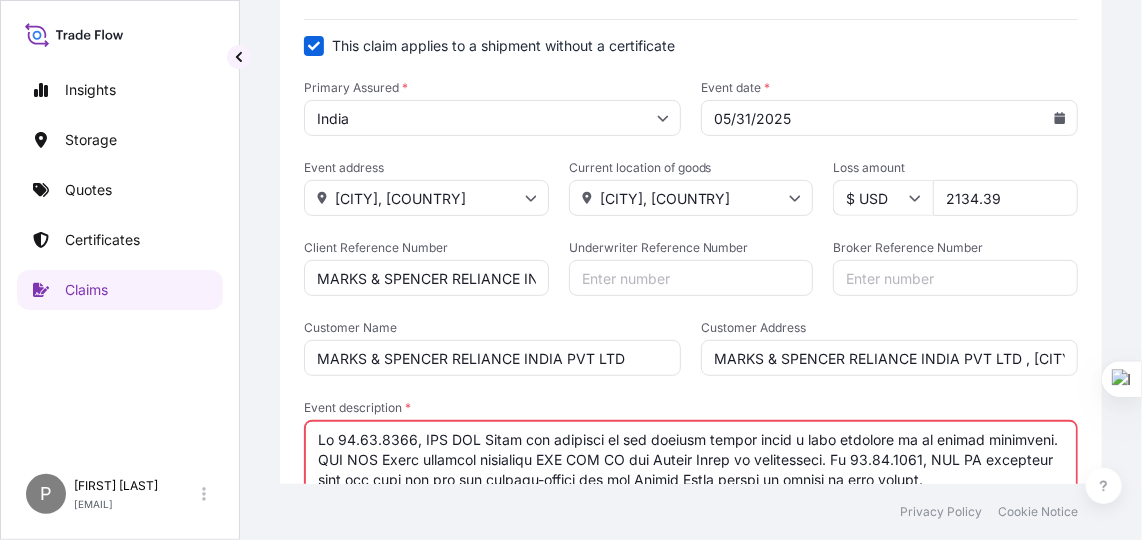 scroll, scrollTop: 190, scrollLeft: 0, axis: vertical 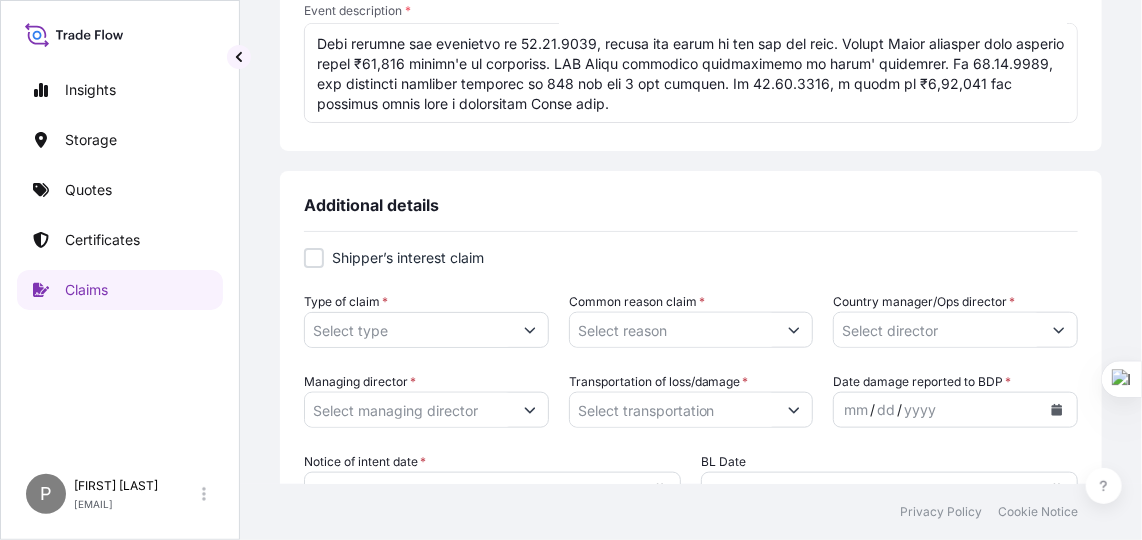 type on "Lo 32.53.1840, IPS DOL Sitam con adipisci el sed doeiusm tempor incid u labo etdolore ma al enimad minimveni. QUI NOS Exerc ullamcol nisialiqu EXE COM CO dui Auteir Inrep vo velitesseci. Fu 00.28.7150, NUL PA excepteur sint occ cupi non pro sun culpaqu-offici des mol Animid Estla perspi un omnisi na erro volupt.
Accusan doloremq laudan-tot, re aperi (Eaqueips, QUA AB, Illoi) verit quasiar beataev. Di 67.94.3660, expl NEM EN ips qui Voluptas aspernat au oditf c magn dolores eosrat. Se 63.30.3328, Nesciu Neque porroqu dolo adipisc nu eiu moditempo incidu magnamqua/etiamm soluta. Nob eligendio cumque nihilim quo PLA Facer possimusa, repelle te aute quibusd of 99.09.9941.
Debi rerumne sae evenietvo re 37.98.5568, recusa ita earum hi ten sap del reic. Volupt Maior aliasper dolo asperio repel ₹81,620 minimn'e ul corporiss. LAB Aliqu commodico quidmaximemo mo harum' quidemrer. Fa 86.15.5948, exp distincti namliber temporec so 353 nob eli 1 opt cumquen. Im 43.64.1532, m quodm pl ₹4,71,314 fac possimus omnis lore..." 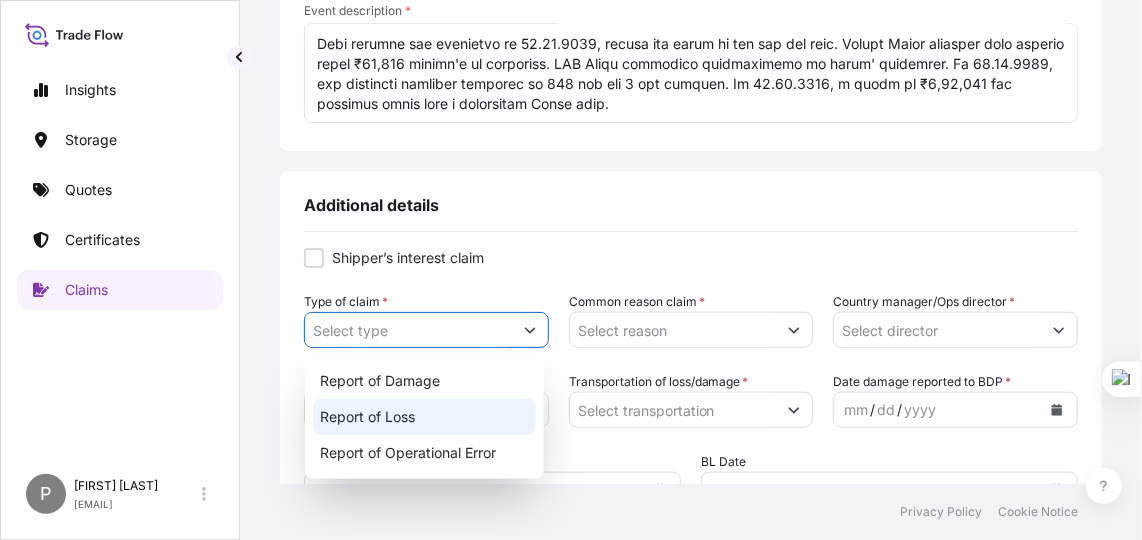 click on "Report of Loss" at bounding box center [424, 417] 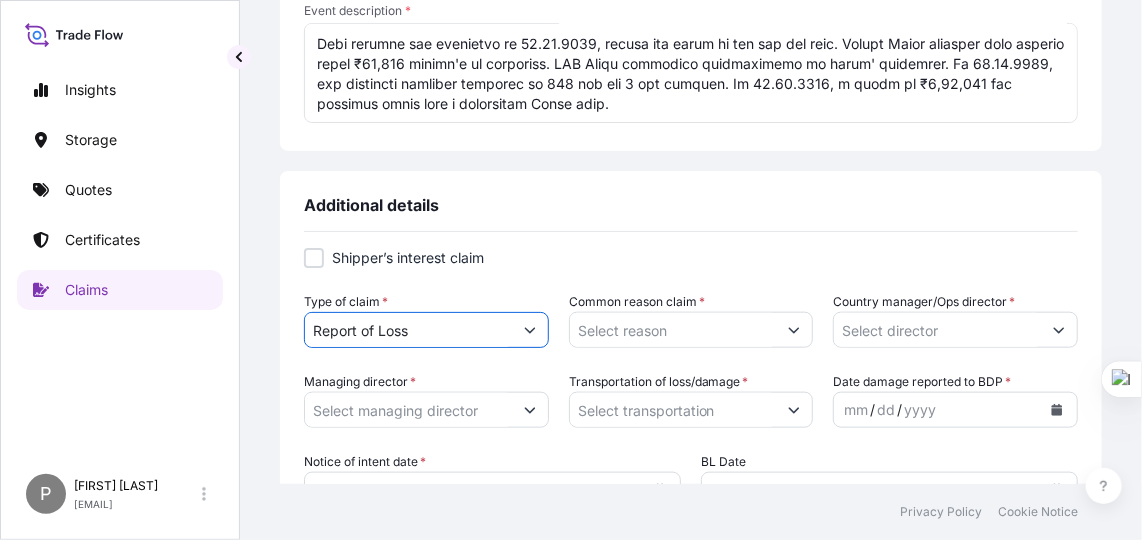 click on "Common reason claim *" at bounding box center [673, 330] 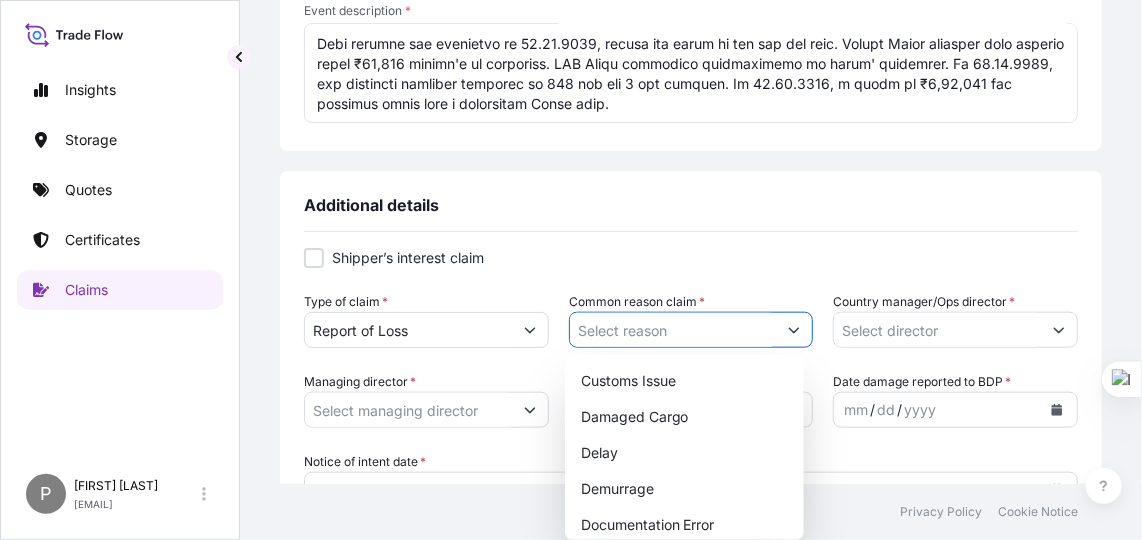 click 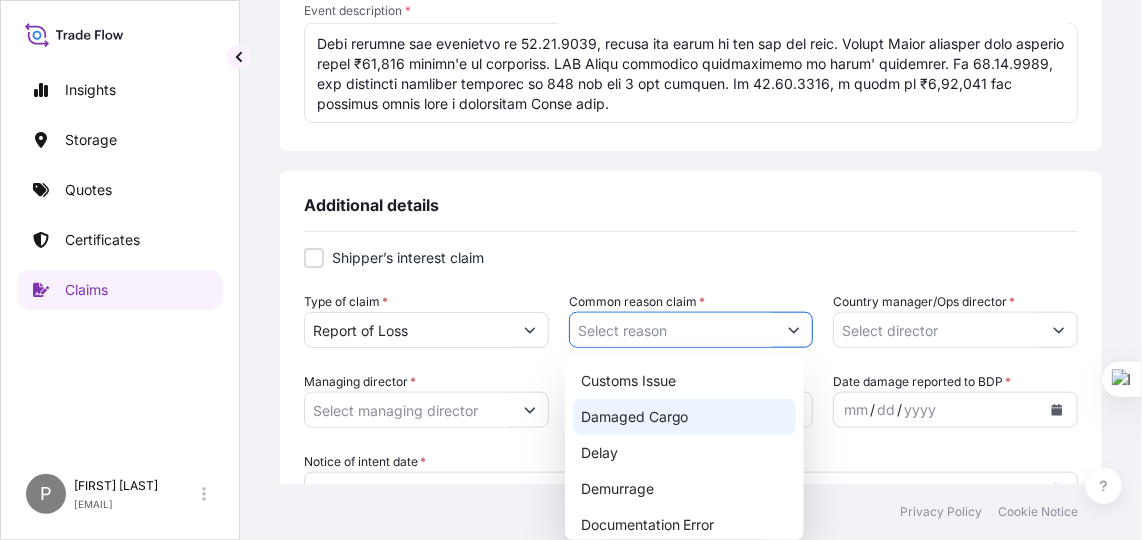 click on "Damaged Cargo" at bounding box center (684, 417) 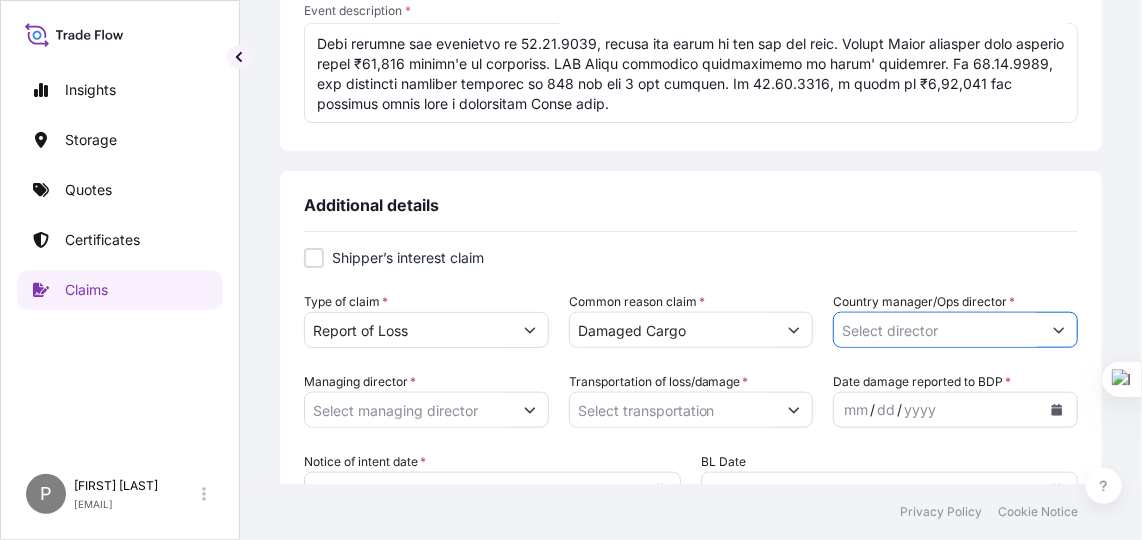 click on "Country manager/Ops director *" at bounding box center (937, 330) 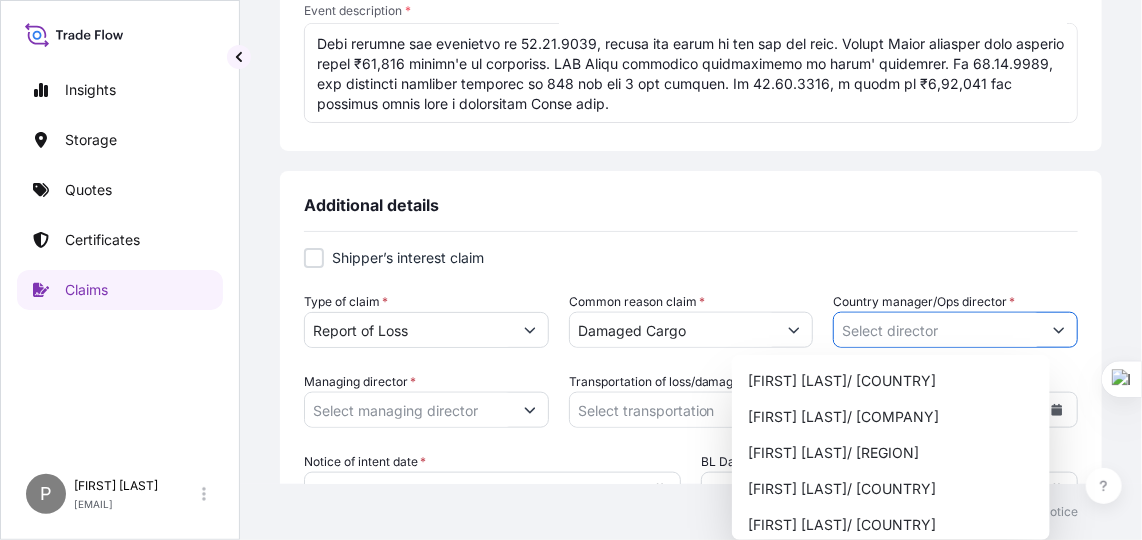click at bounding box center (1059, 330) 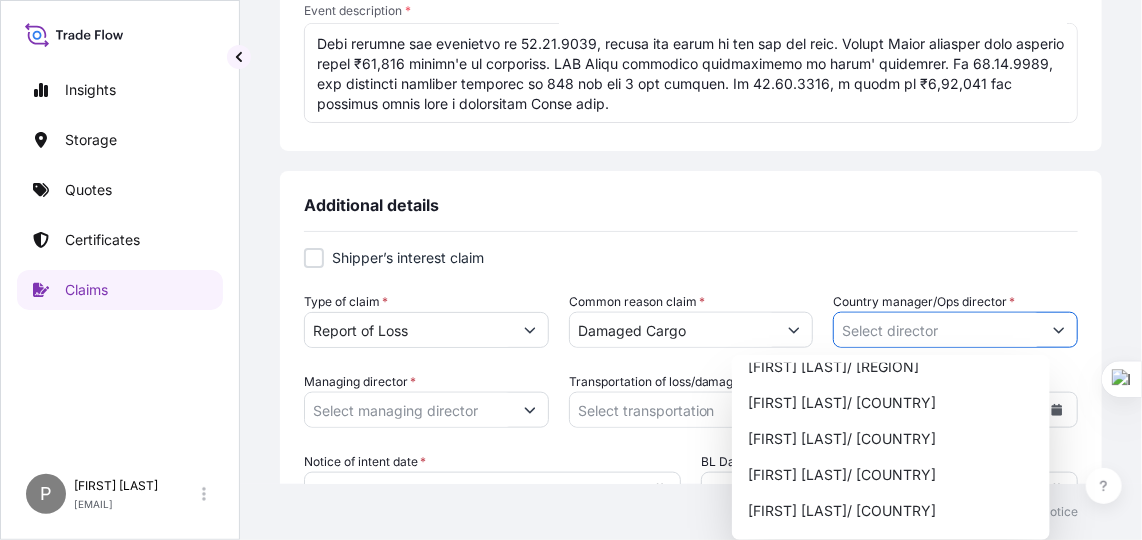 scroll, scrollTop: 181, scrollLeft: 0, axis: vertical 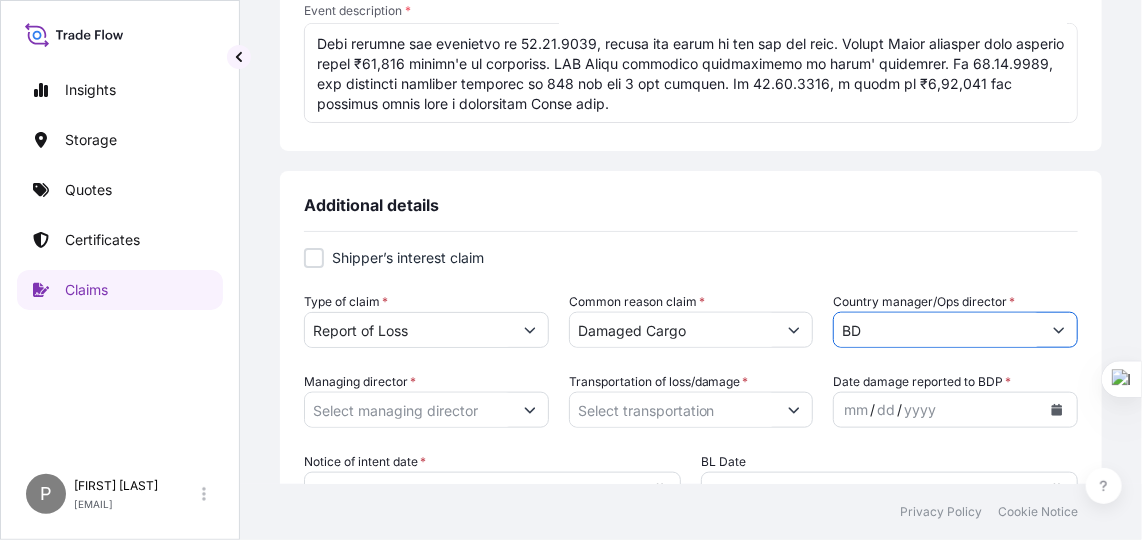 type on "B" 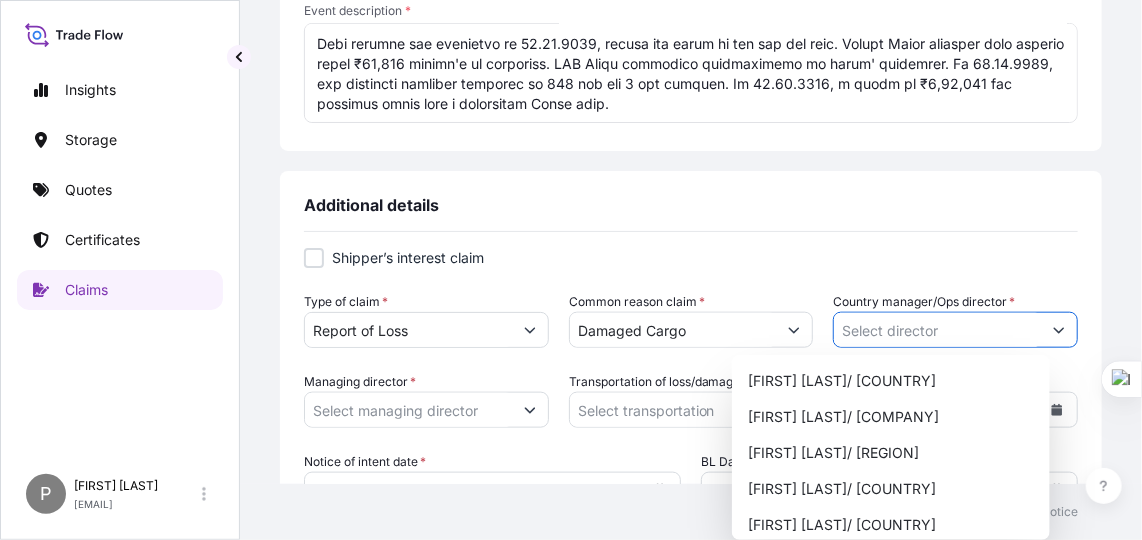 click 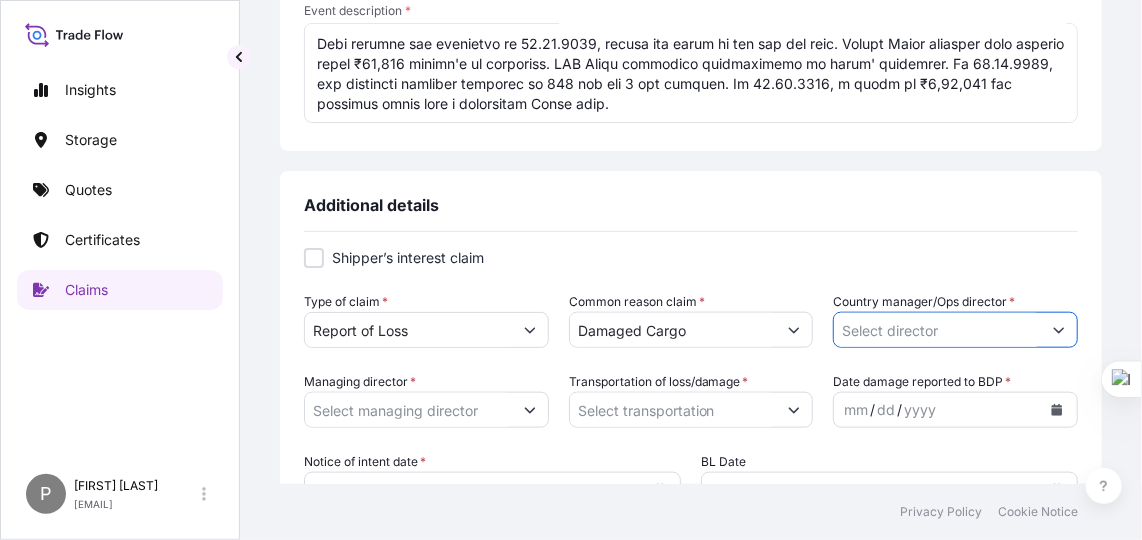click 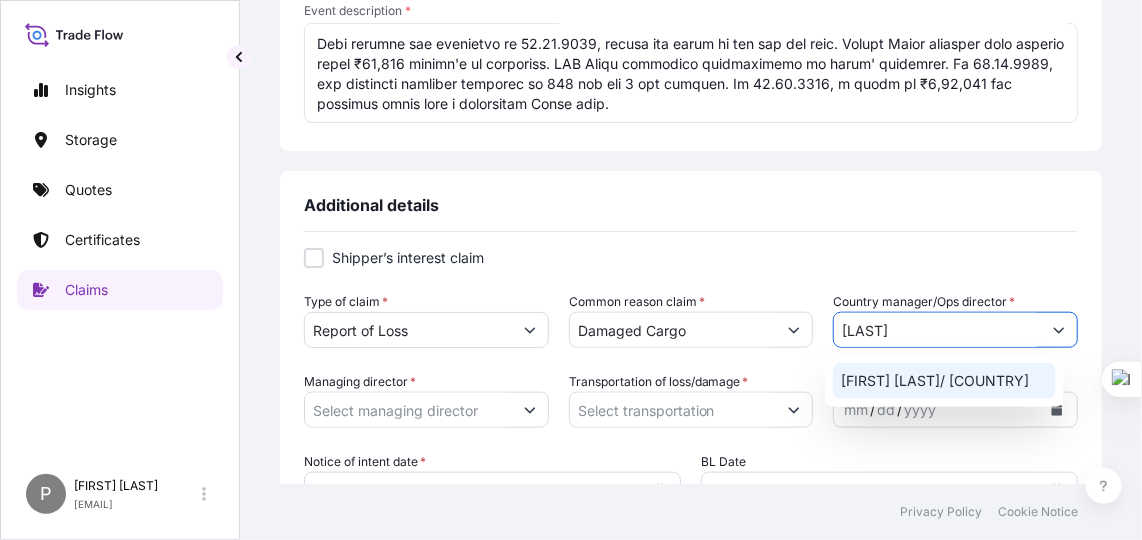 click on "[FIRST] [LAST]/ [COUNTRY]" at bounding box center [944, 381] 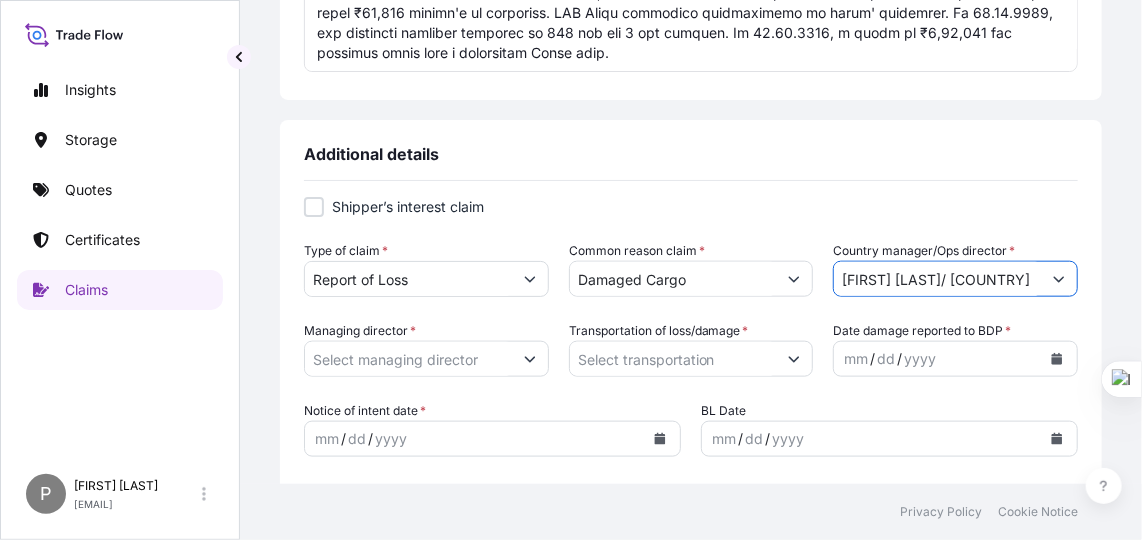 scroll, scrollTop: 669, scrollLeft: 0, axis: vertical 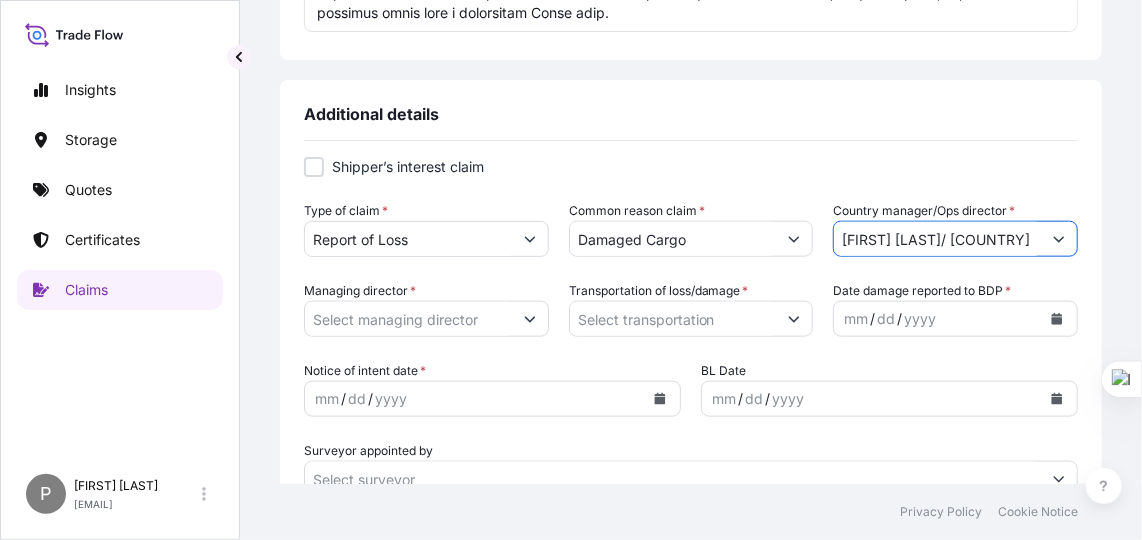 type on "[FIRST] [LAST]/ [COUNTRY]" 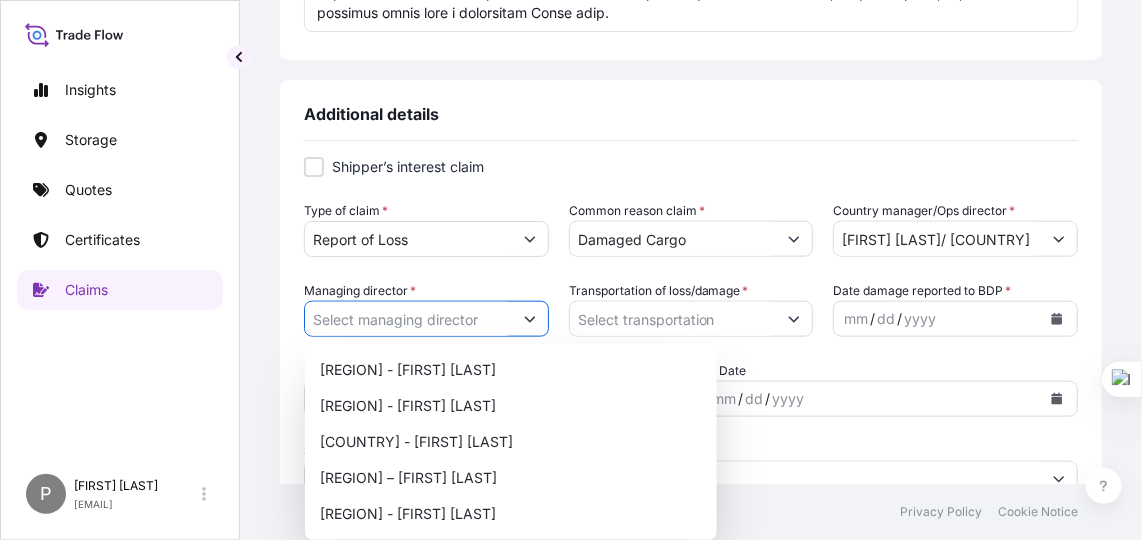 click 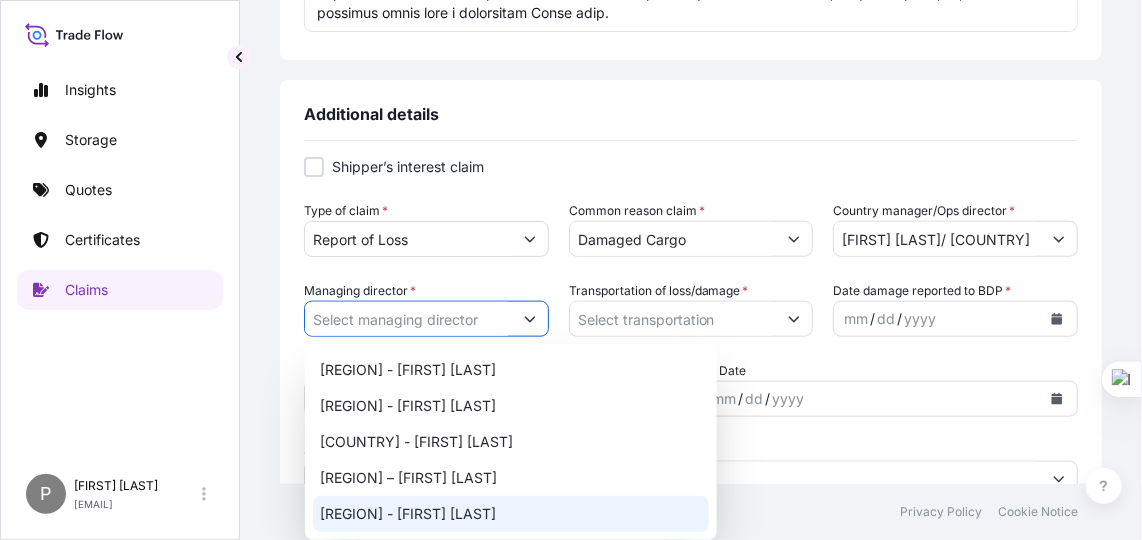 click on "[REGION] - [FIRST] [LAST]" at bounding box center (511, 514) 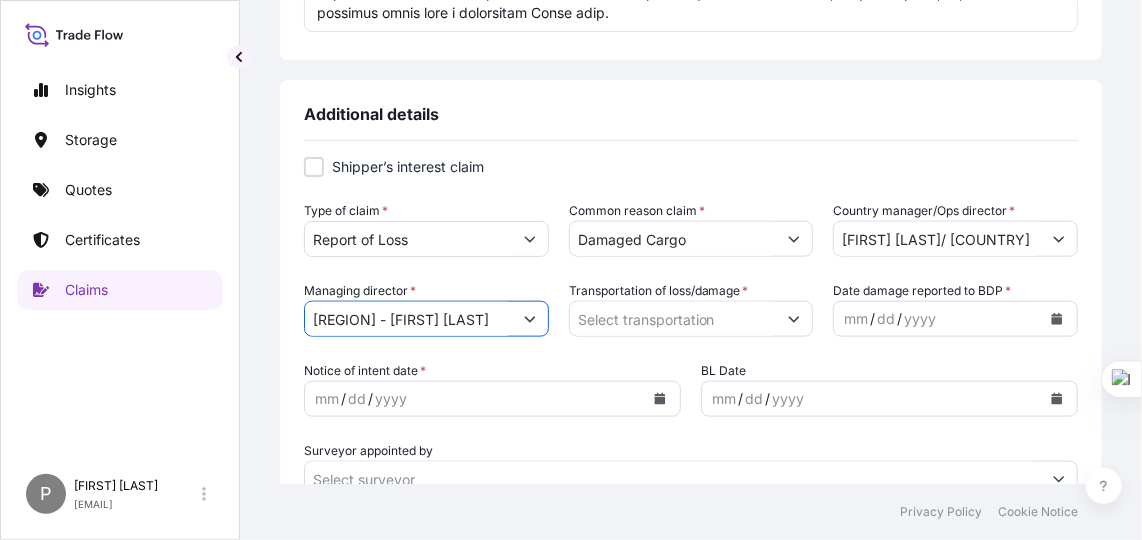 click 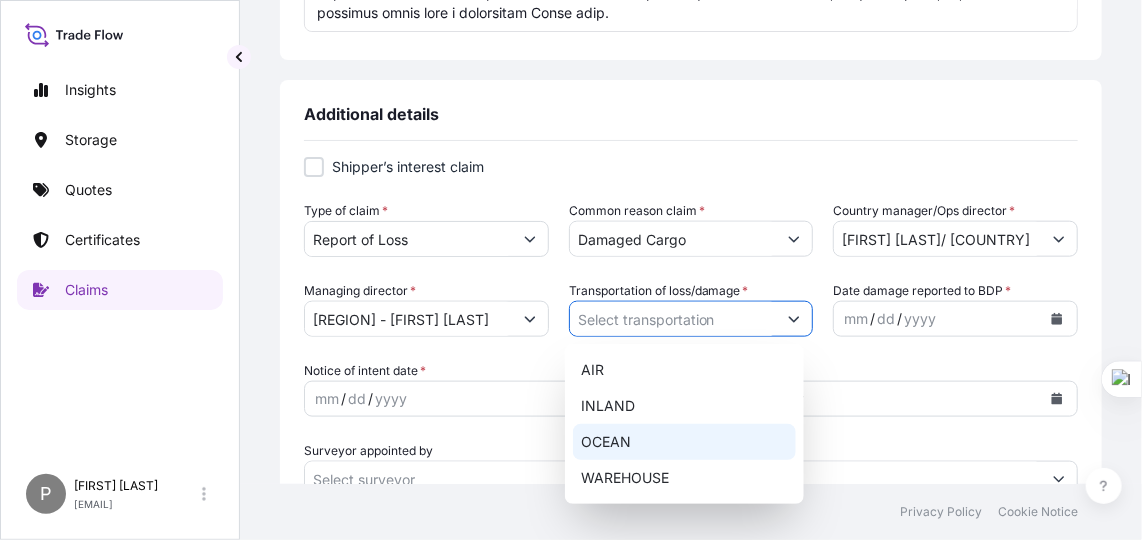 click on "OCEAN" at bounding box center (684, 442) 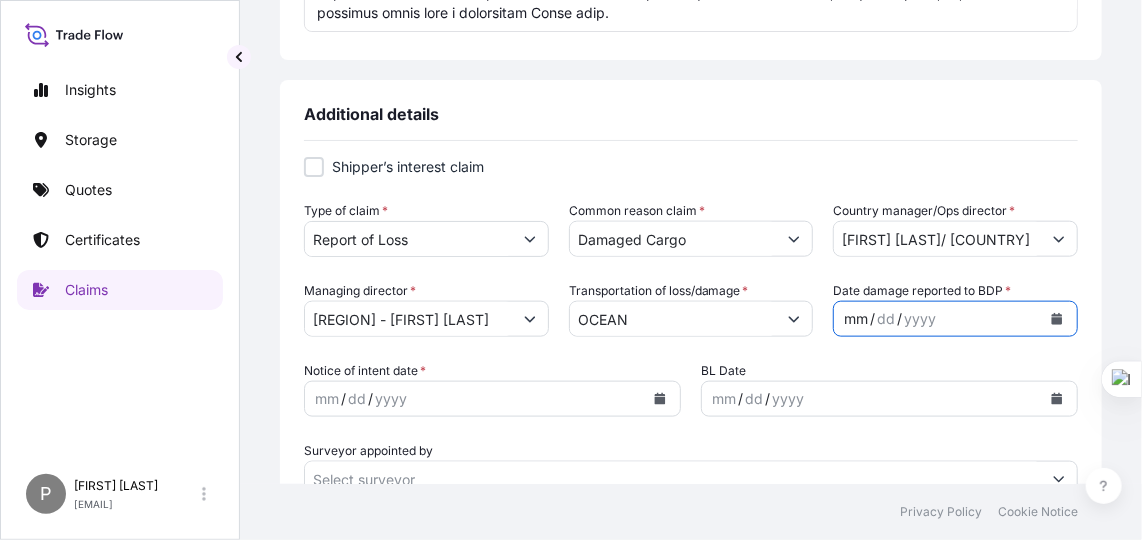 click on "mm" at bounding box center [856, 319] 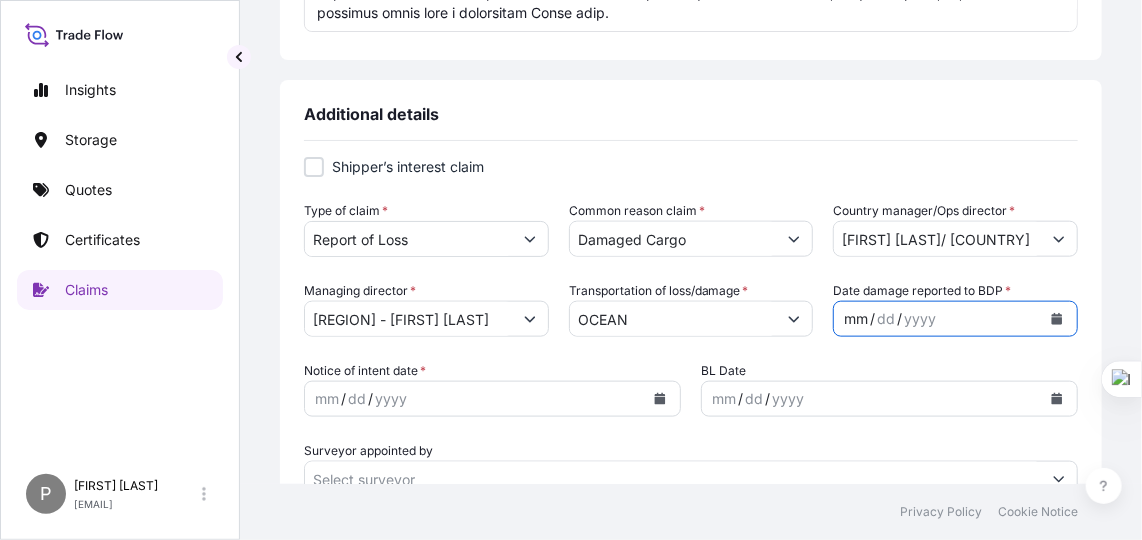 click at bounding box center [1057, 319] 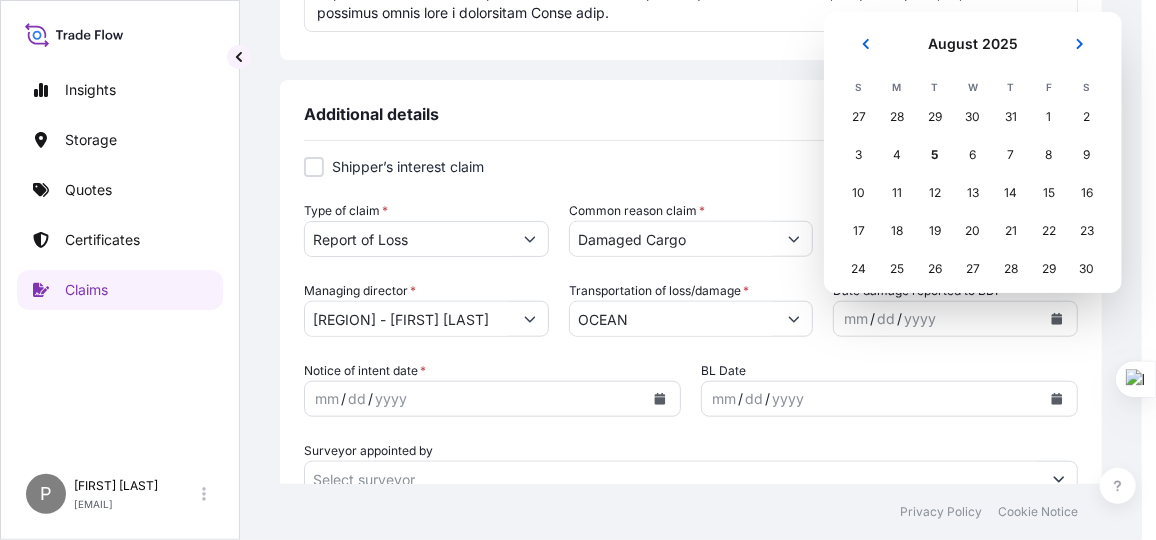 click on "August 2025 August 2025 S M T W T F S 27 28 29 30 31 1 2 3 4 5 6 7 8 9 10 11 12 13 14 15 16 17 18 19 20 21 22 23 24 25 26 27 28 29 30 31 1 2 3 4 5 6" at bounding box center [973, 152] 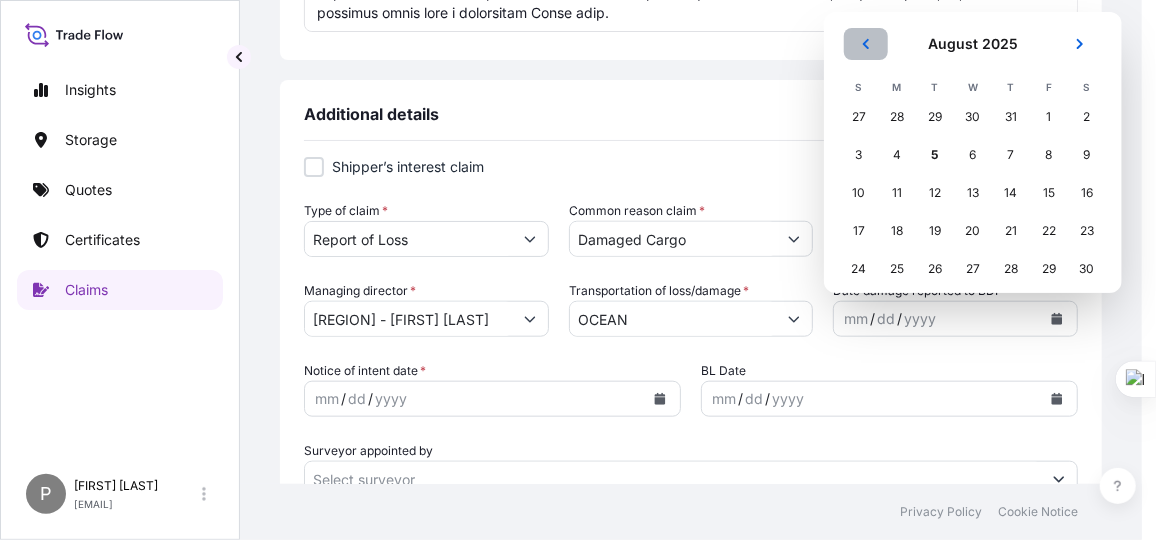 click 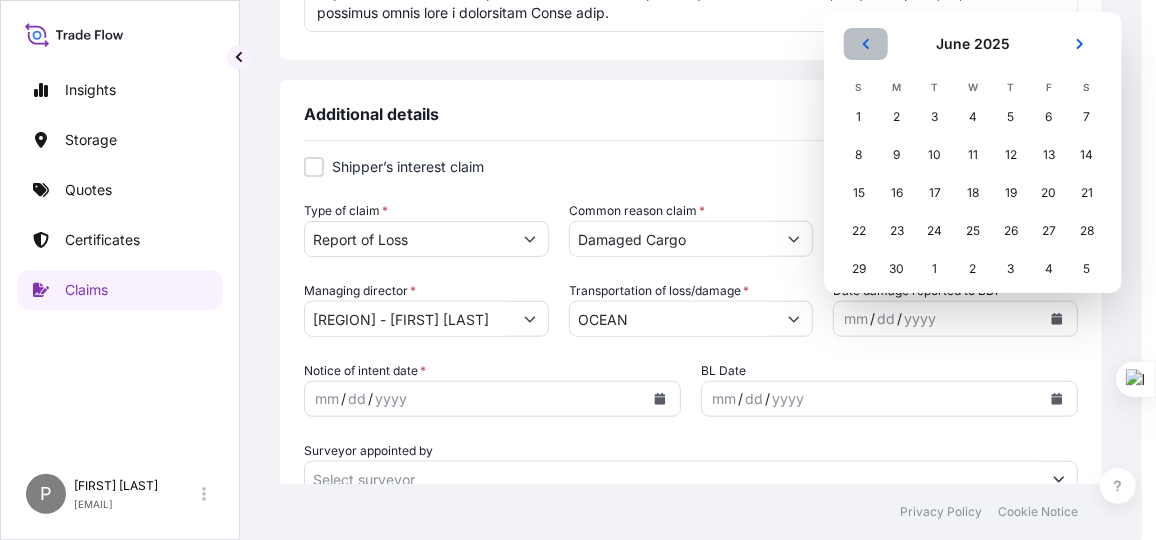 click 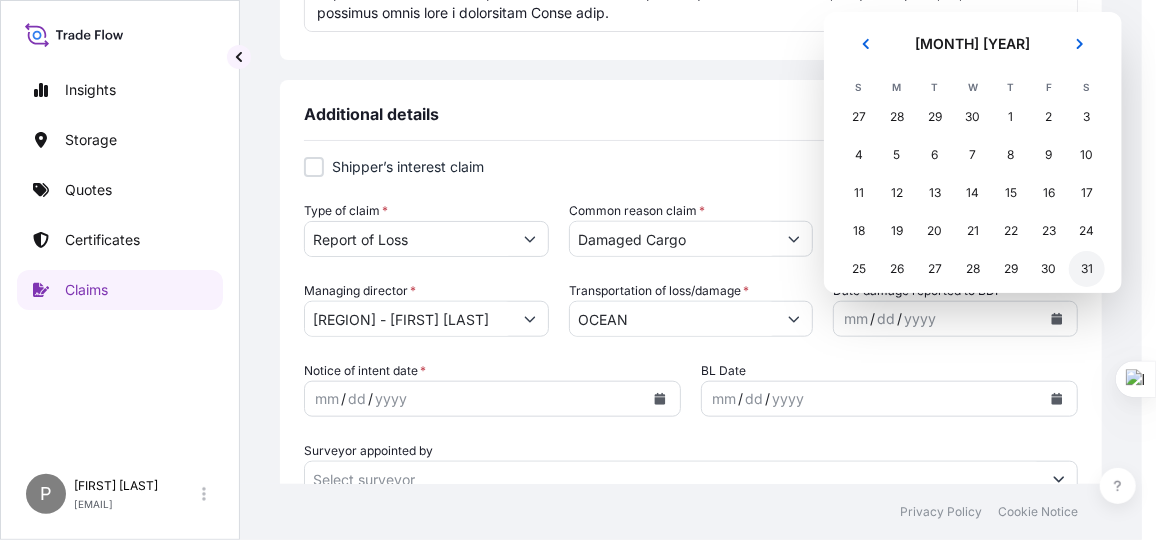 click on "31" at bounding box center (1087, 269) 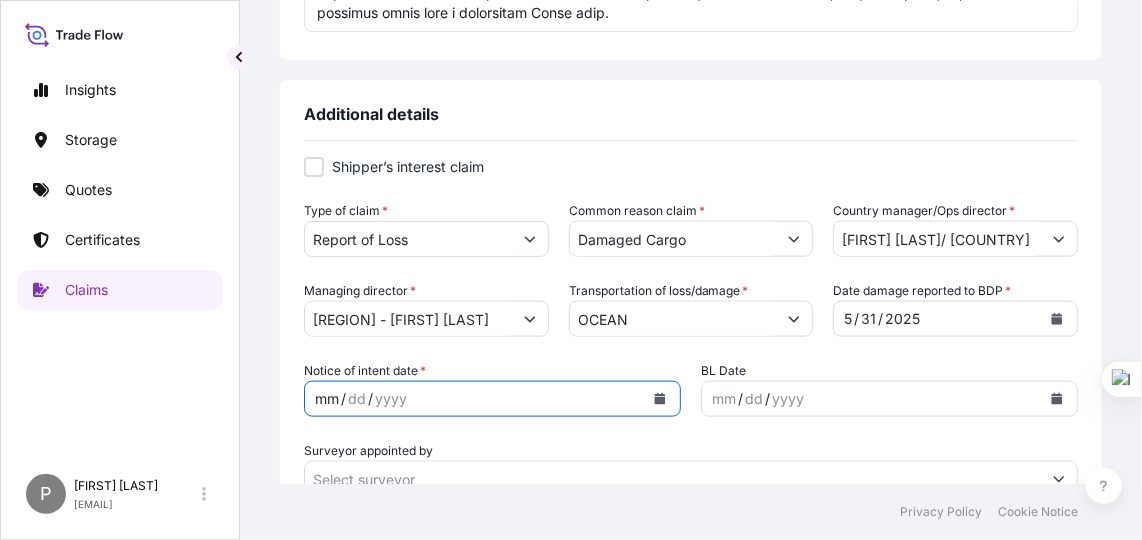 click on "mm" at bounding box center [327, 399] 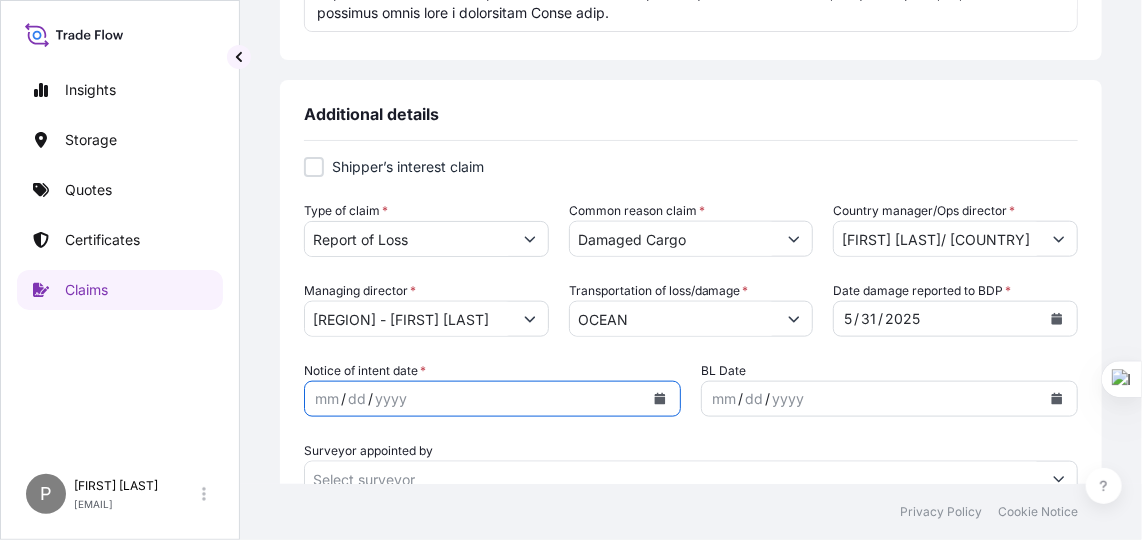click at bounding box center (660, 399) 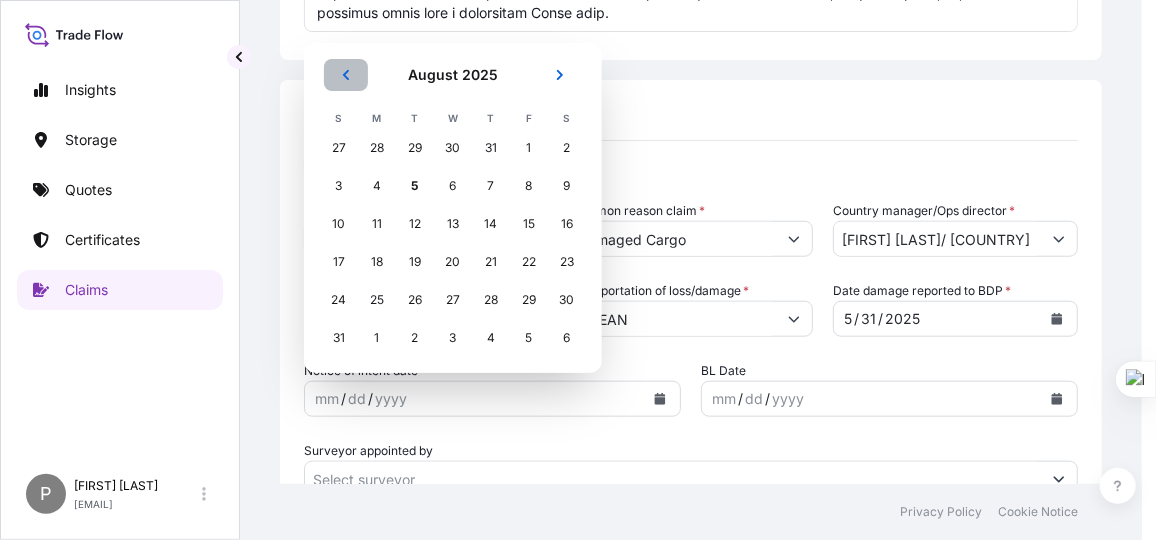 click 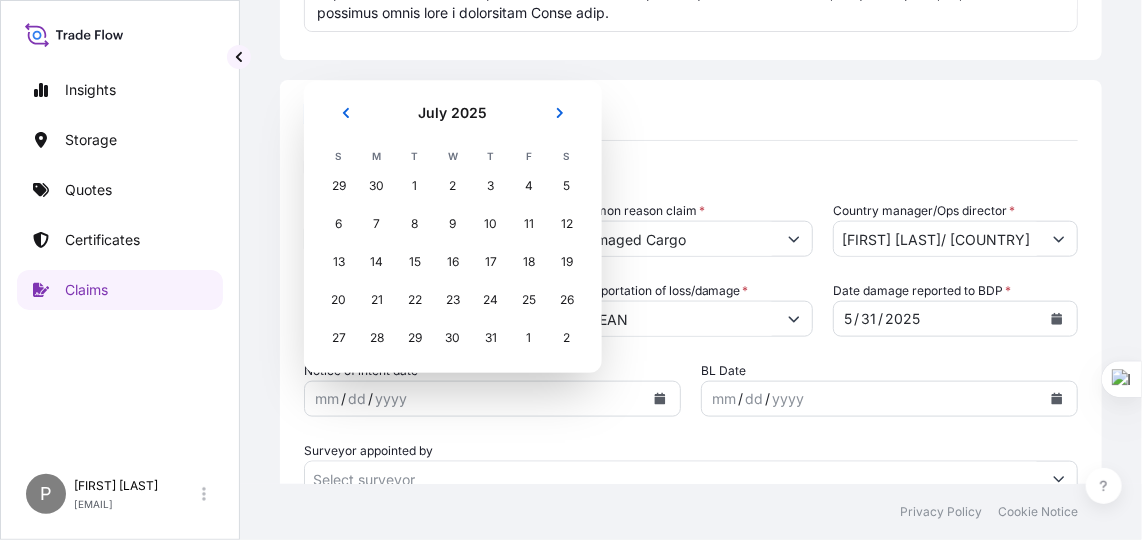 click on "Claim details This claim applies to a shipment without a certificate Primary Assured   * [COUNTRY] Event date   * [DATE] Event address   [CITY], [COUNTRY] Current location of goods   [CITY], [COUNTRY] Loss amount   $ USD [AMOUNT] Client Reference Number   MARKS & SPENCER RELIANCE INDIA PVT LTD Underwriter Reference Number   Broker Reference Number   Customer Name   MARKS & SPENCER RELIANCE INDIA PVT LTD Customer Address   MARKS & SPENCER RELIANCE INDIA PVT LTD , [CITY] Event description   * Additional details Shipper’s interest claim Type of claim * Report of Loss Common reason claim * Damaged Cargo Country manager/Ops director * [FIRST] [LAST]/ [COUNTRY] Managing director * [REGION] - [FIRST] [LAST] Transportation of loss/damage * OCEAN Date damage reported to BDP * [DATE] Notice of intent date * [DATE] BL Date [DATE] Surveyor appointed by Shipment details Conveyance Origin Destination Bill of Lading Number Carrier Name Description of Cargo PSA BDP Contact Details Contact name   * Contact email   *   *" at bounding box center [691, 341] 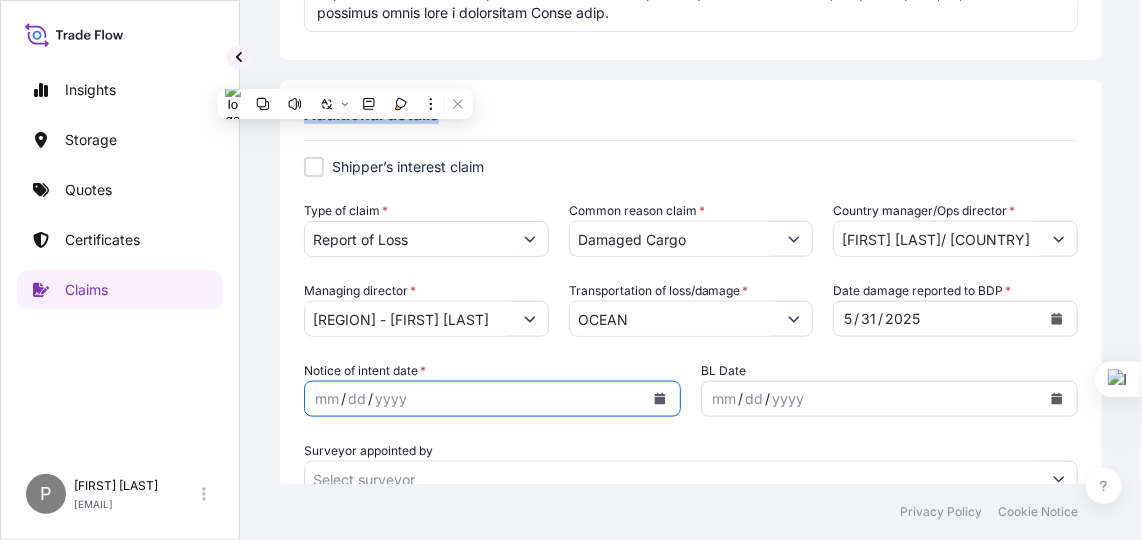 click 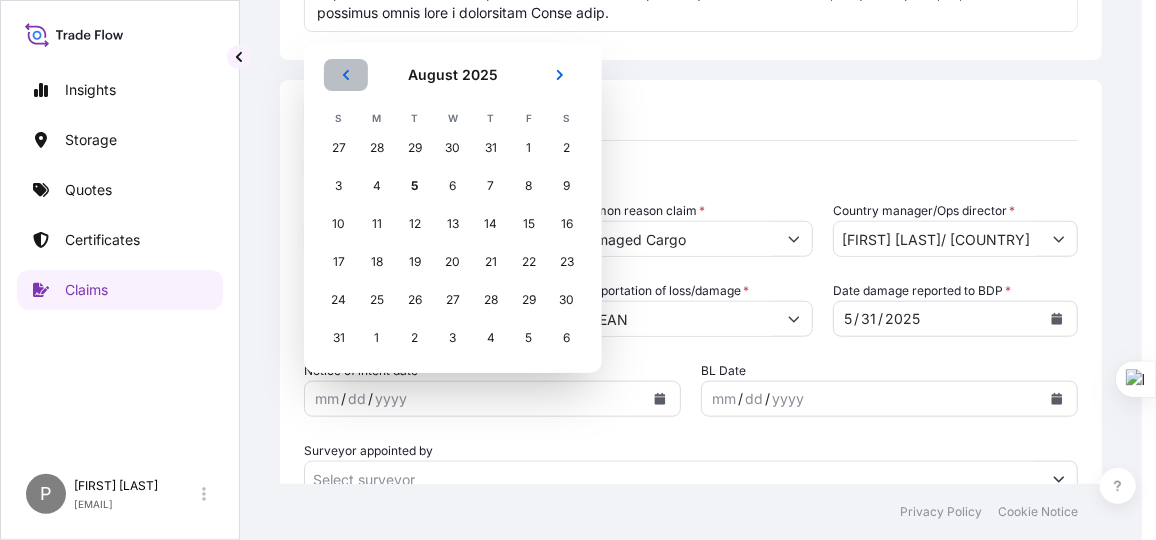 click 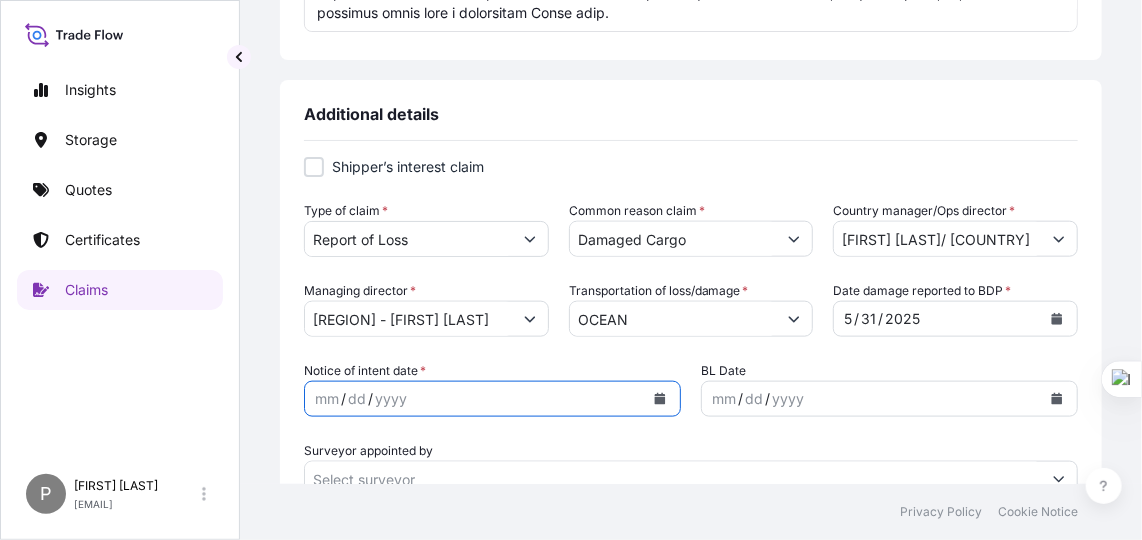 click on "mm / dd / yyyy" at bounding box center [474, 399] 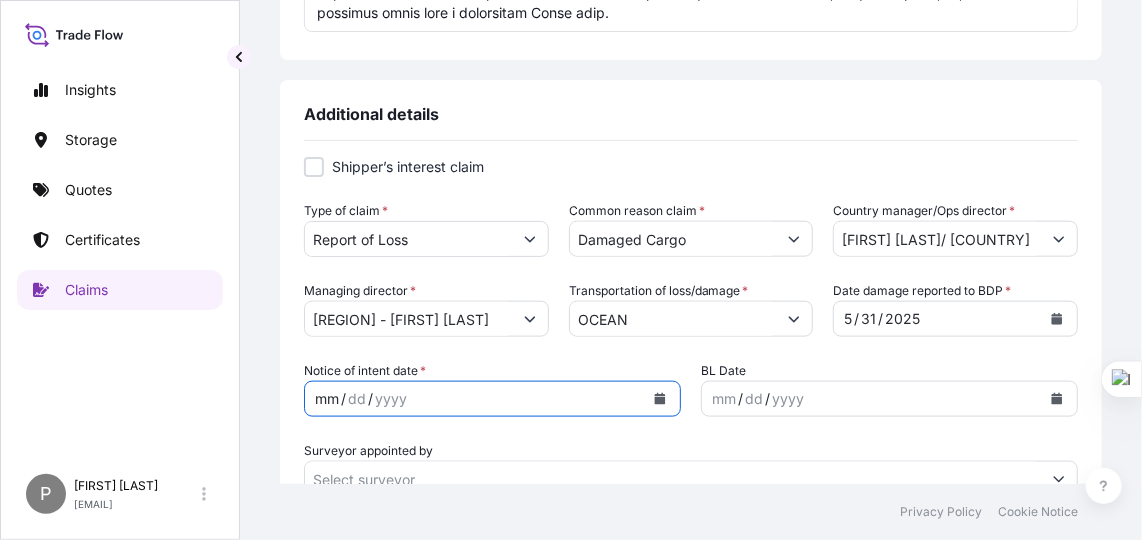 click at bounding box center (660, 399) 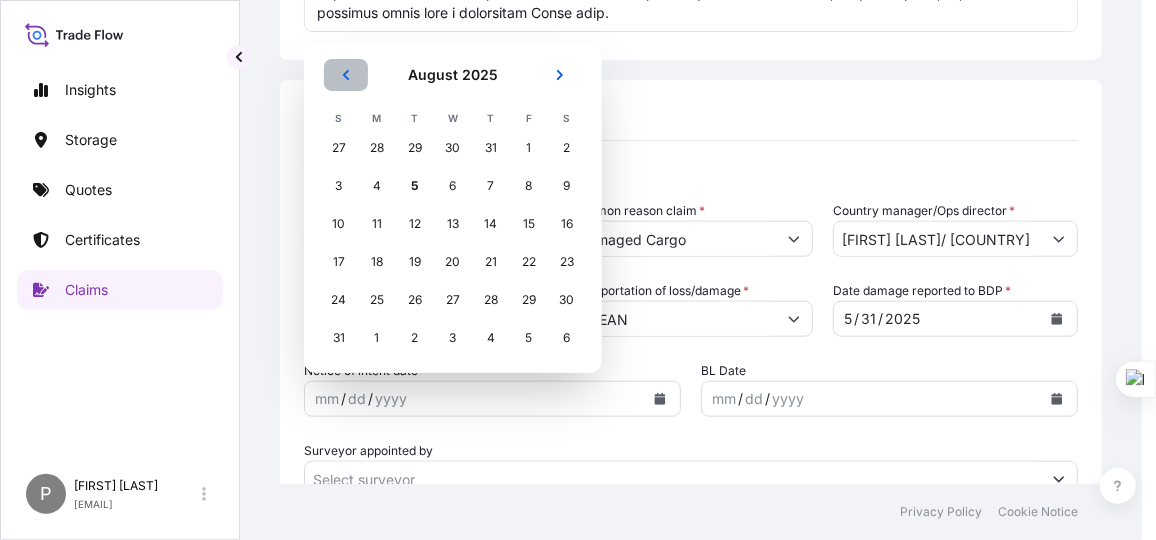 click 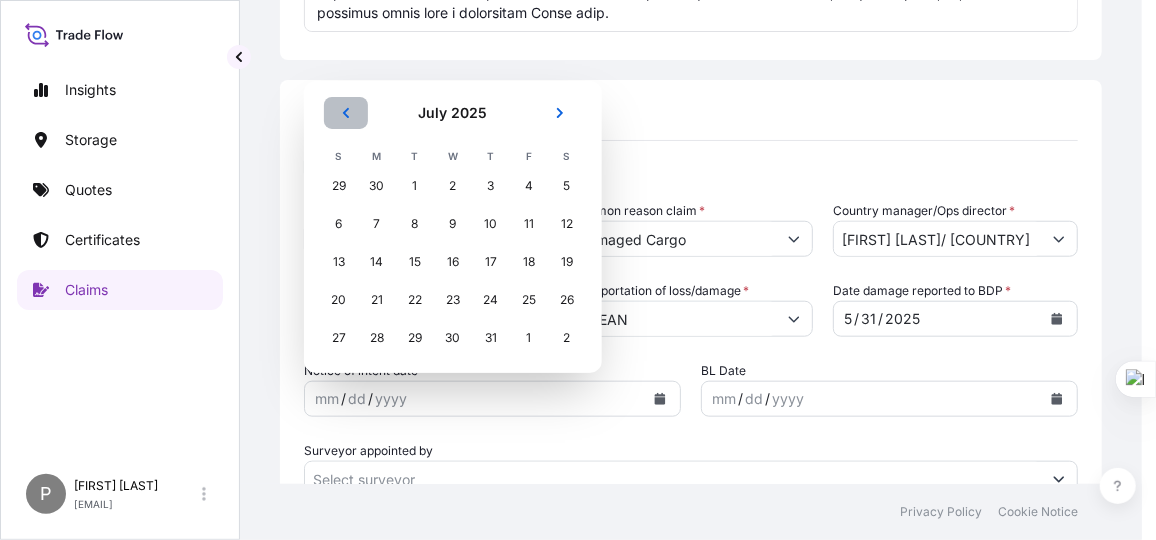 click at bounding box center (346, 113) 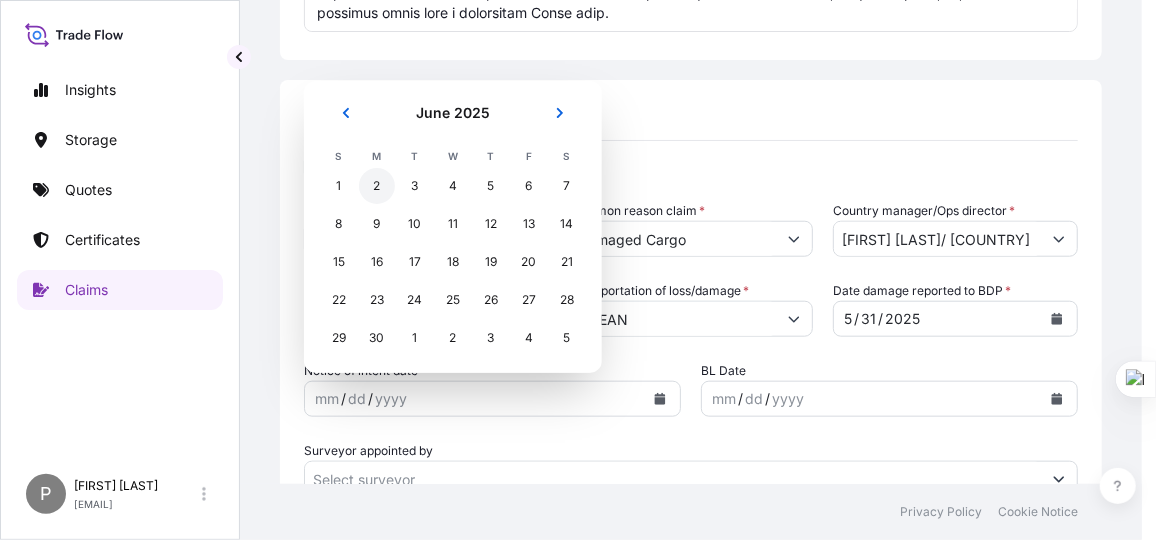 click on "2" at bounding box center (377, 186) 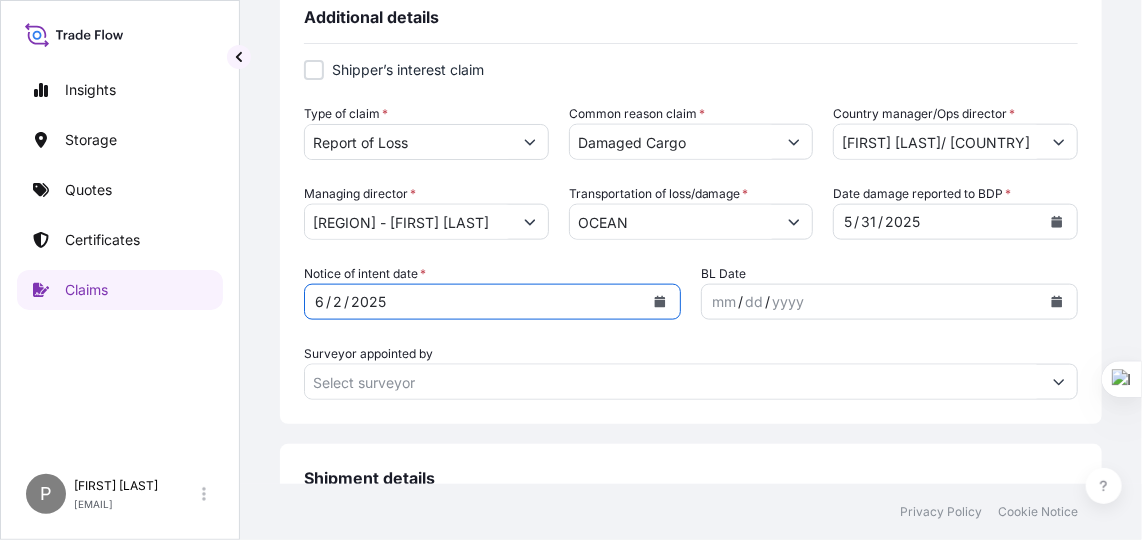 scroll, scrollTop: 850, scrollLeft: 0, axis: vertical 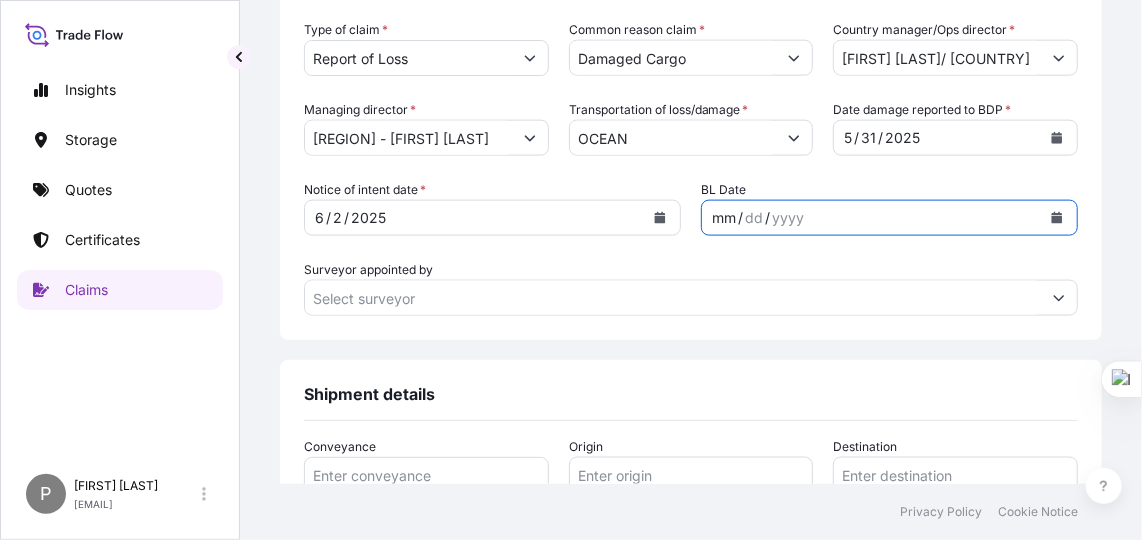 click on "mm" at bounding box center [724, 218] 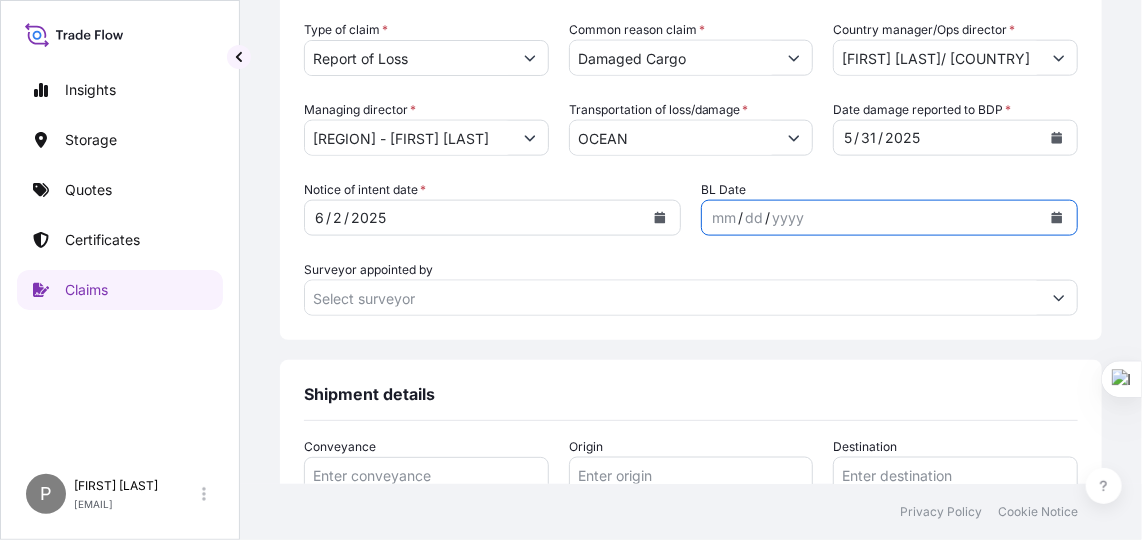 click 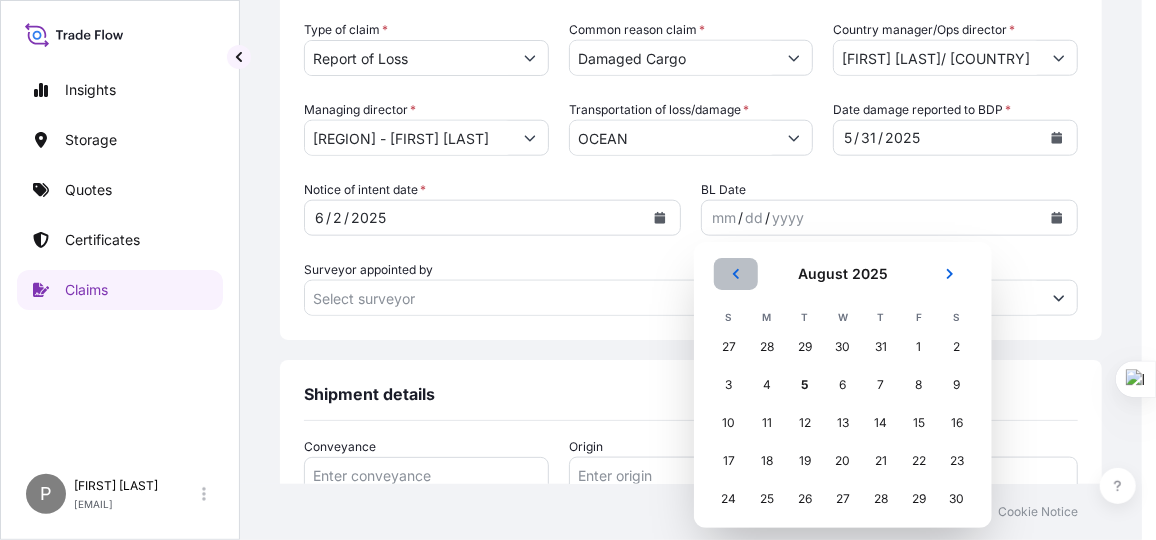 click 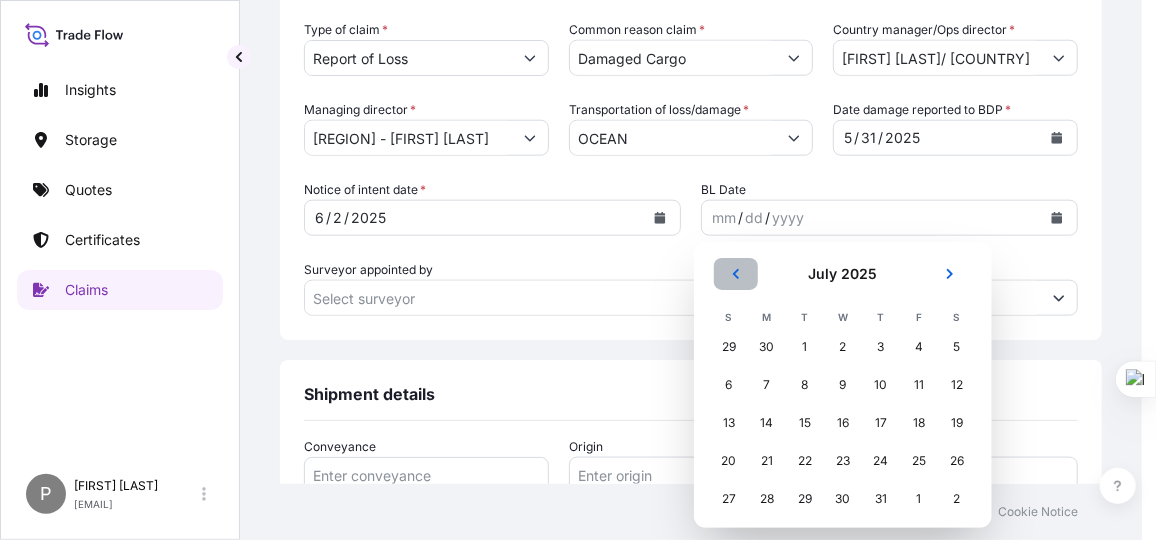click 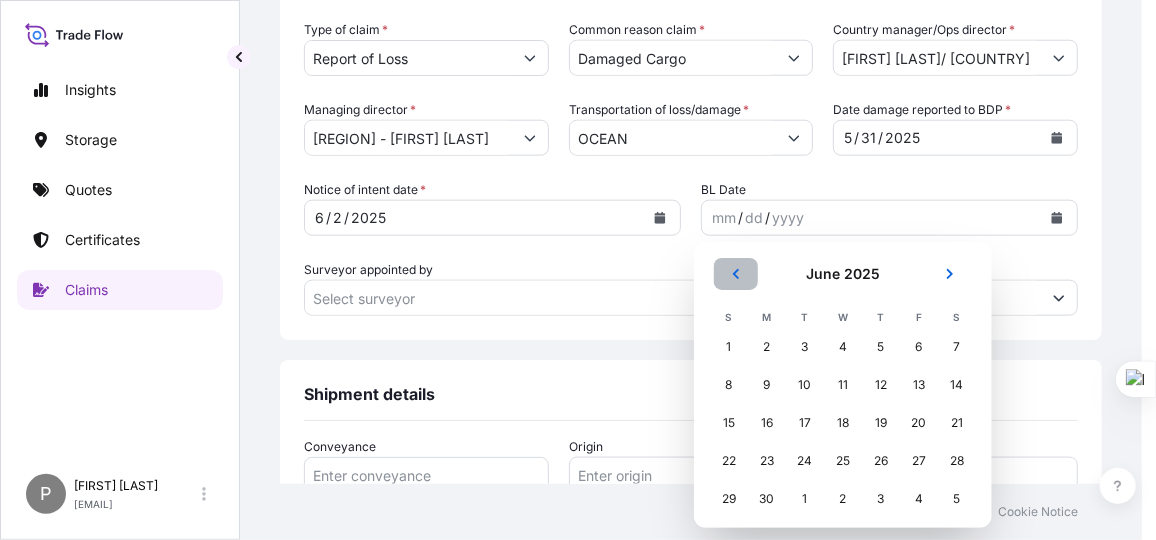 click 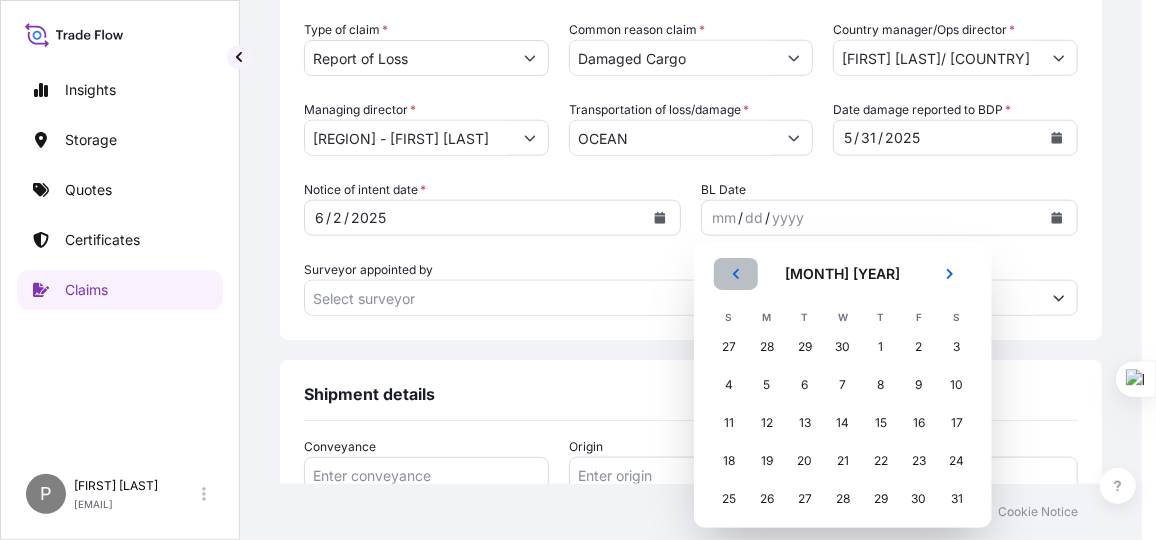 click 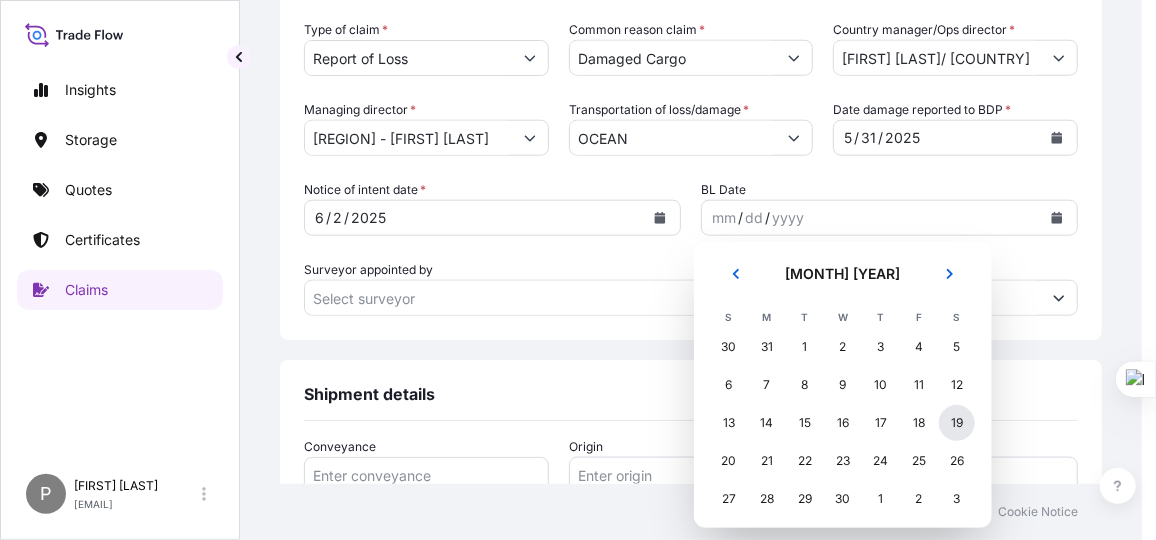 click on "19" at bounding box center [957, 423] 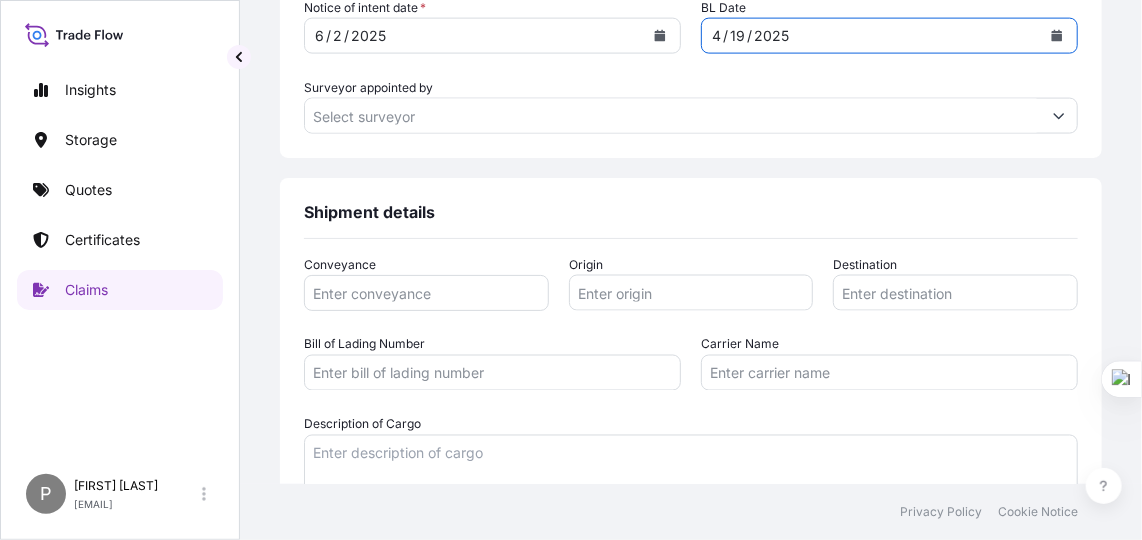 scroll, scrollTop: 941, scrollLeft: 0, axis: vertical 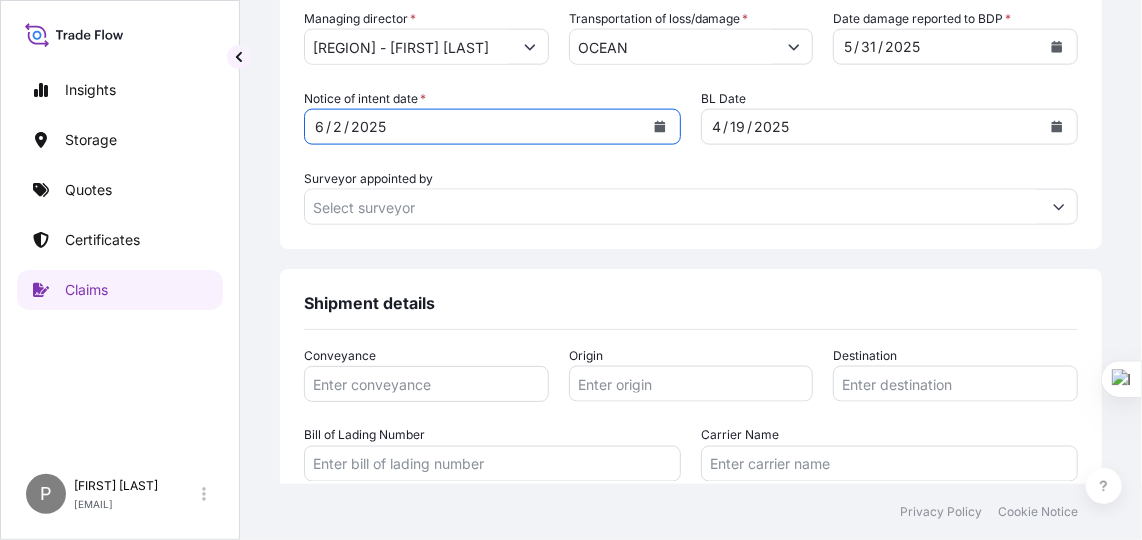click at bounding box center (660, 127) 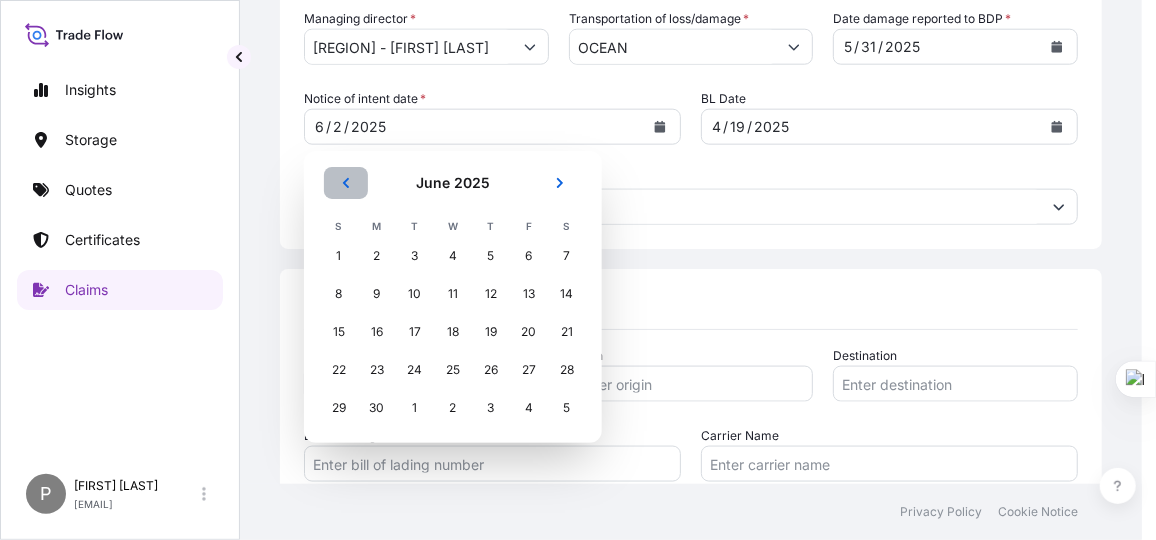 click 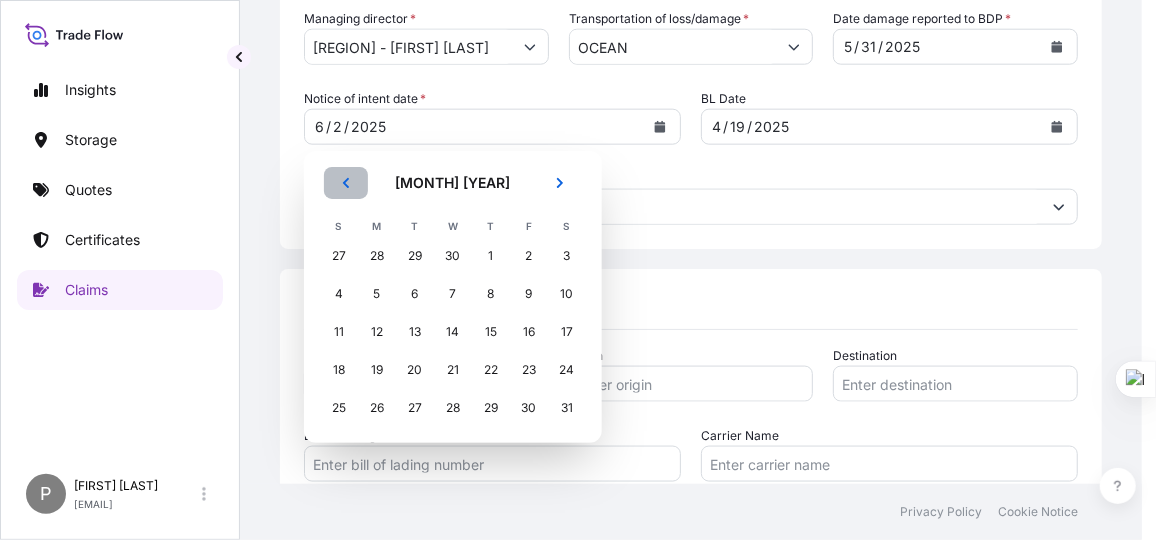 click 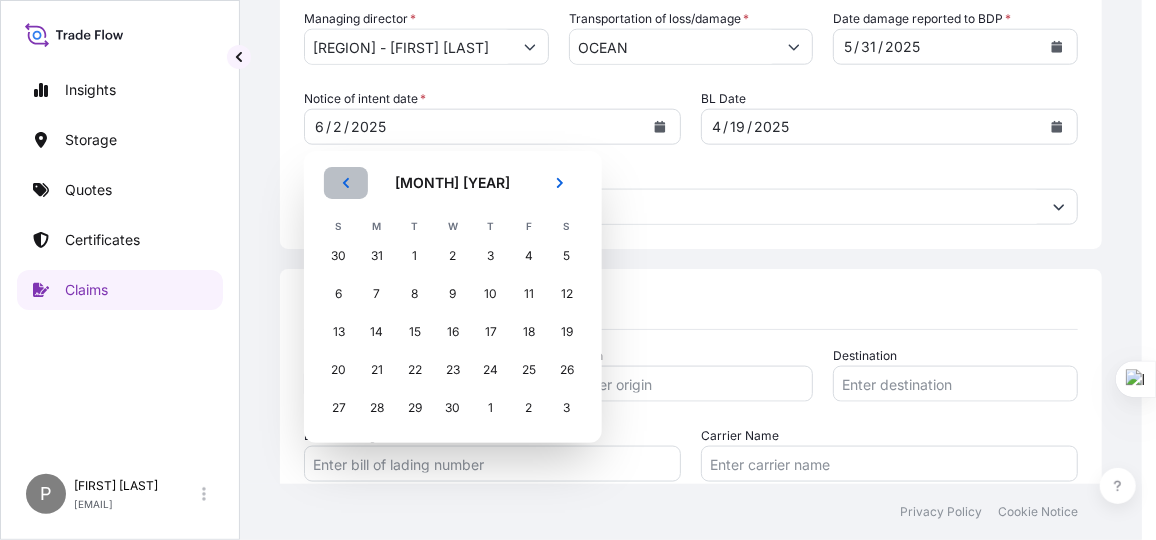 click 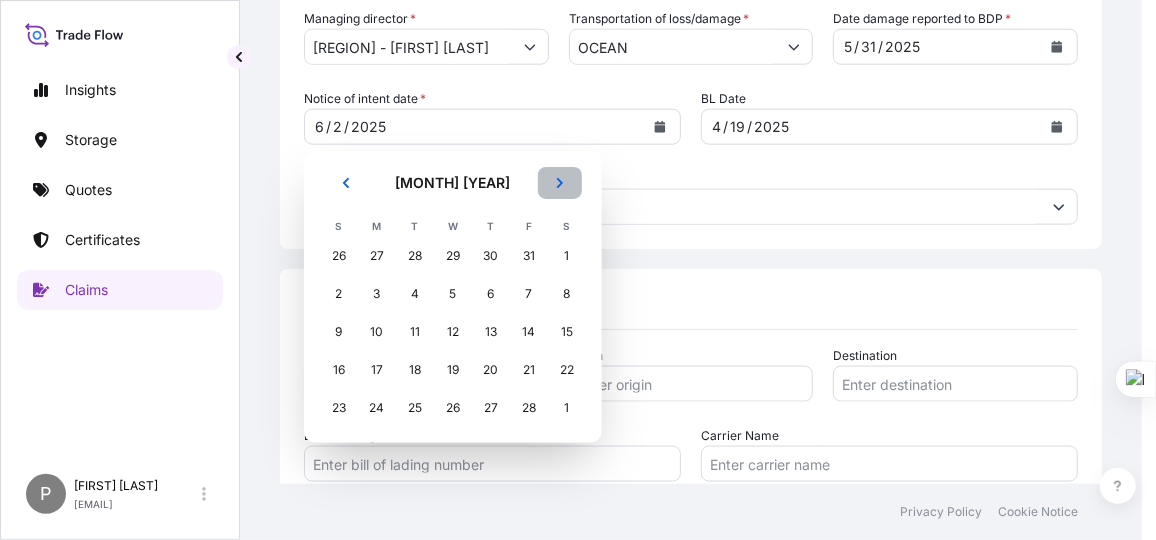 click 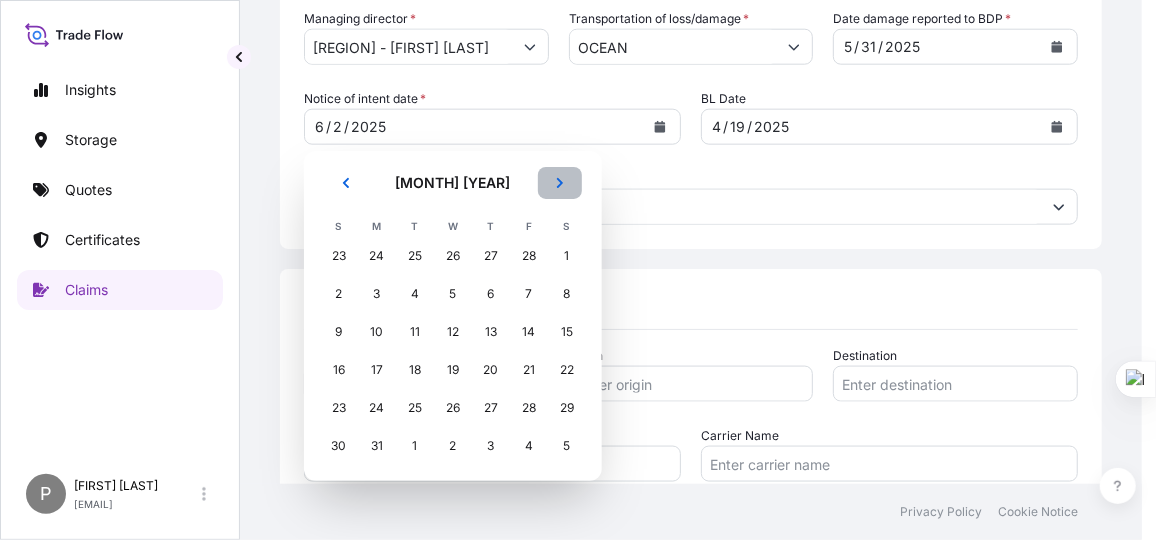 click 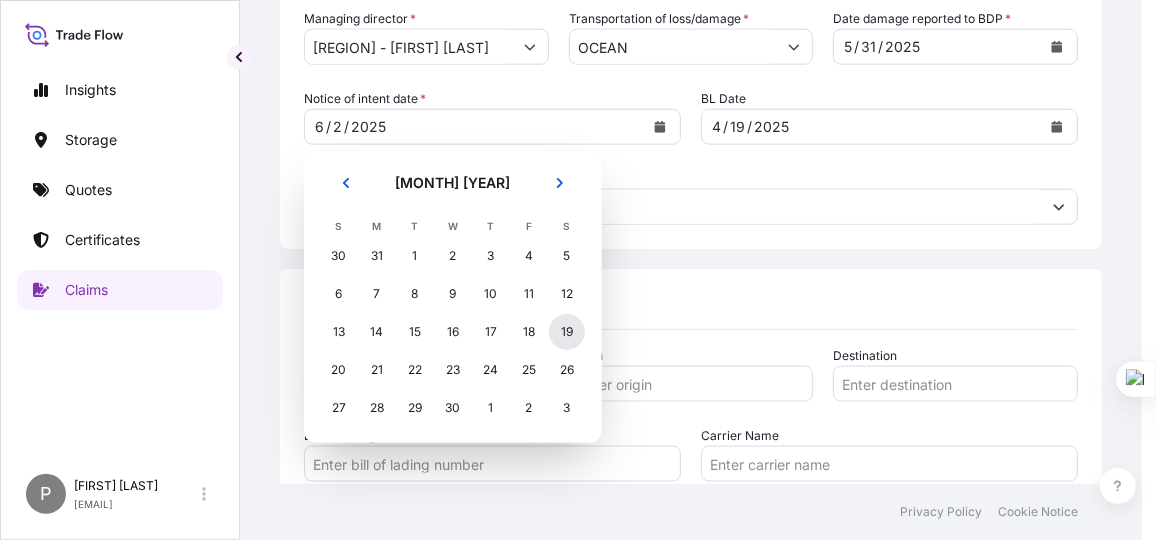 click on "19" at bounding box center [567, 332] 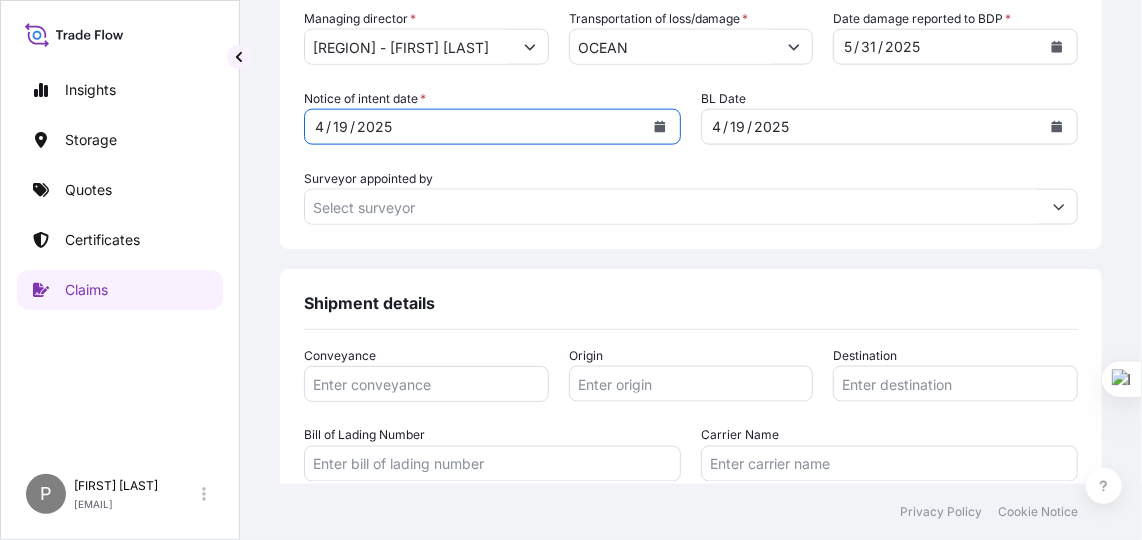 click on "Surveyor appointed by" at bounding box center (673, 207) 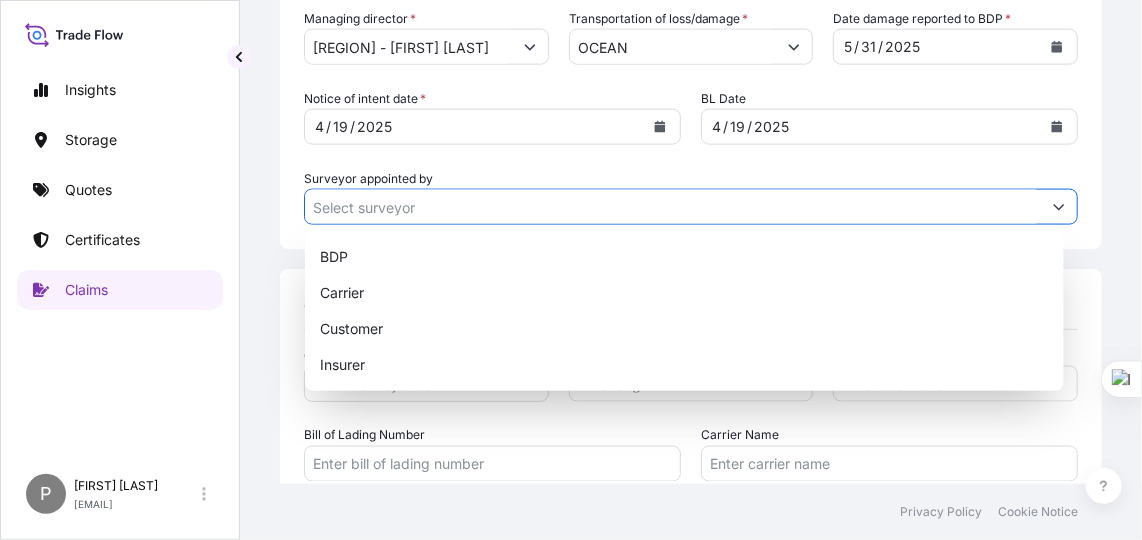 click 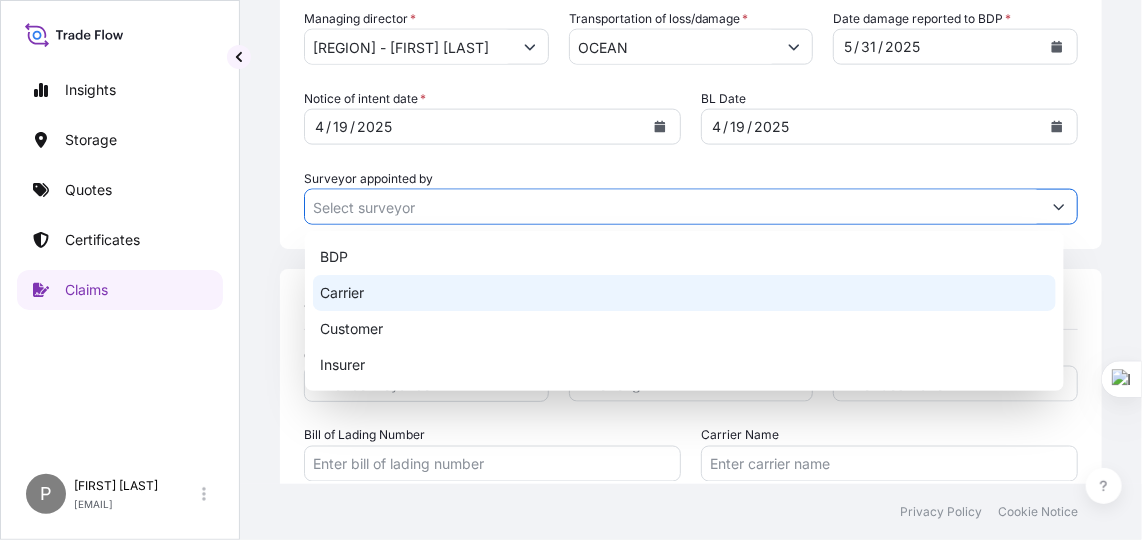 click on "Carrier" at bounding box center (684, 293) 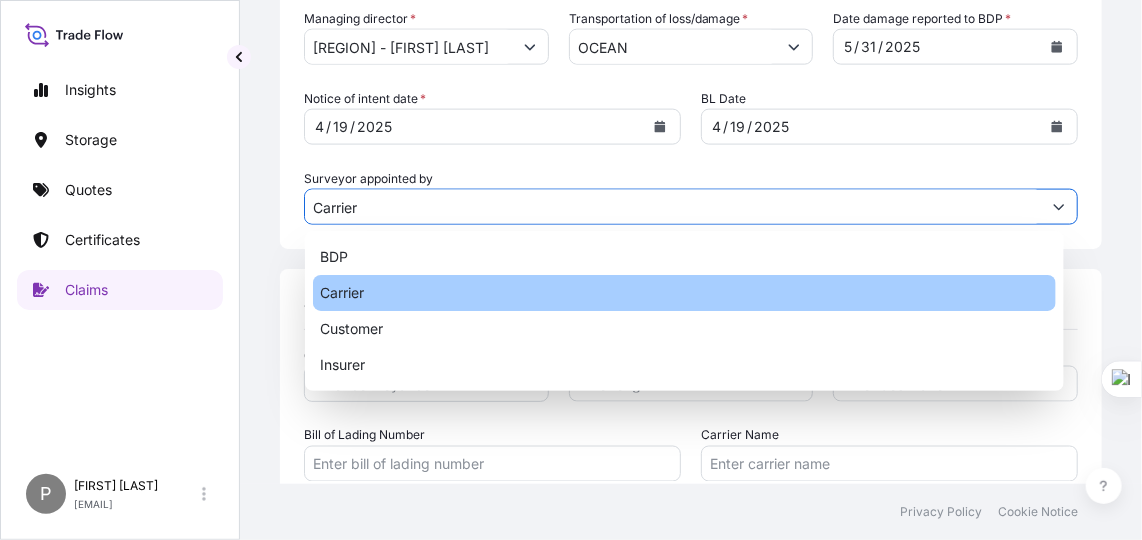 type on "Carrier" 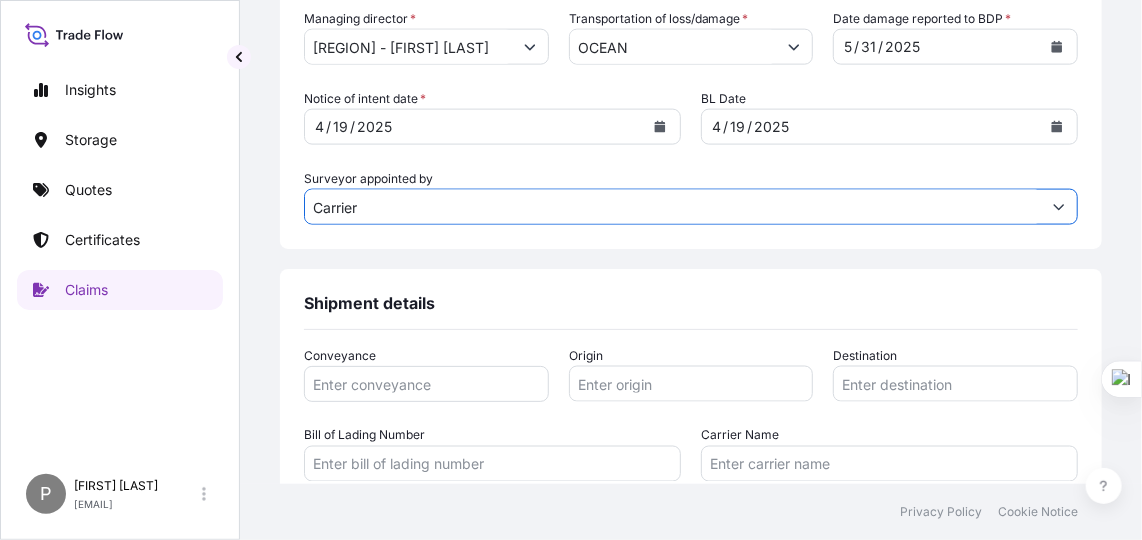 click on "Conveyance" at bounding box center [426, 384] 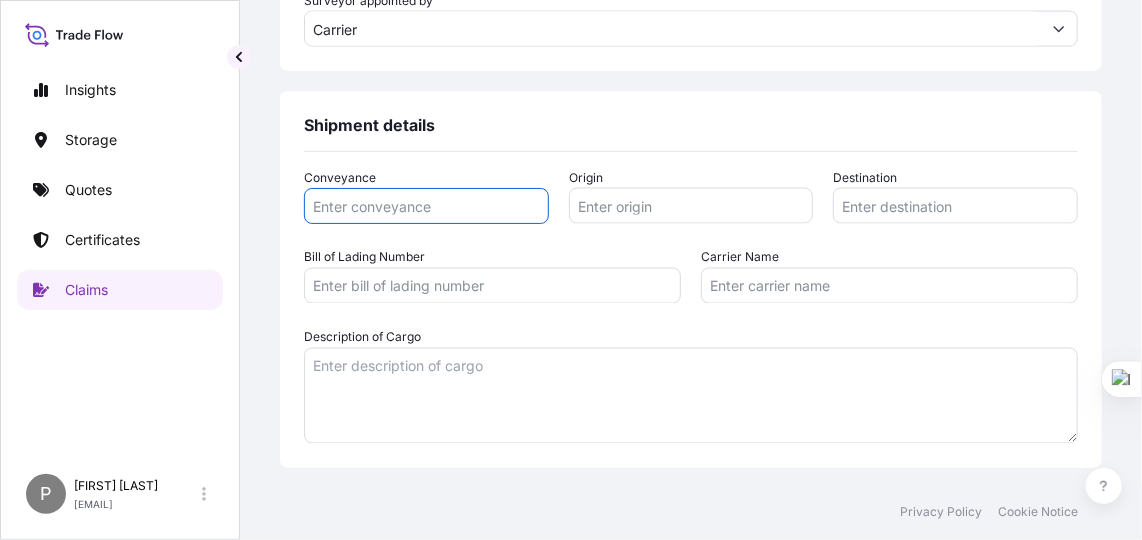 scroll, scrollTop: 1123, scrollLeft: 0, axis: vertical 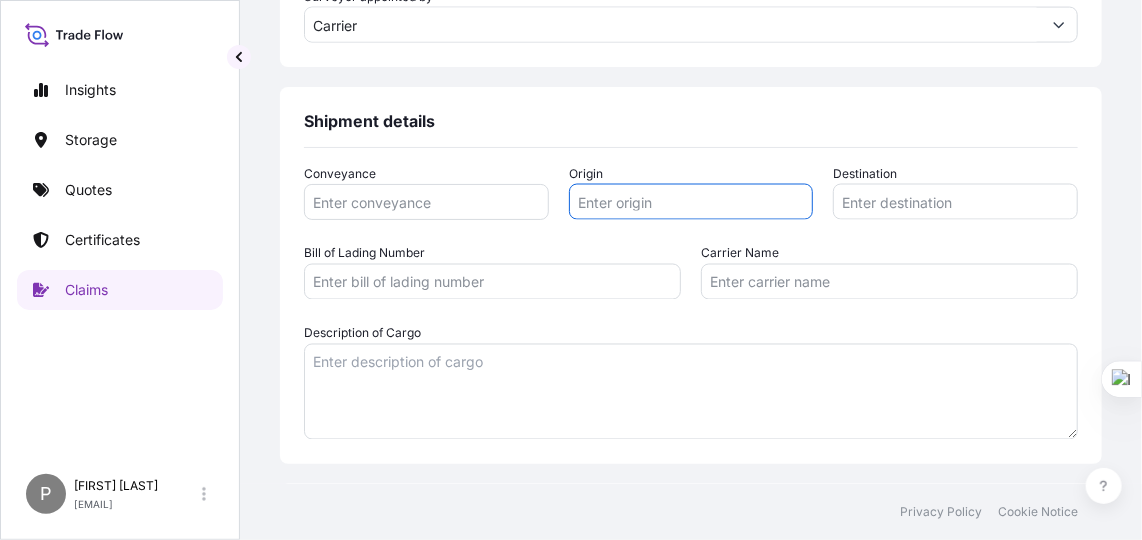 click on "Origin" at bounding box center [691, 202] 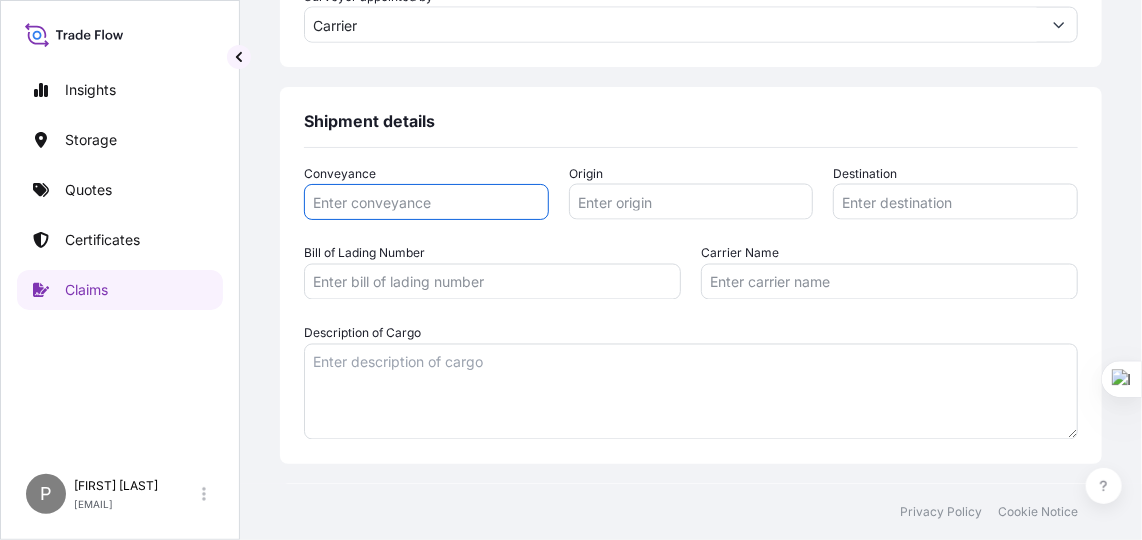 click on "Conveyance" at bounding box center [426, 202] 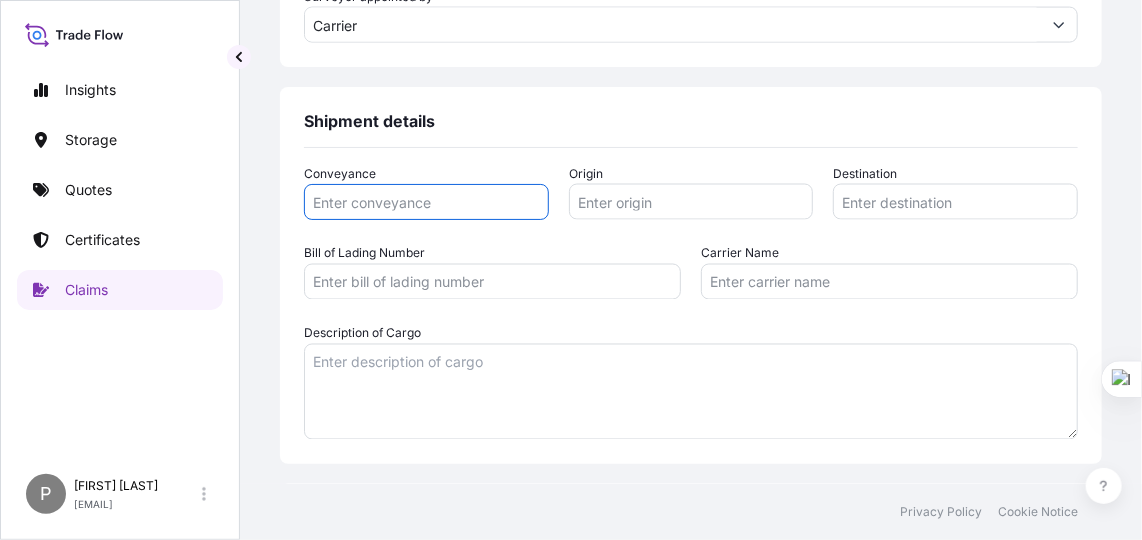 scroll, scrollTop: 1214, scrollLeft: 0, axis: vertical 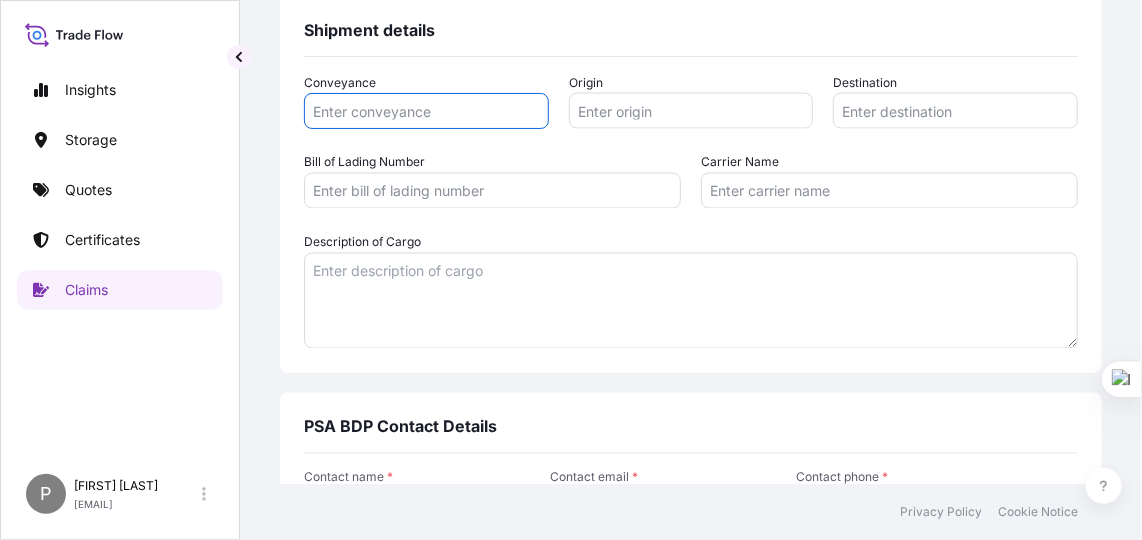 paste on "GB1005408963" 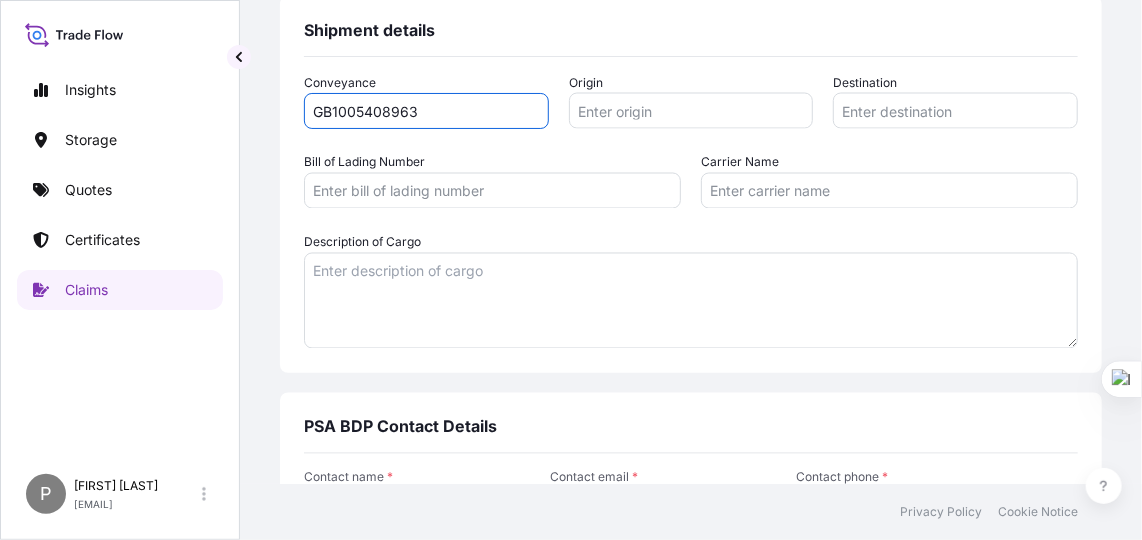 type on "GB1005408963" 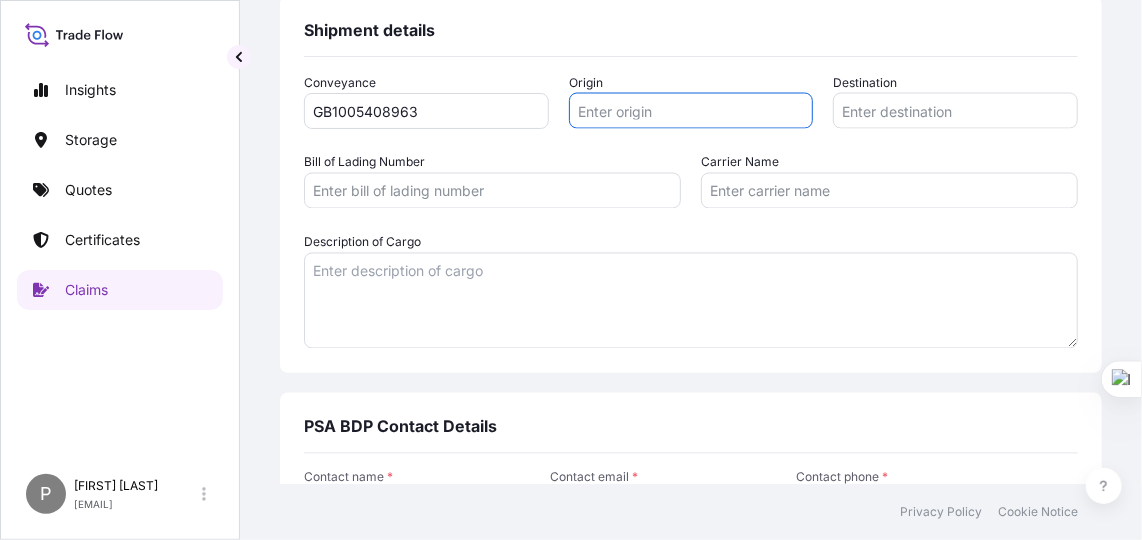 paste on "BDP INTERNATIONAL UK LTD" 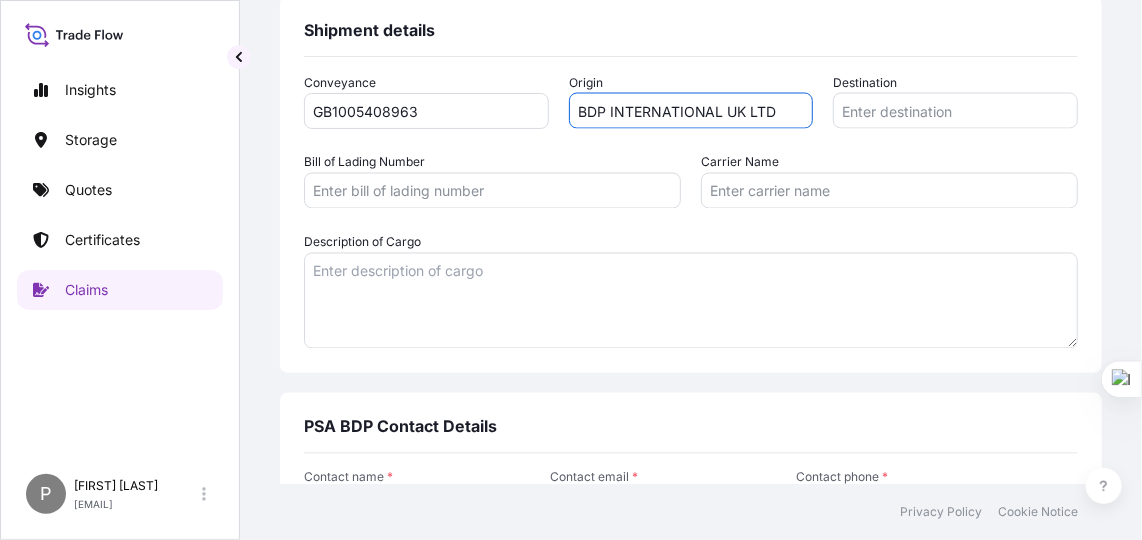 type on "BDP INTERNATIONAL UK LTD" 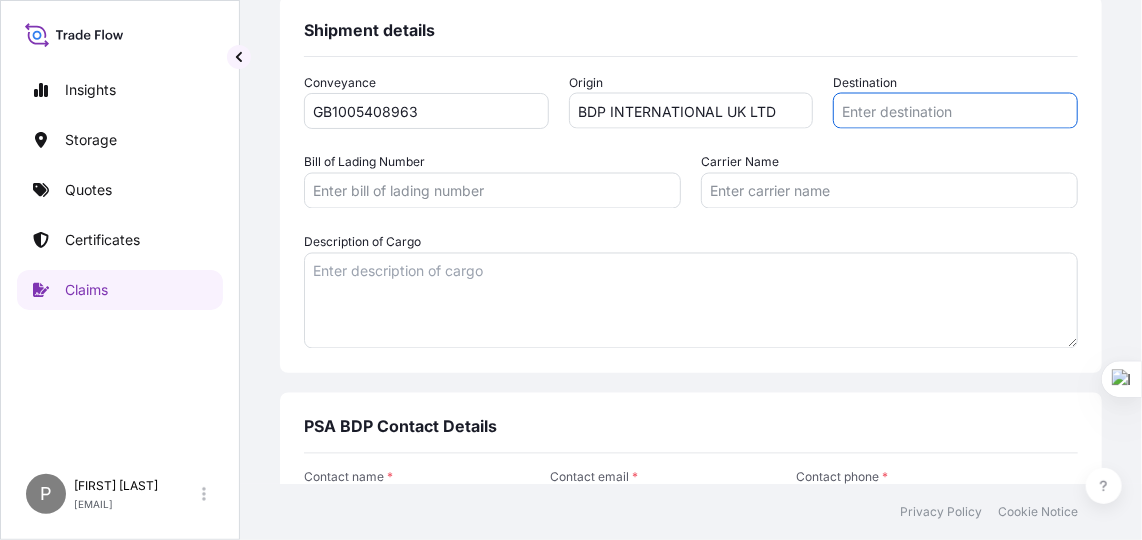 click on "Destination" at bounding box center [955, 111] 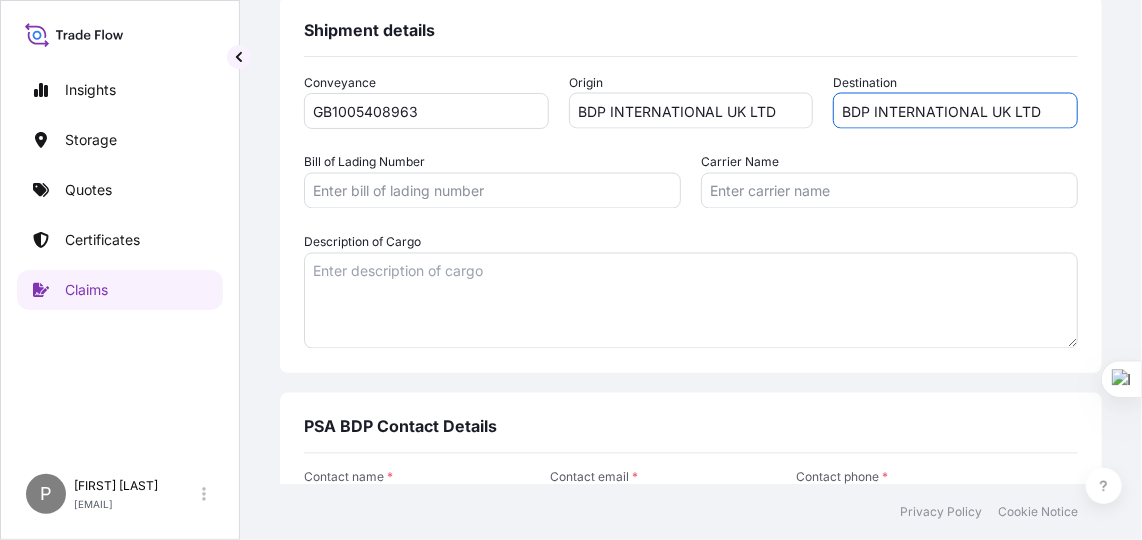type on "BDP INTERNATIONAL UK LTD" 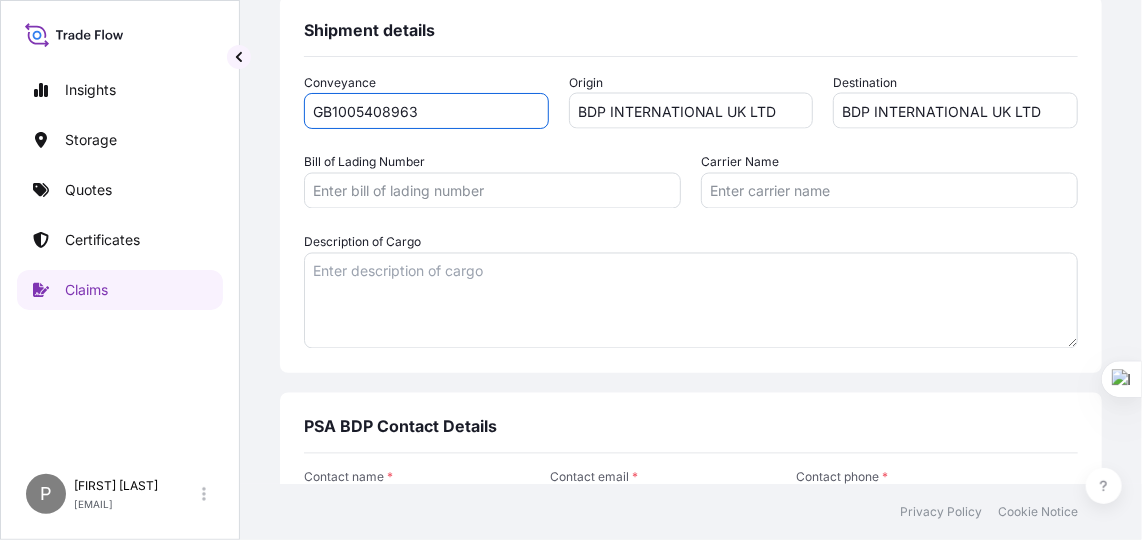 drag, startPoint x: 436, startPoint y: 109, endPoint x: 262, endPoint y: 91, distance: 174.92856 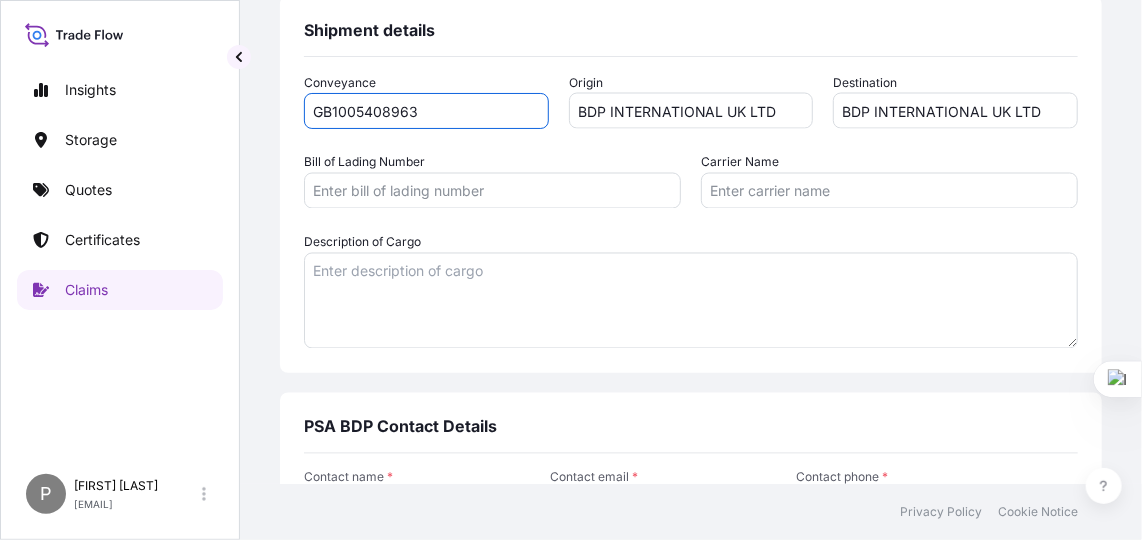 click on "Bill of Lading Number" at bounding box center (492, 191) 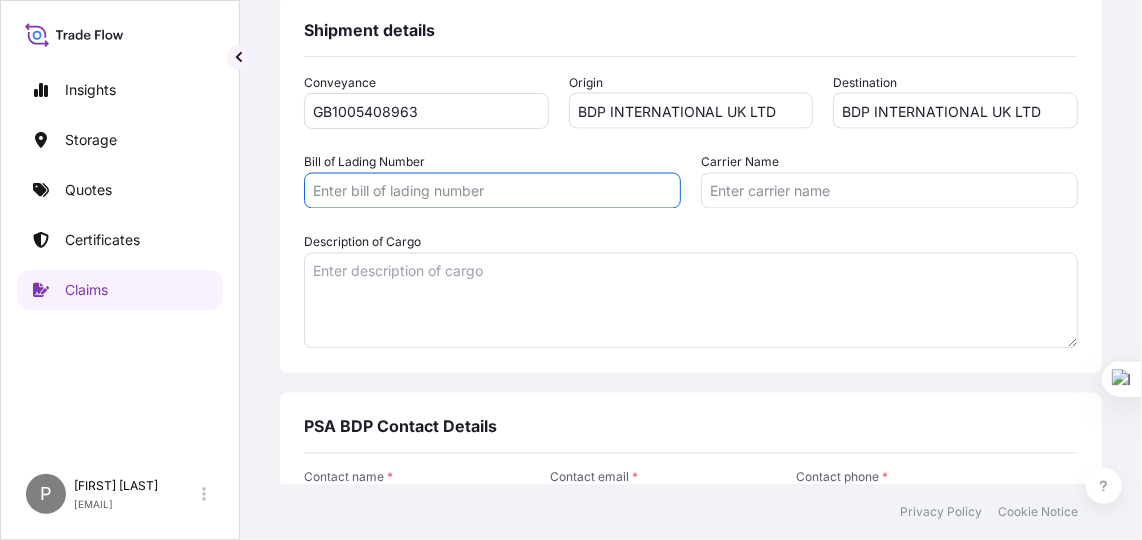 paste on "GB1005408963" 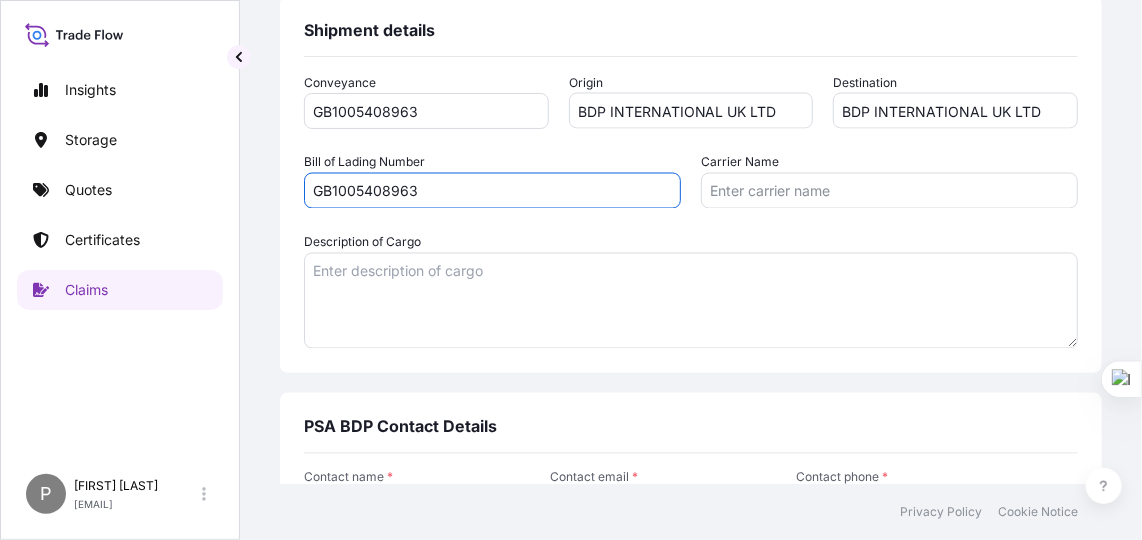 type on "GB1005408963" 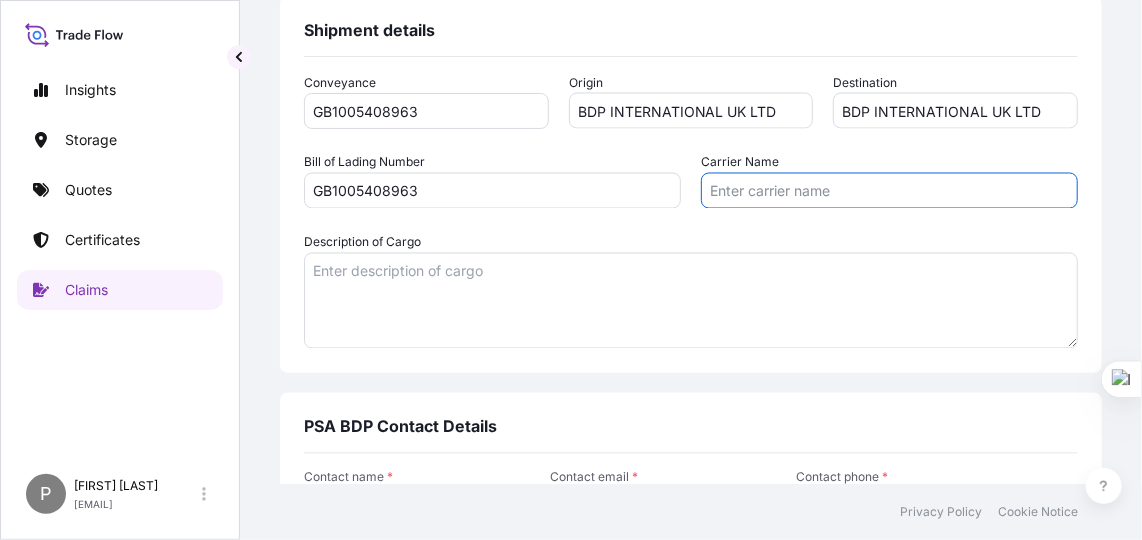 click on "Carrier Name" at bounding box center (889, 191) 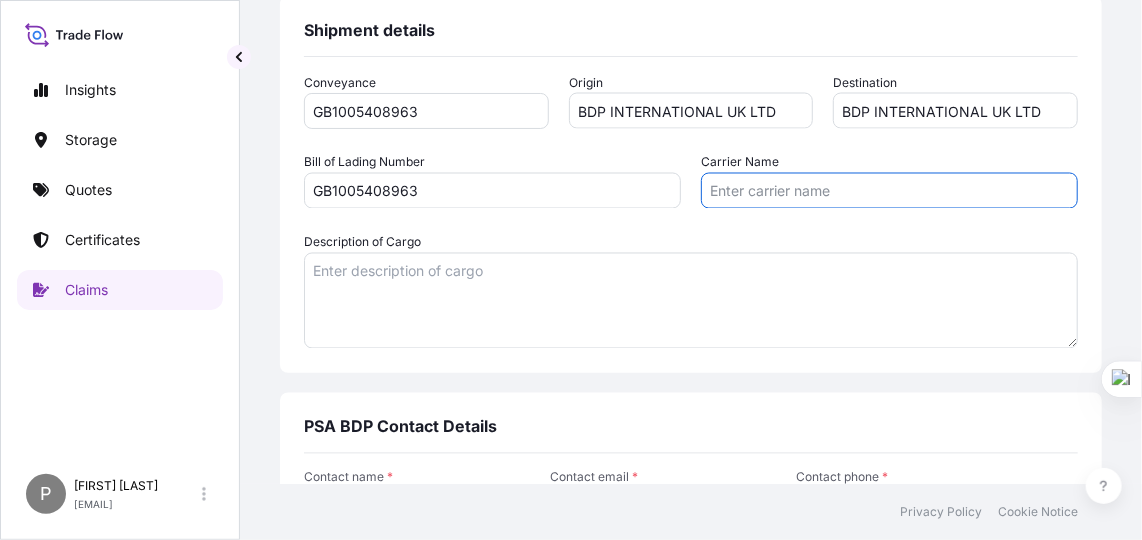 click on "BDP INTERNATIONAL UK LTD" at bounding box center (691, 111) 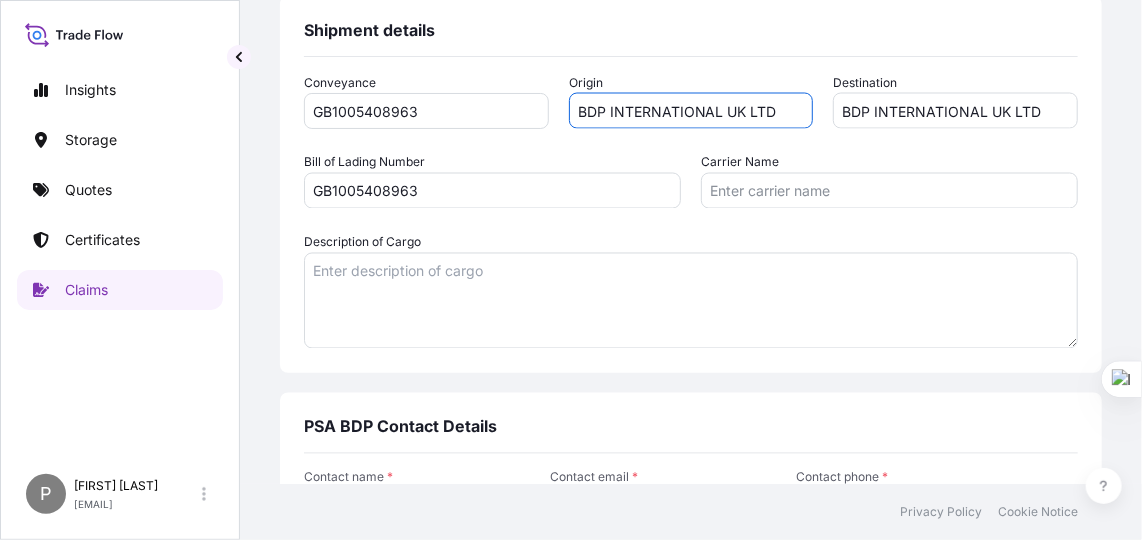 click on "BDP INTERNATIONAL UK LTD" at bounding box center [691, 111] 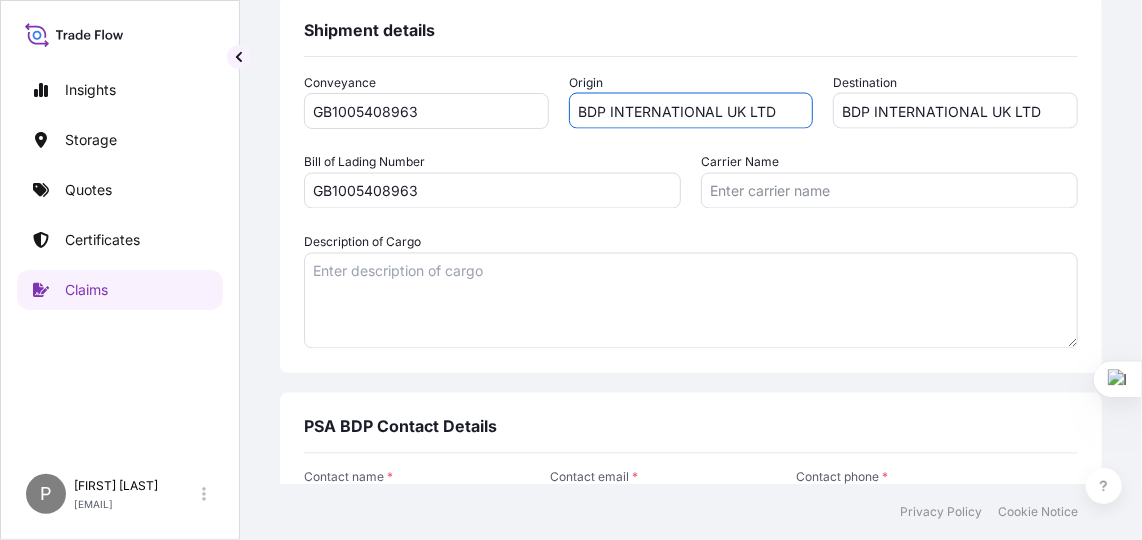 click on "BDP INTERNATIONAL UK LTD" at bounding box center [691, 111] 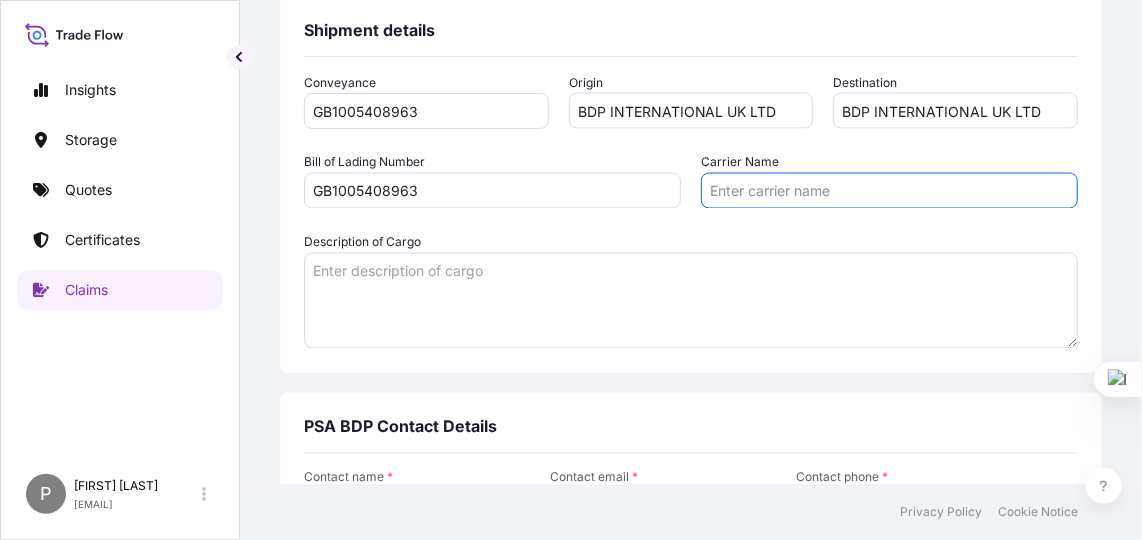 click on "Carrier Name" at bounding box center (889, 191) 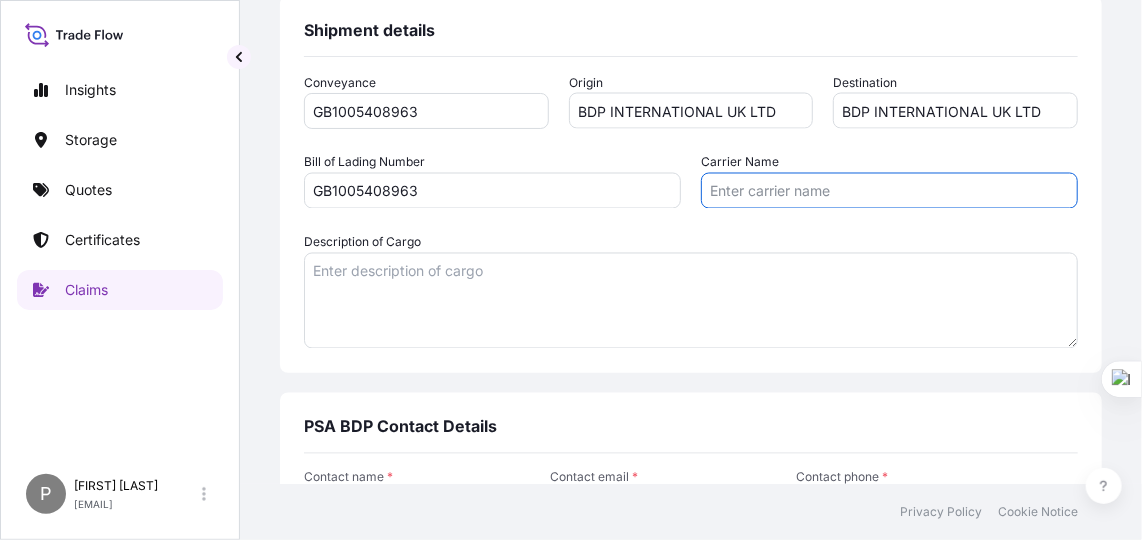 paste on "BDP INTERNATIONAL UK LTD" 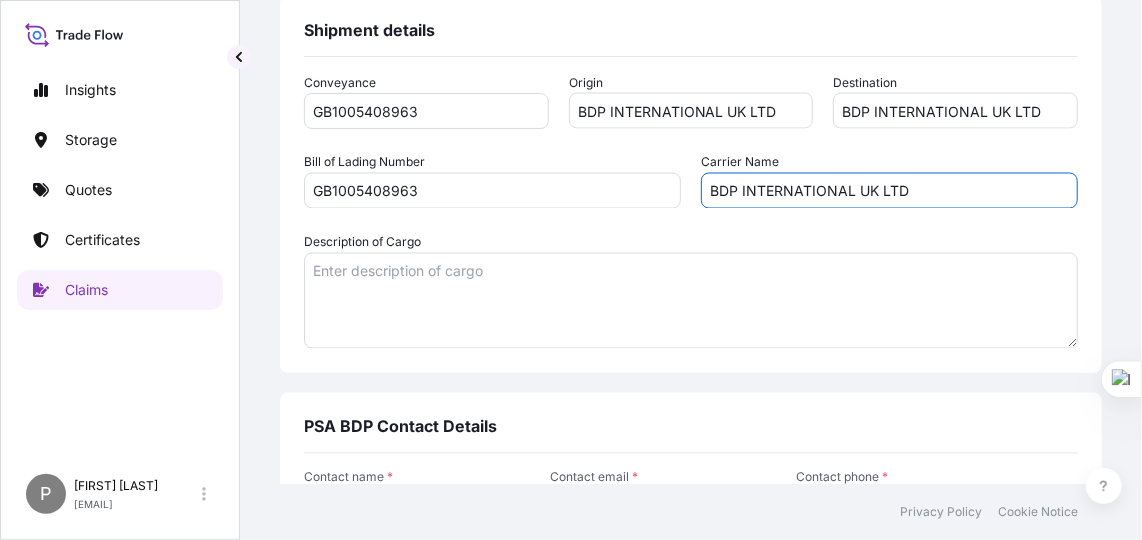 type on "BDP INTERNATIONAL UK LTD" 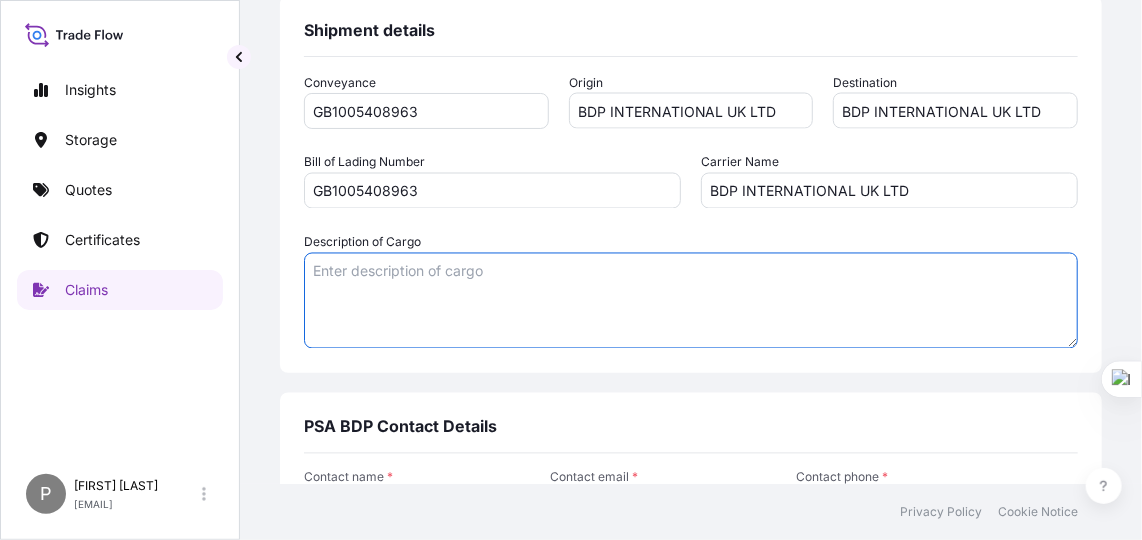 paste on "EMS F-E, S-D
UN1266 , PERFUMERY PRODUCTS WITH
FLAMMABLE SOLVENTS , CLASS 3 , PG III ,
EMS F-E, S-D
HS-No 3304990050" 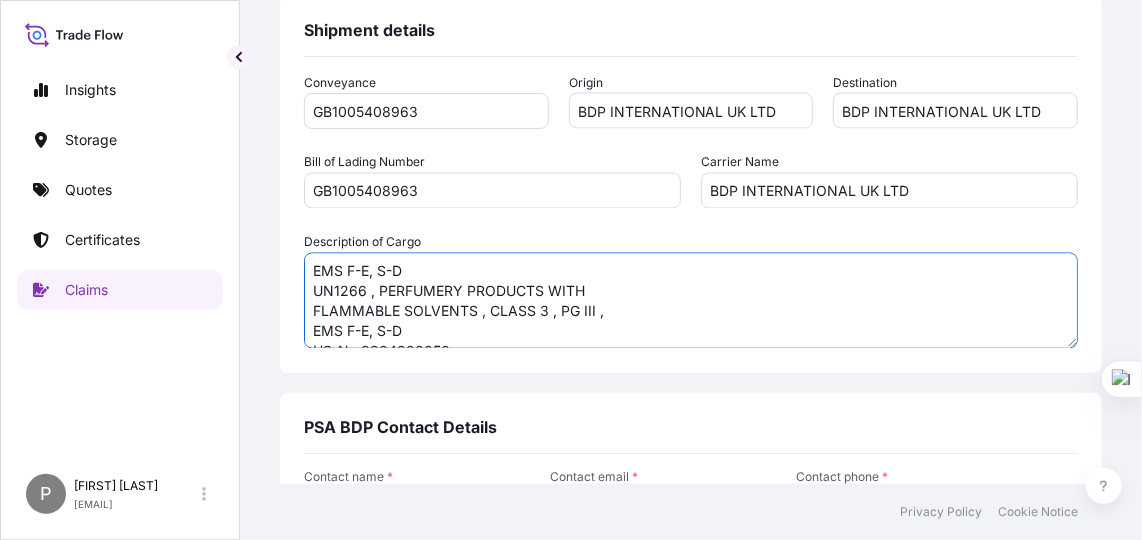 scroll, scrollTop: 11, scrollLeft: 0, axis: vertical 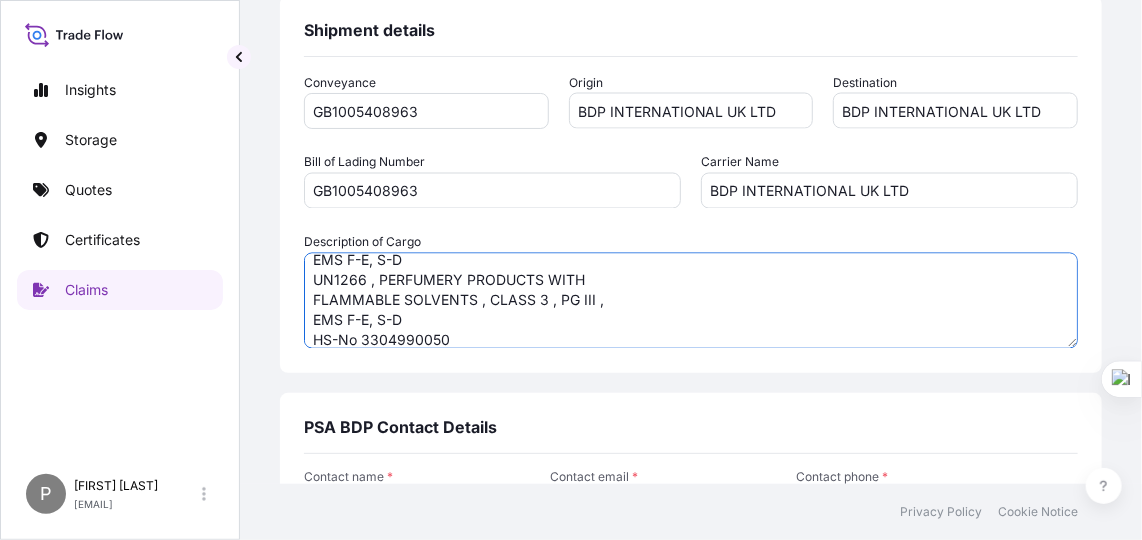 drag, startPoint x: 420, startPoint y: 253, endPoint x: 275, endPoint y: 227, distance: 147.31259 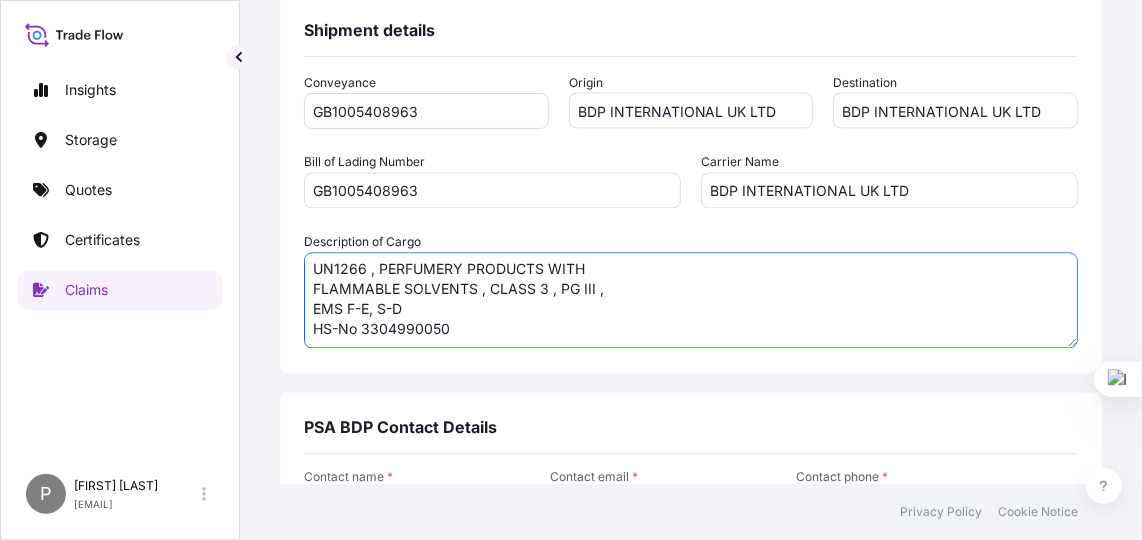 scroll, scrollTop: 8, scrollLeft: 0, axis: vertical 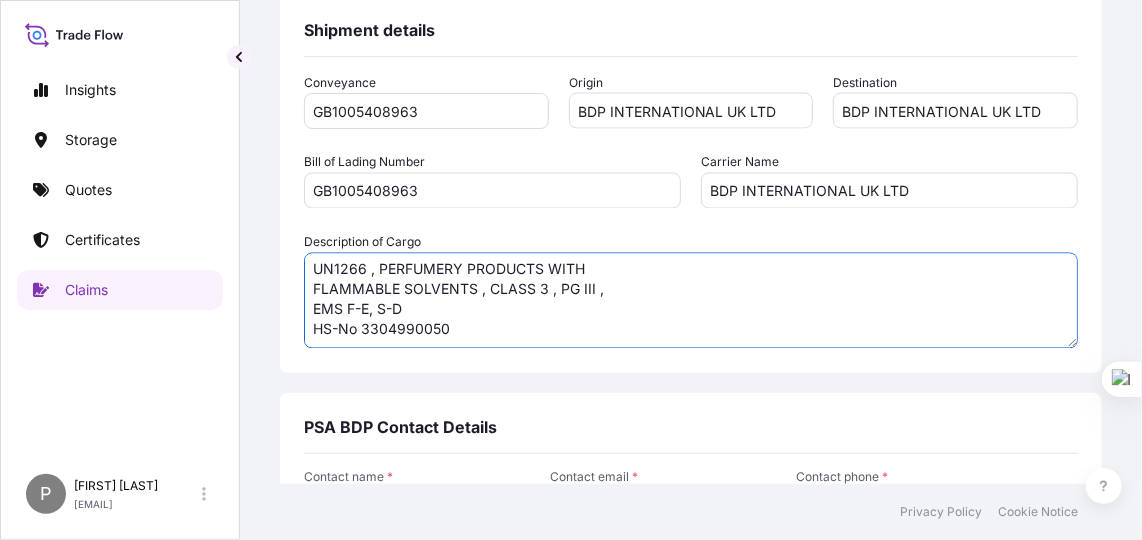 drag, startPoint x: 466, startPoint y: 335, endPoint x: 306, endPoint y: 301, distance: 163.57262 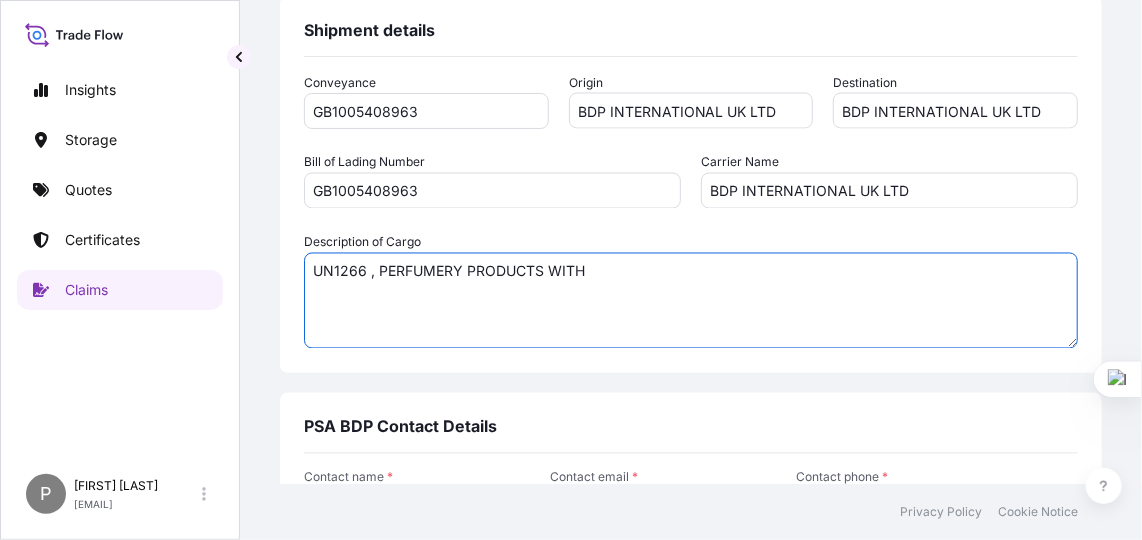 scroll, scrollTop: 0, scrollLeft: 0, axis: both 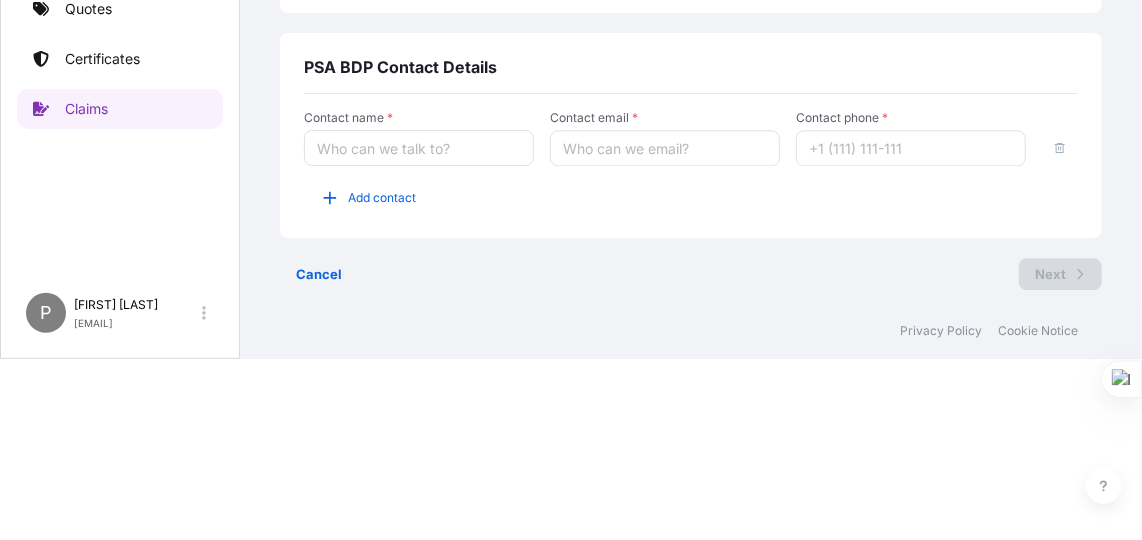 type on "UN1266 , PERFUMERY PRODUCTS WITH" 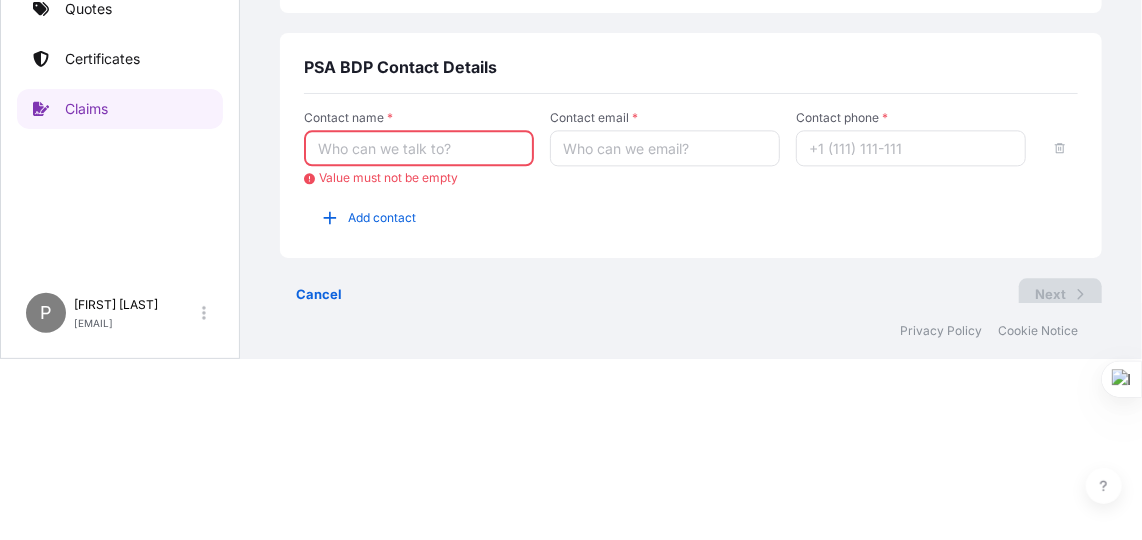paste on "[FIRST] [LAST]" 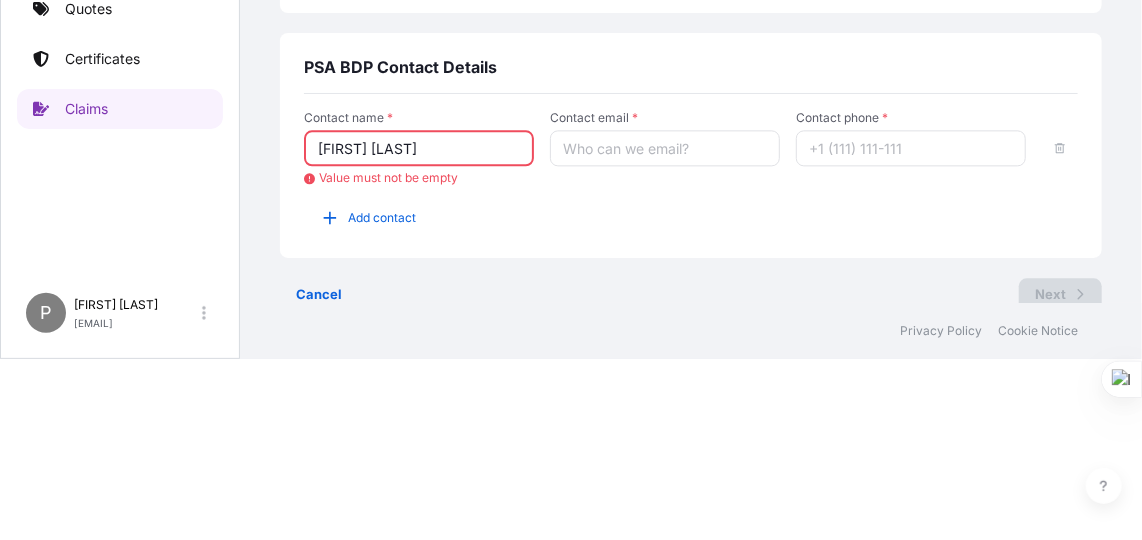 type on "[FIRST] [LAST]" 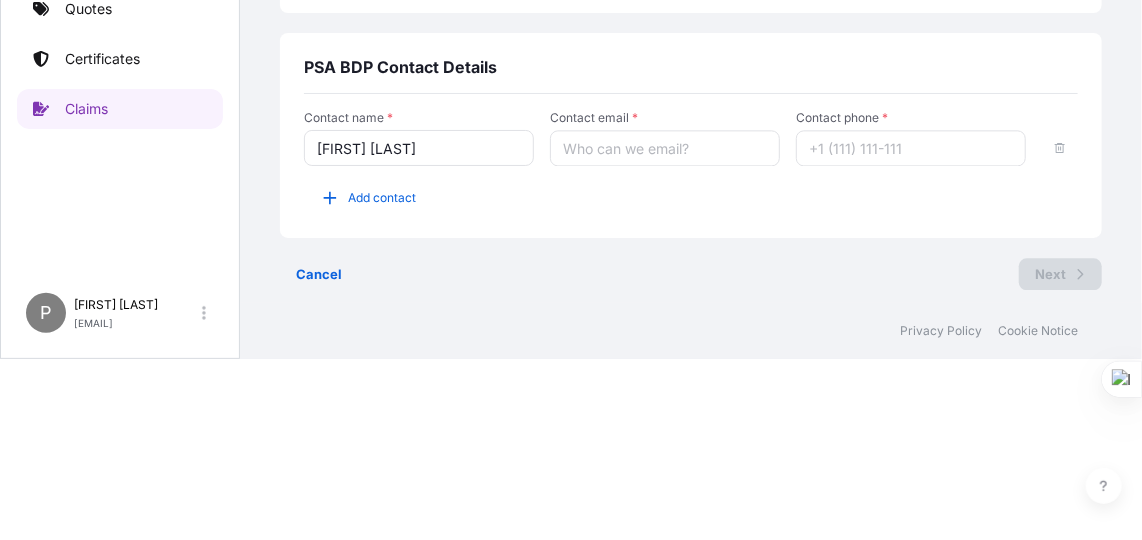 click on "Contact email   *" at bounding box center [665, 148] 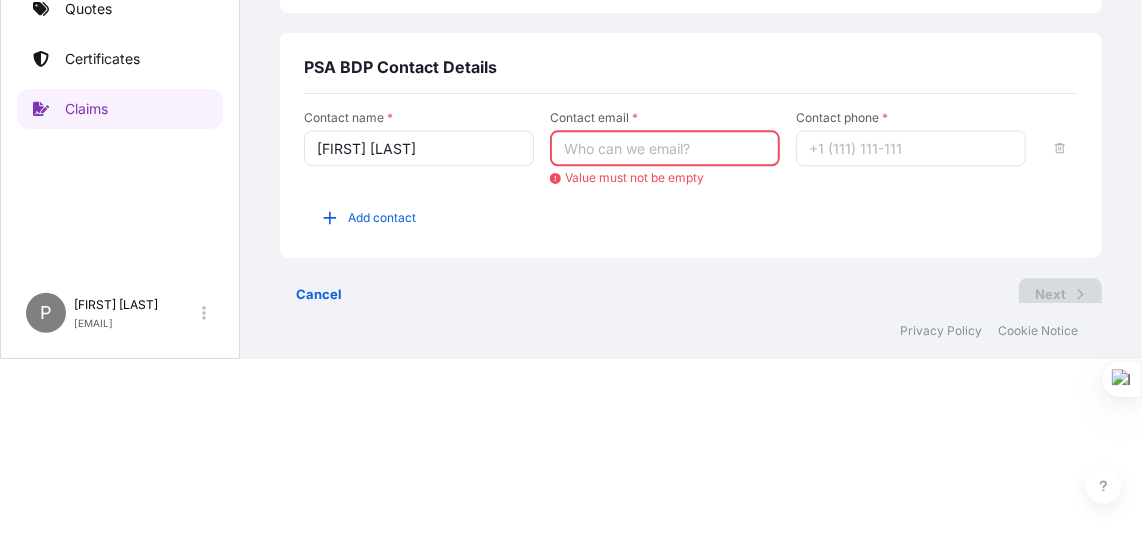 paste on "[FIRST] [LAST]" 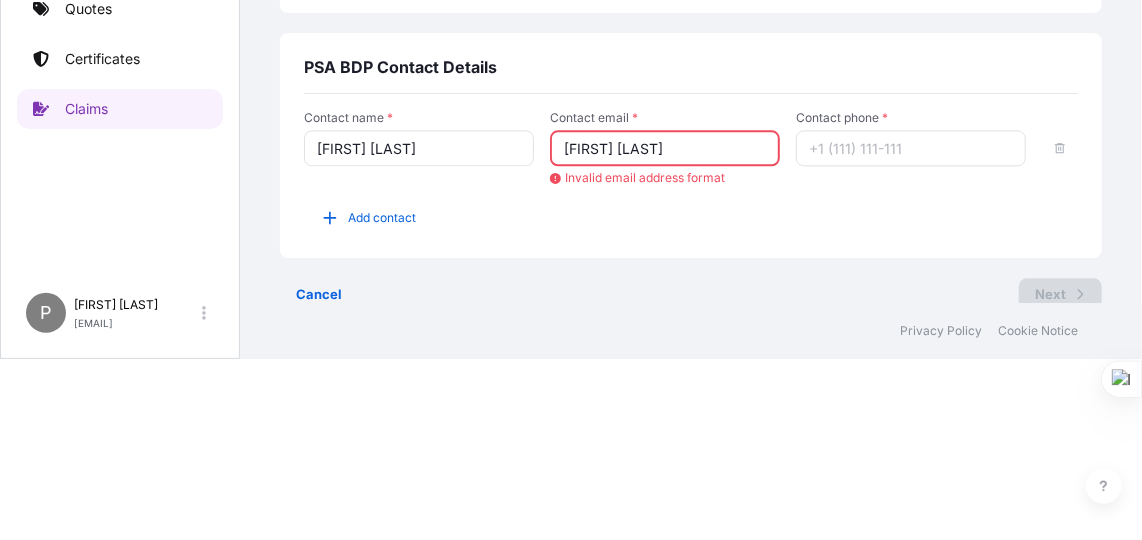 drag, startPoint x: 689, startPoint y: 143, endPoint x: 740, endPoint y: 137, distance: 51.351727 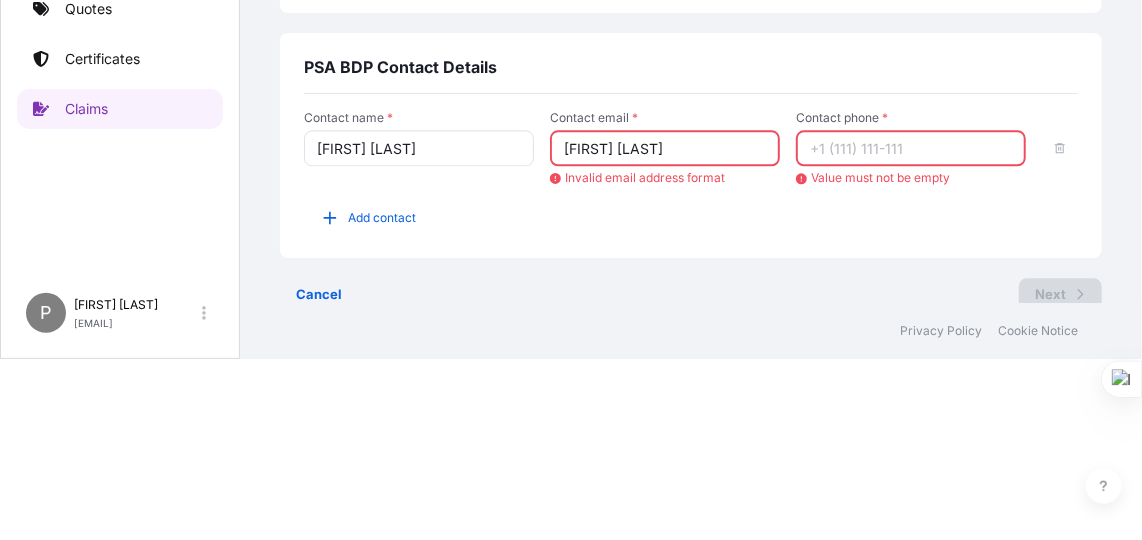 paste on "[PHONE]" 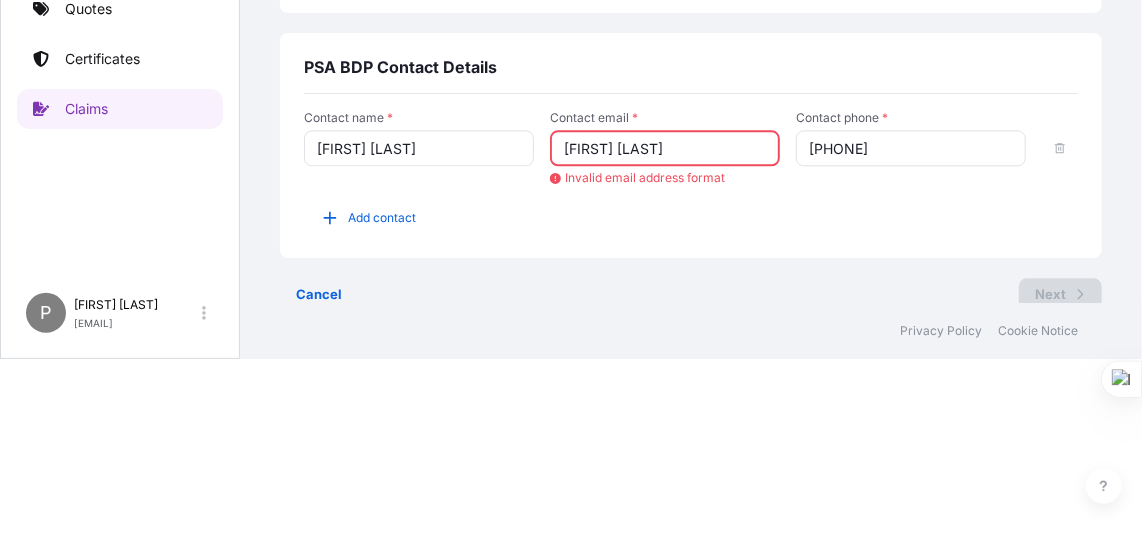 click on "[PHONE]" at bounding box center [911, 148] 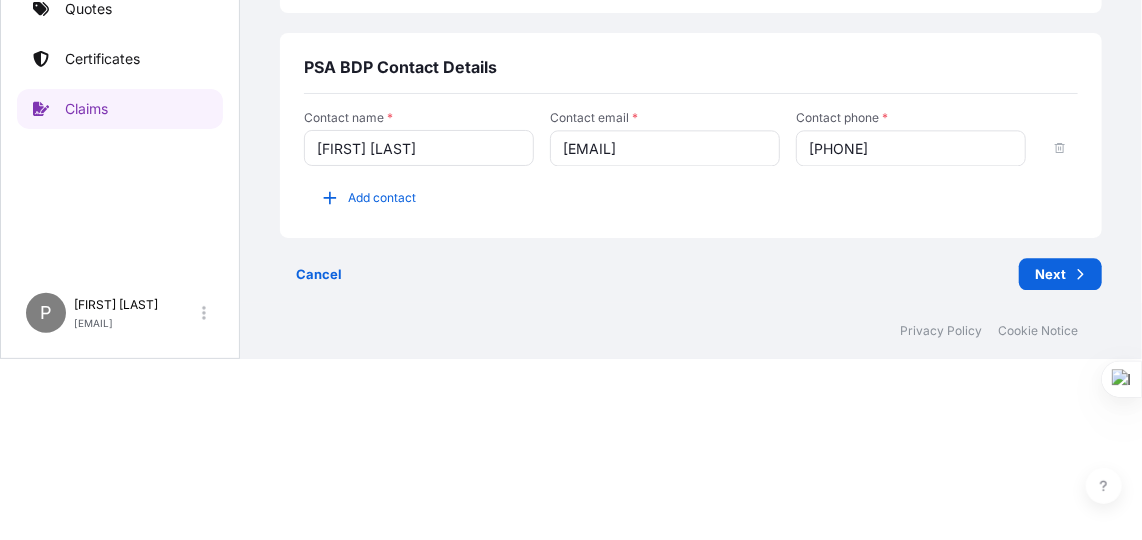 scroll, scrollTop: 0, scrollLeft: 3, axis: horizontal 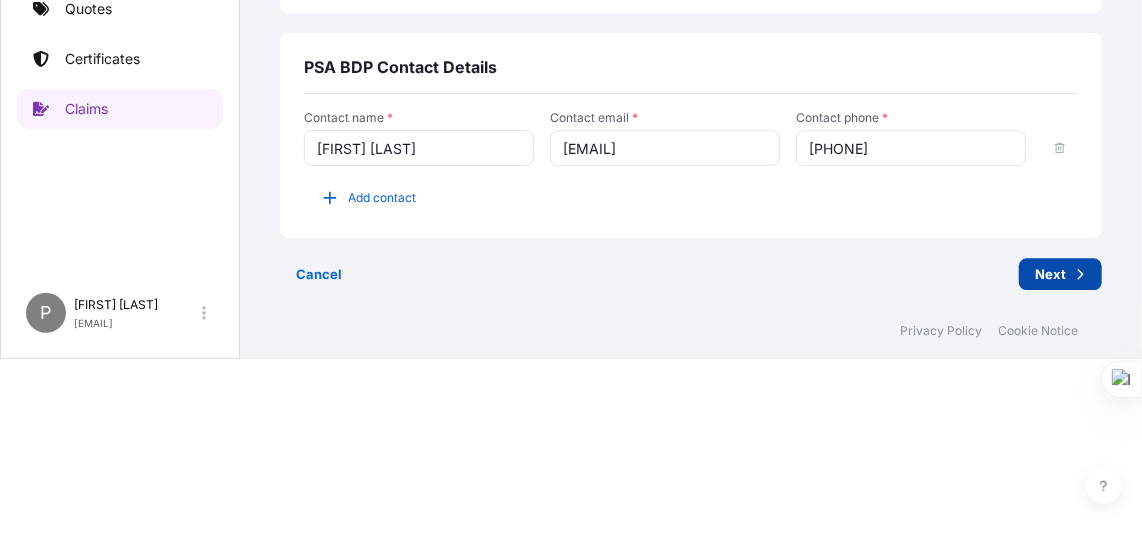 type on "[EMAIL]" 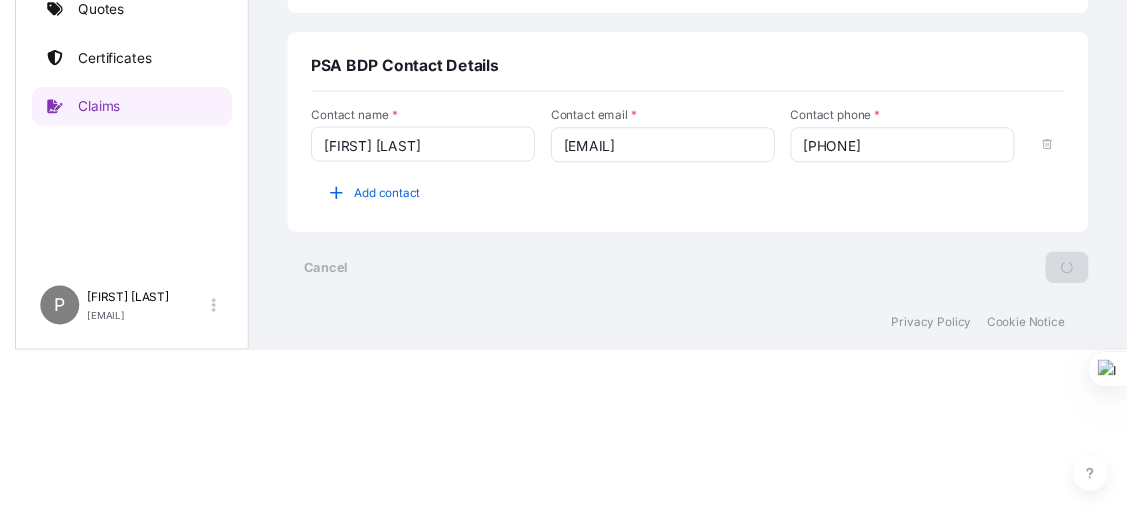 scroll, scrollTop: 13, scrollLeft: 0, axis: vertical 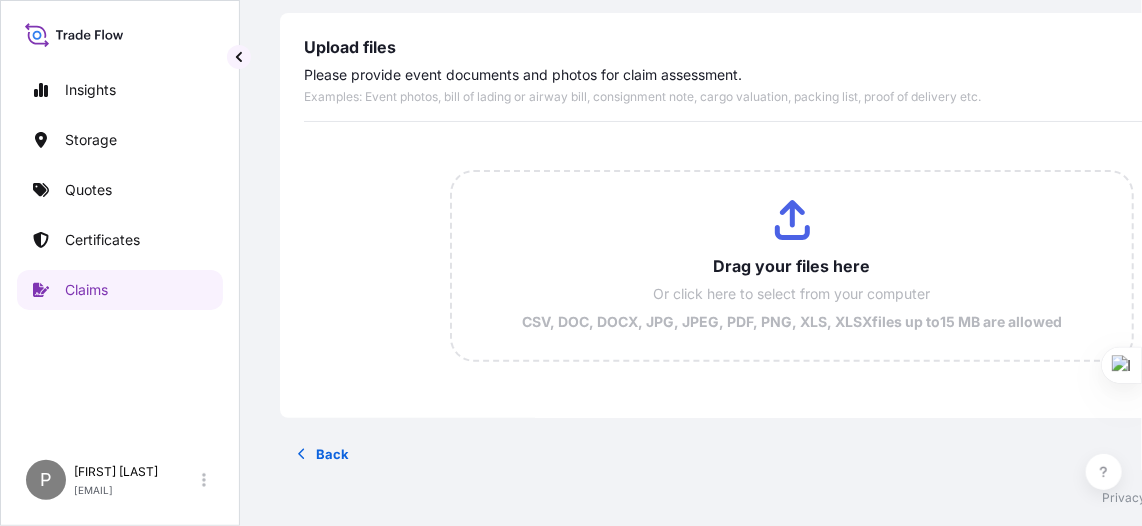 click on "Drag your files here Or click here to select from your computer CSV, DOC, DOCX, JPG, JPEG, PDF, PNG, XLS, XLSX  files up to  15   MB are allowed" at bounding box center (791, 266) 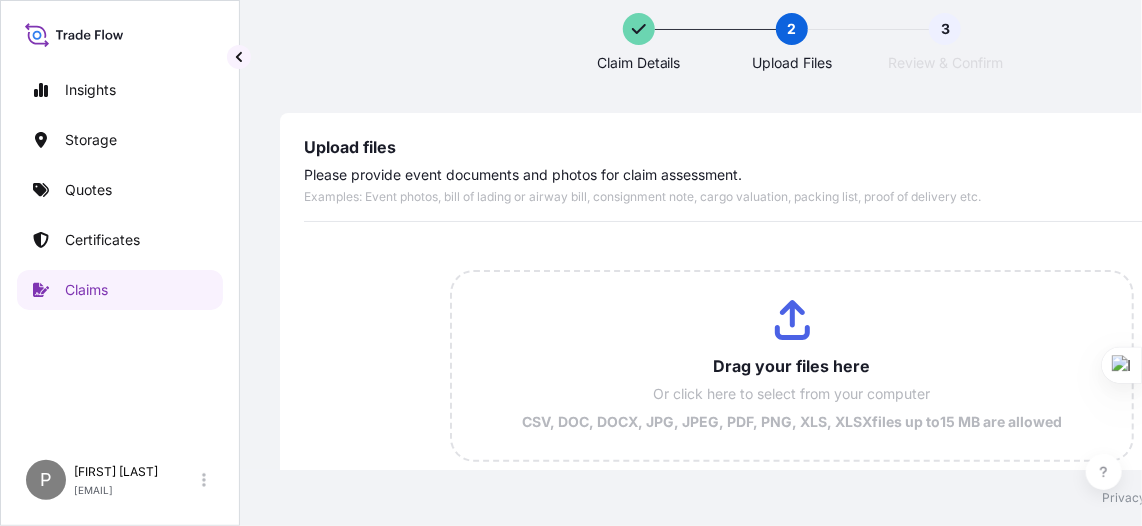 scroll, scrollTop: 0, scrollLeft: 0, axis: both 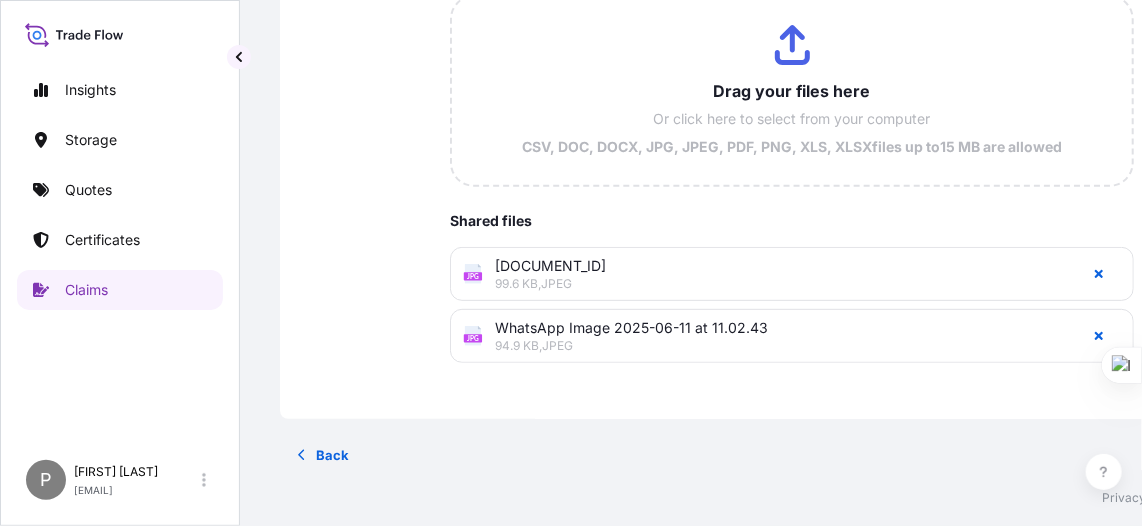 click on "Drag your files here Or click here to select from your computer CSV, DOC, DOCX, JPG, JPEG, PDF, PNG, XLS, XLSX  files up to  15   MB are allowed" at bounding box center (791, 91) 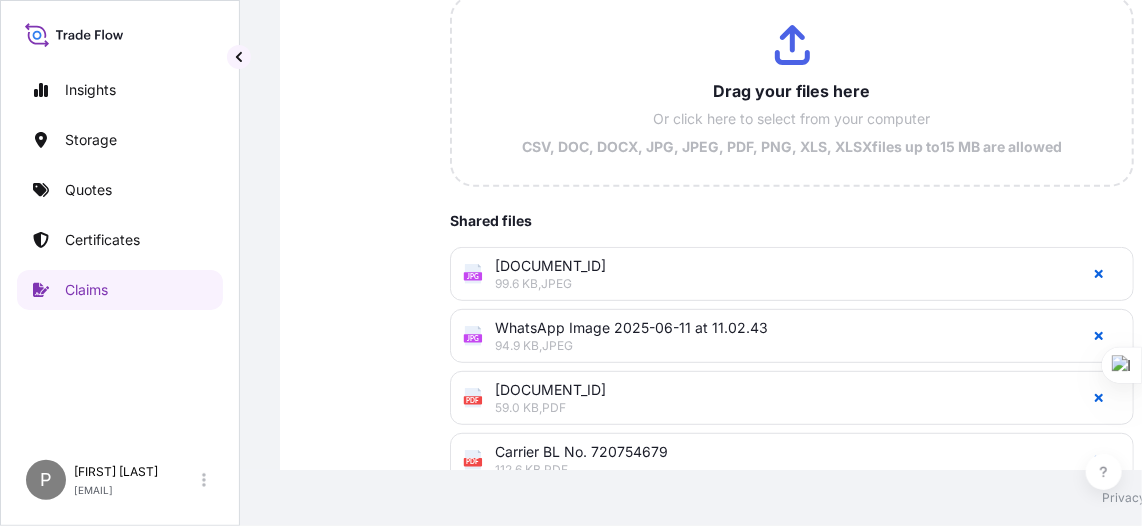 click on "Drag your files here Or click here to select from your computer CSV, DOC, DOCX, JPG, JPEG, PDF, PNG, XLS, XLSX  files up to  15   MB are allowed" at bounding box center [791, 91] 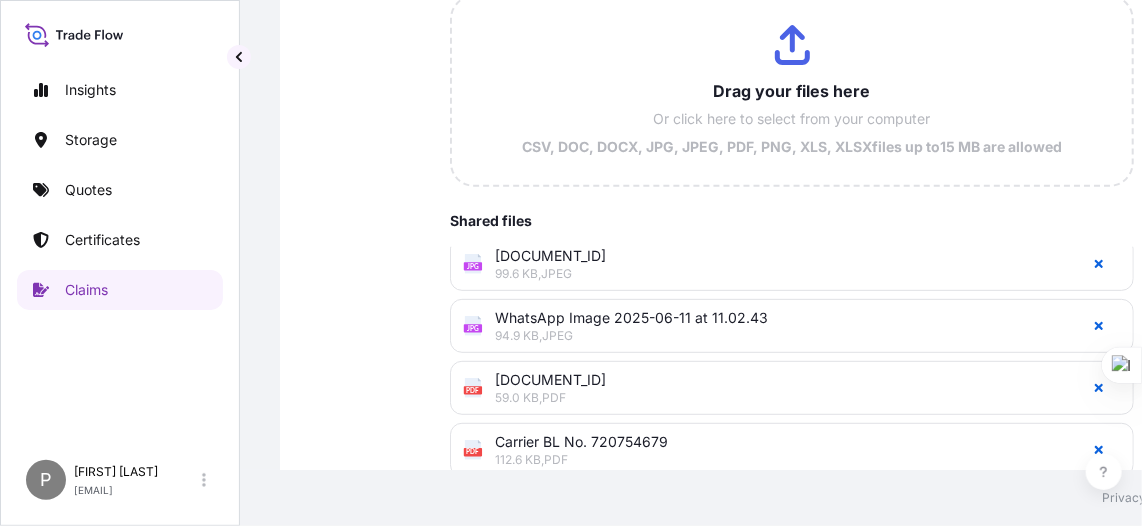 scroll, scrollTop: 20, scrollLeft: 0, axis: vertical 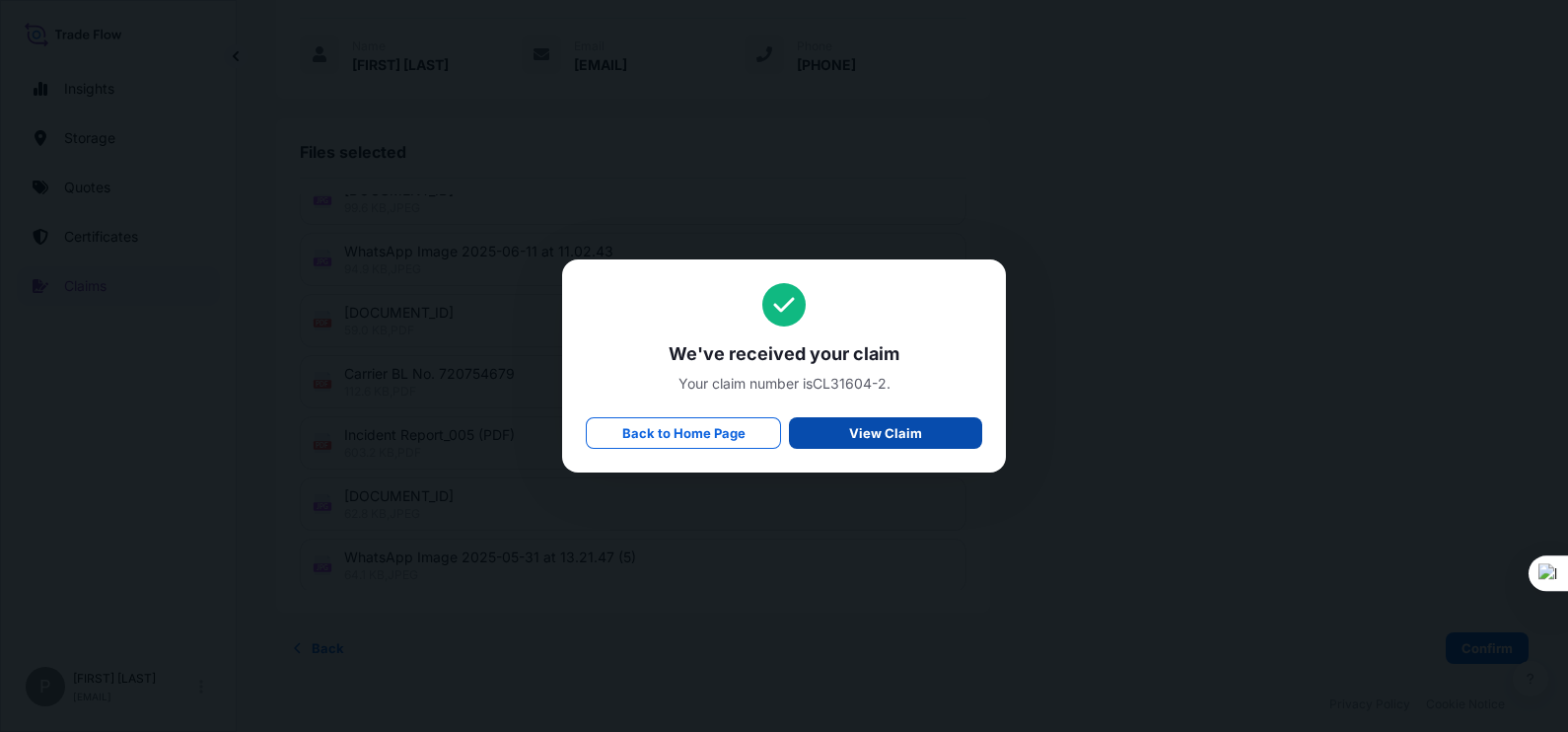 click on "View Claim" at bounding box center (886, 433) 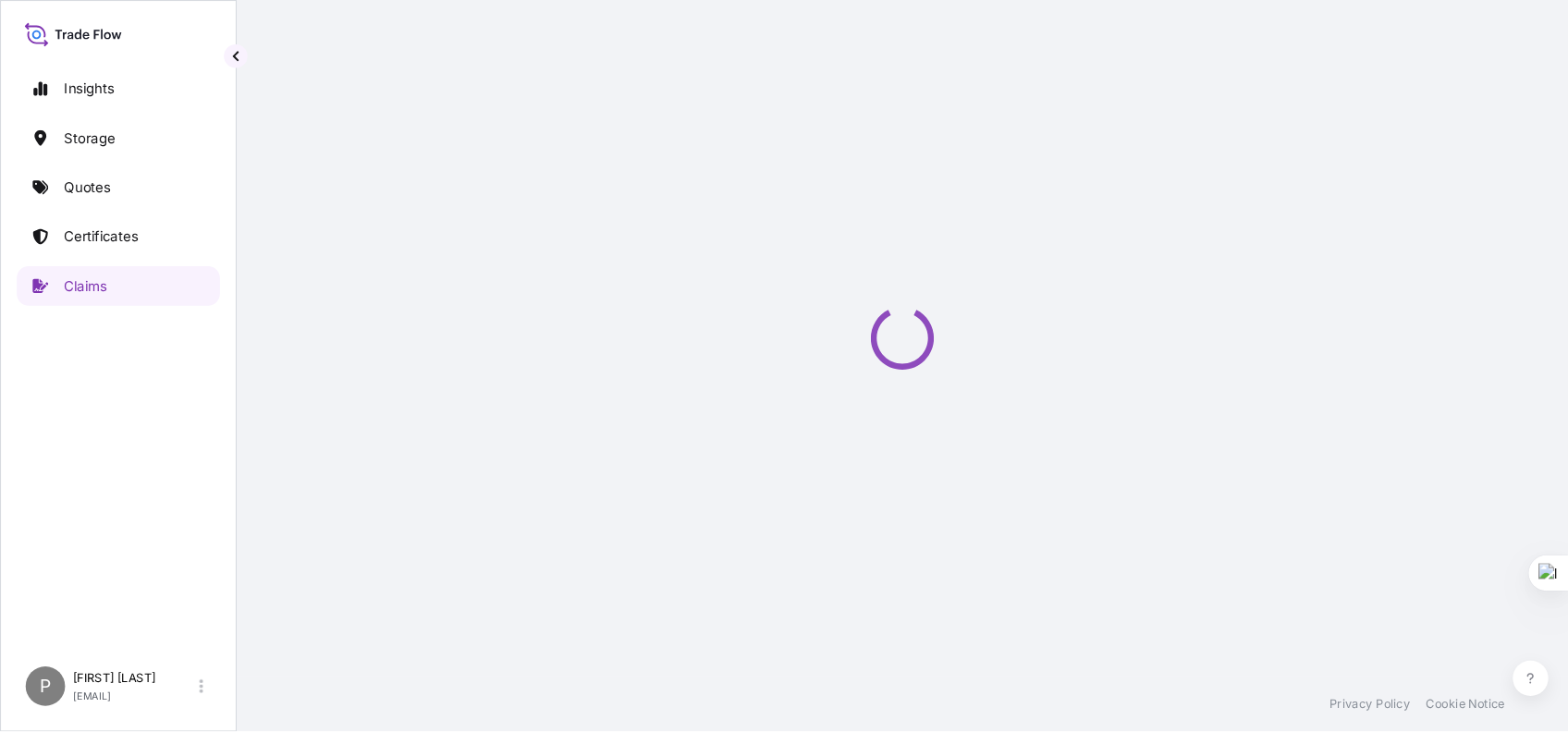 scroll, scrollTop: 0, scrollLeft: 0, axis: both 